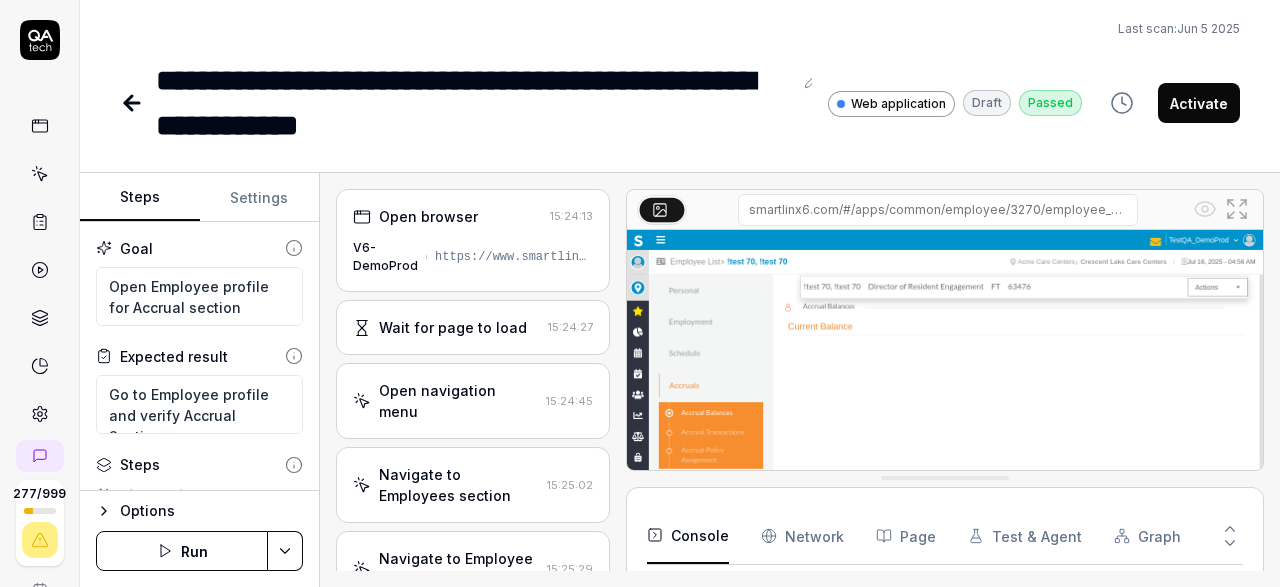 scroll, scrollTop: 0, scrollLeft: 0, axis: both 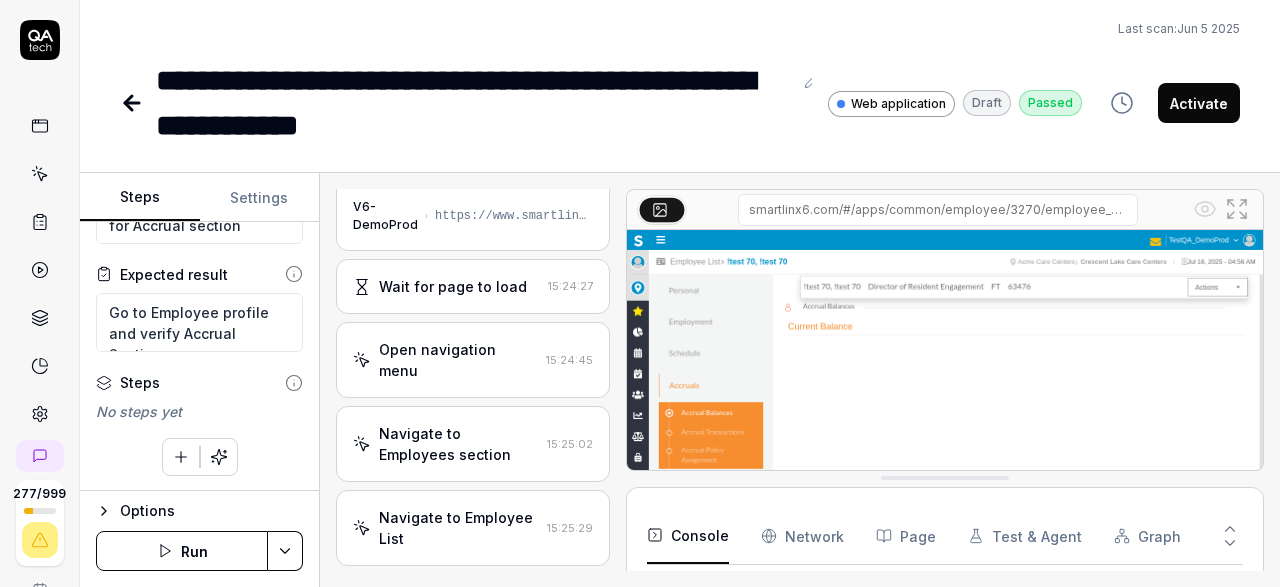 click 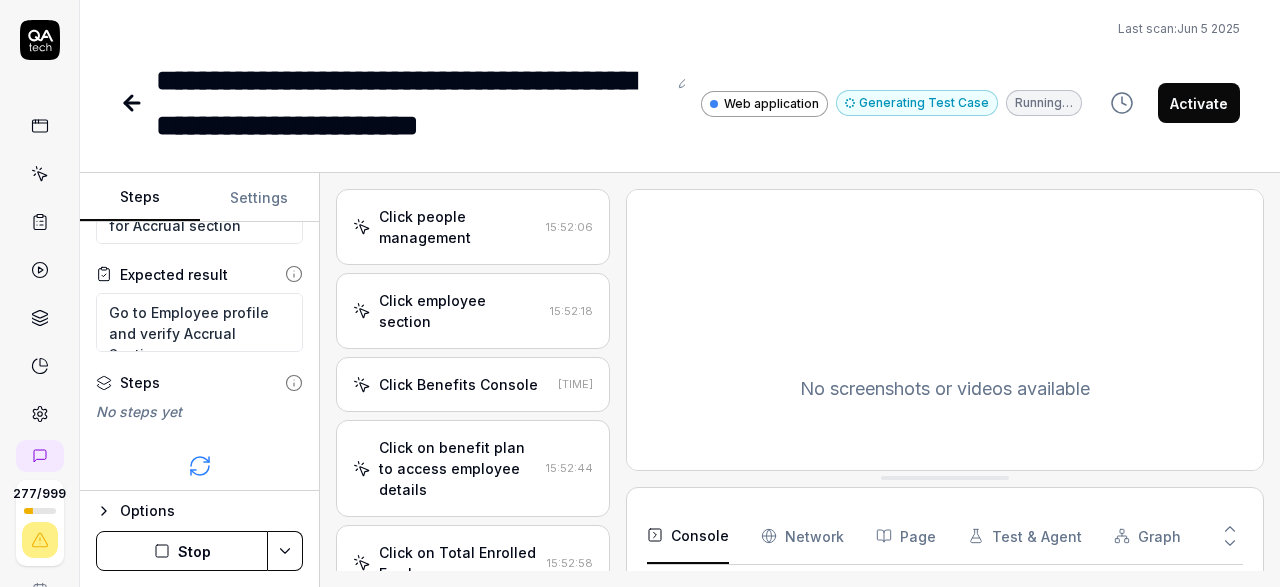 scroll, scrollTop: 73, scrollLeft: 0, axis: vertical 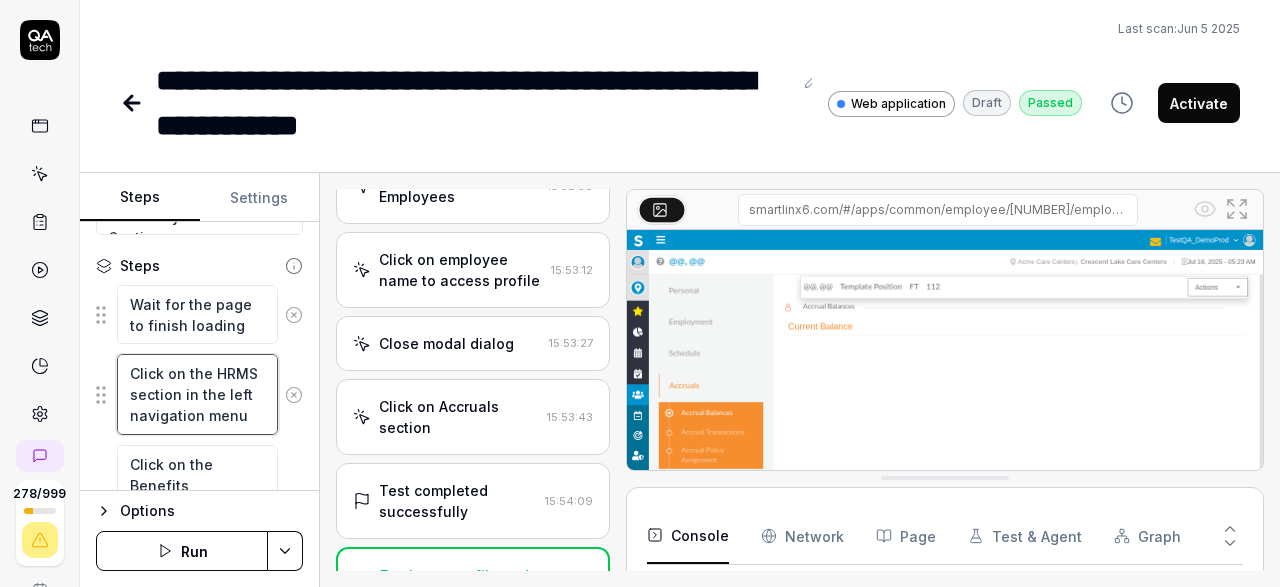 click on "Click on the HRMS section in the left navigation menu" at bounding box center [197, 394] 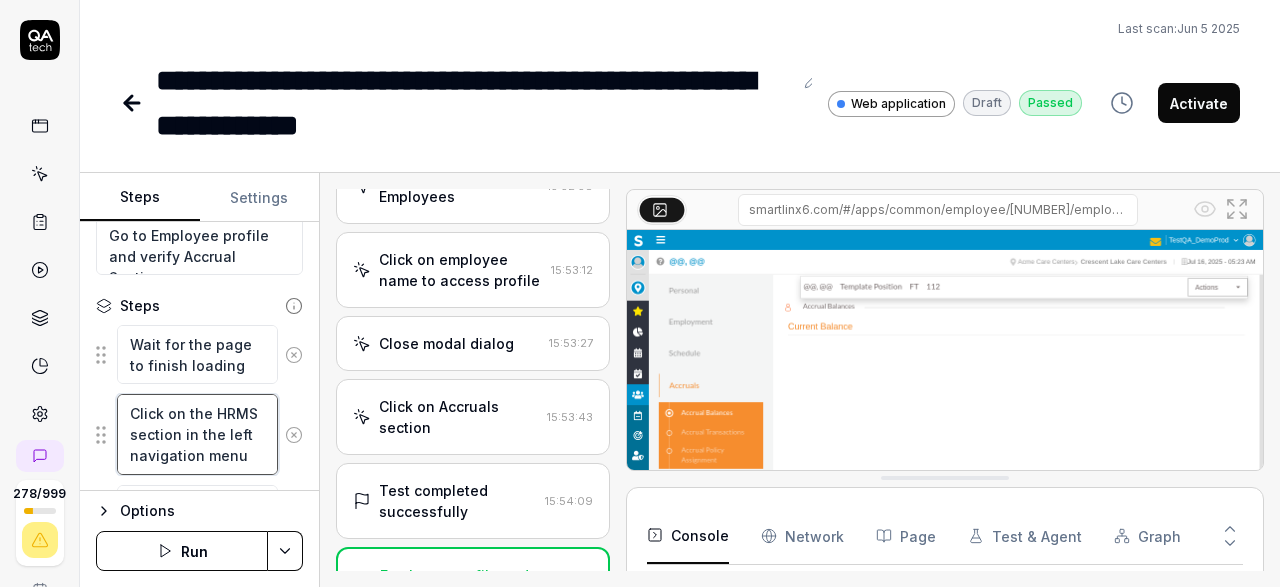 scroll, scrollTop: 157, scrollLeft: 0, axis: vertical 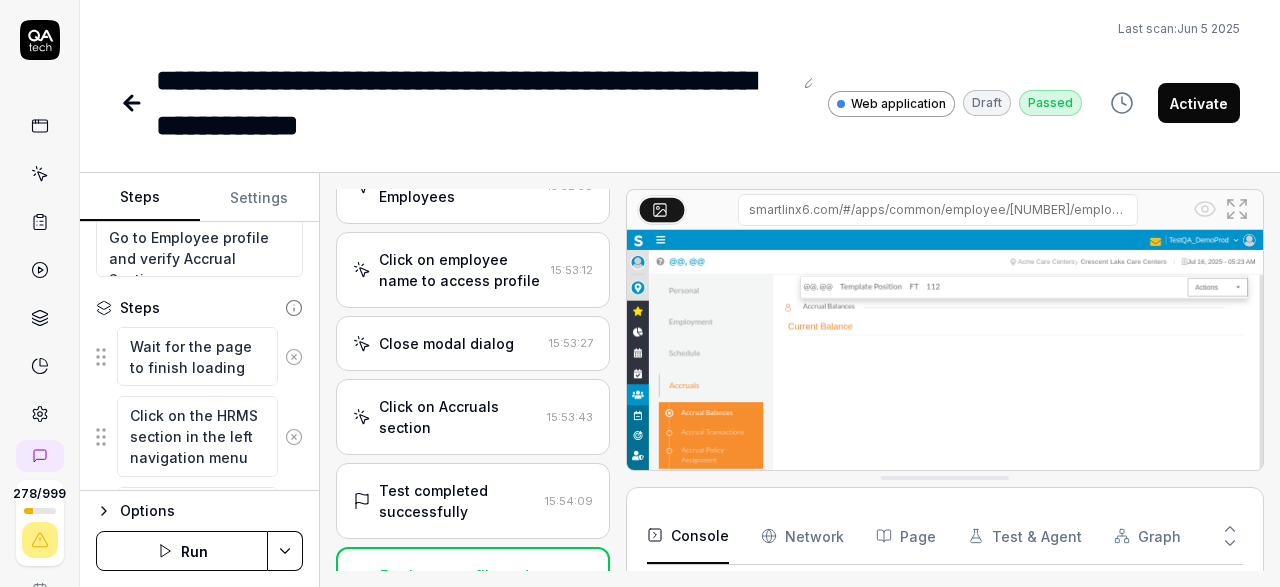 click 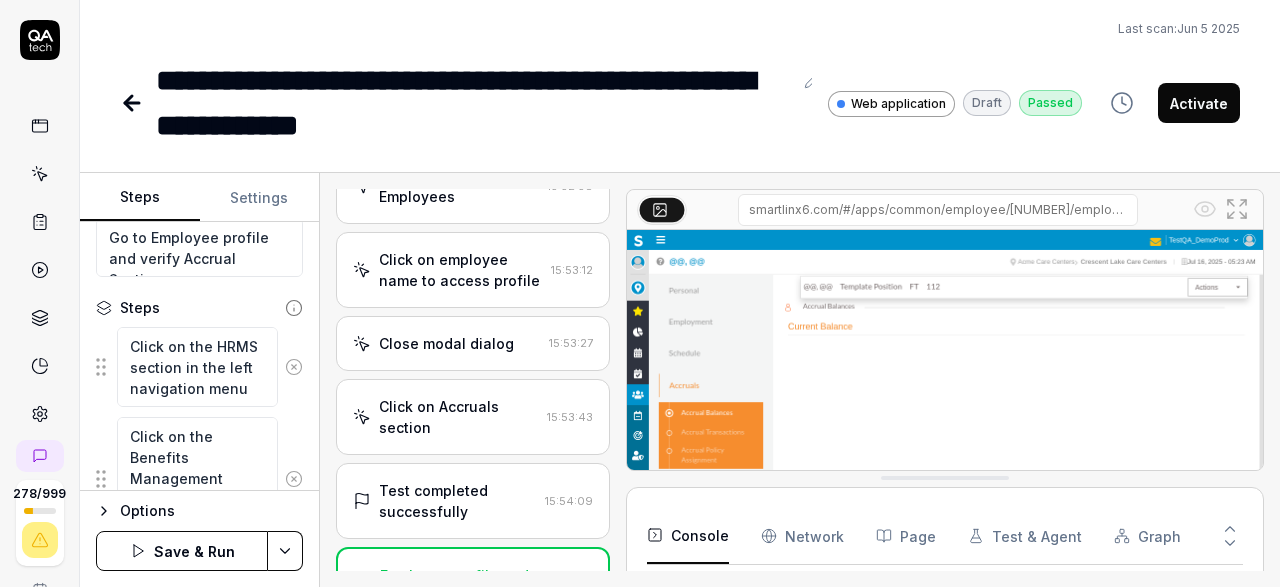 click 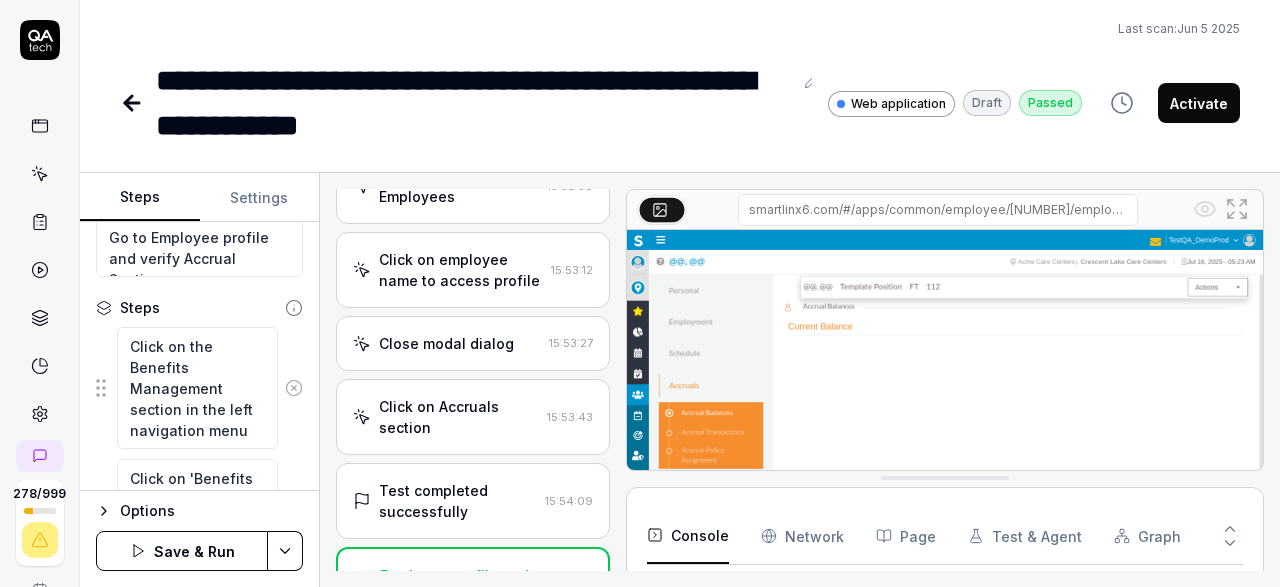click 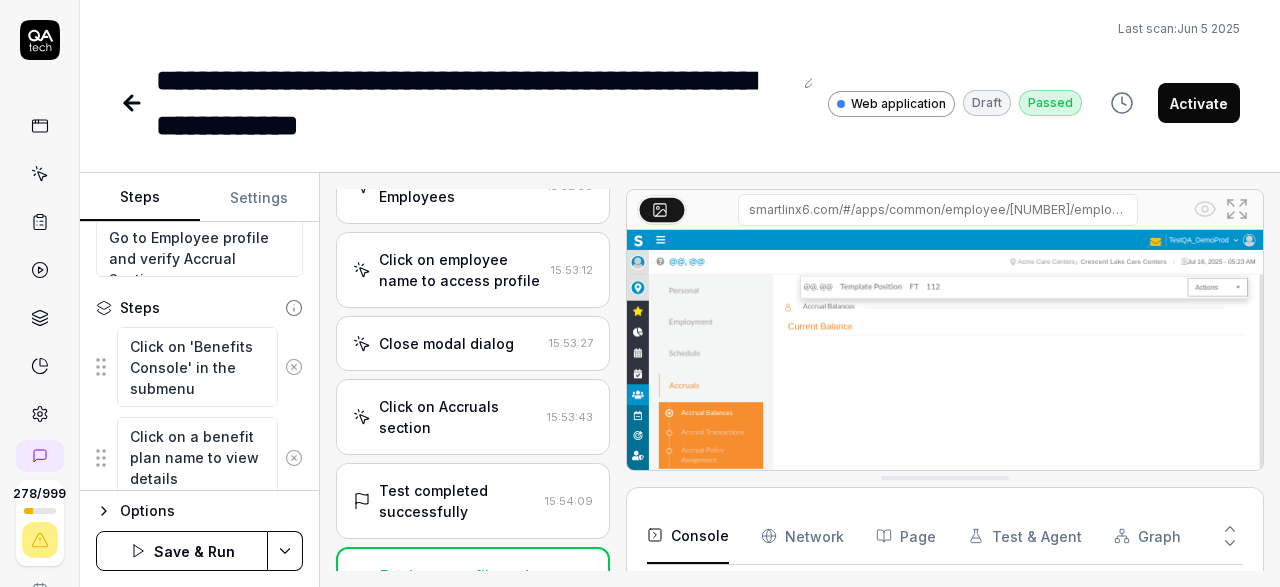 click at bounding box center (294, 367) 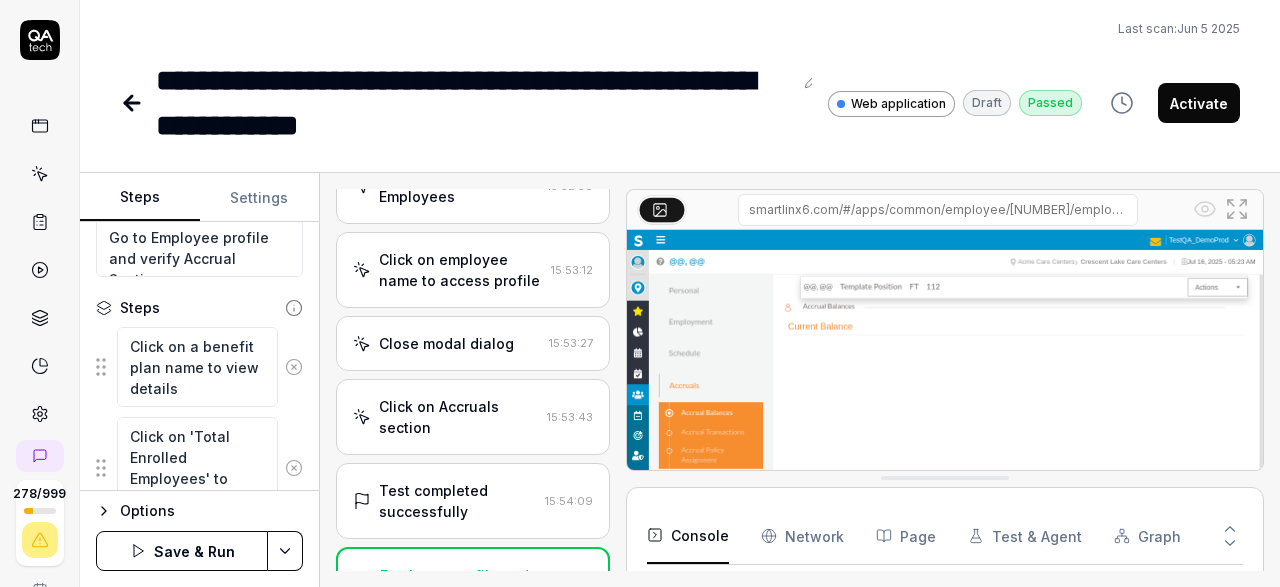 click at bounding box center (294, 367) 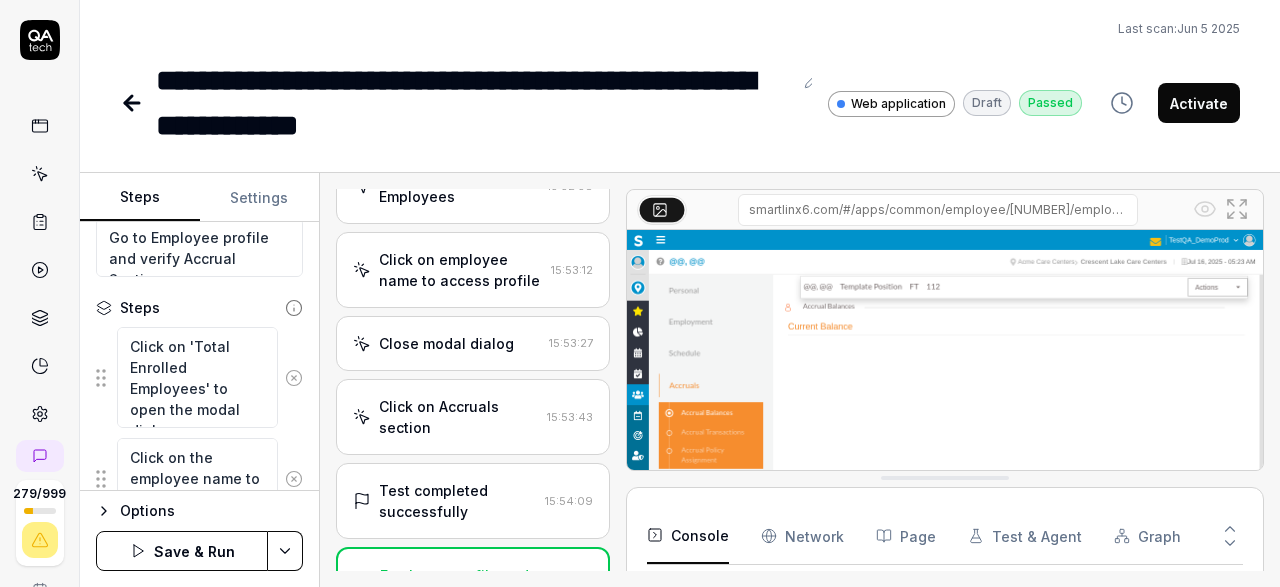 click on "Click on 'Total Enrolled Employees' to open the modal dialog" at bounding box center [199, 377] 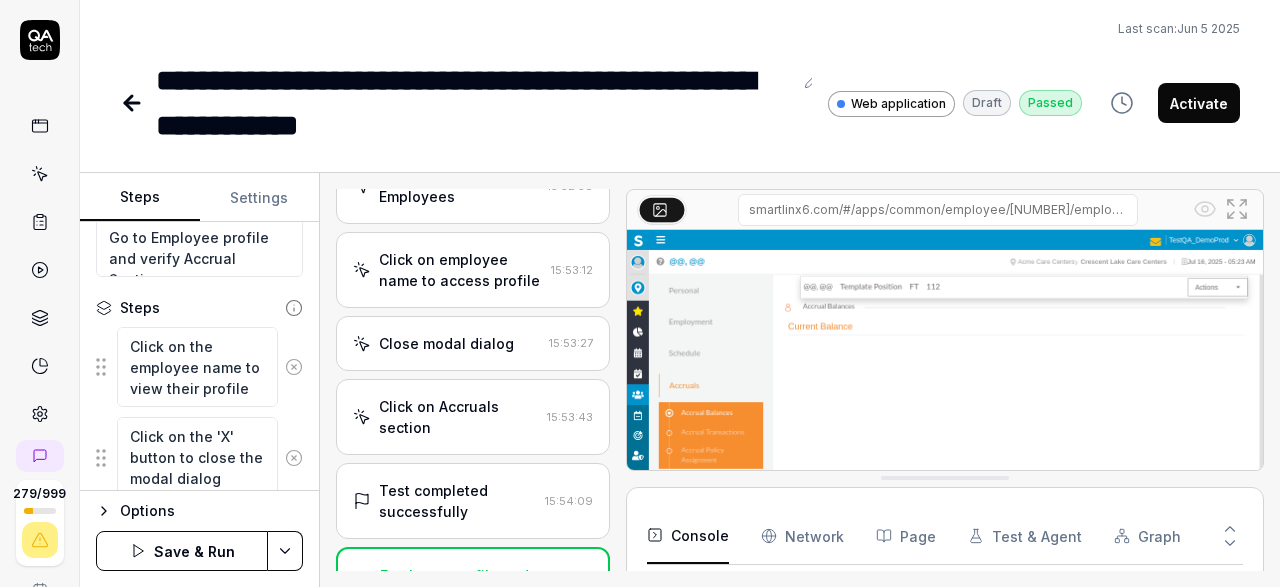 click 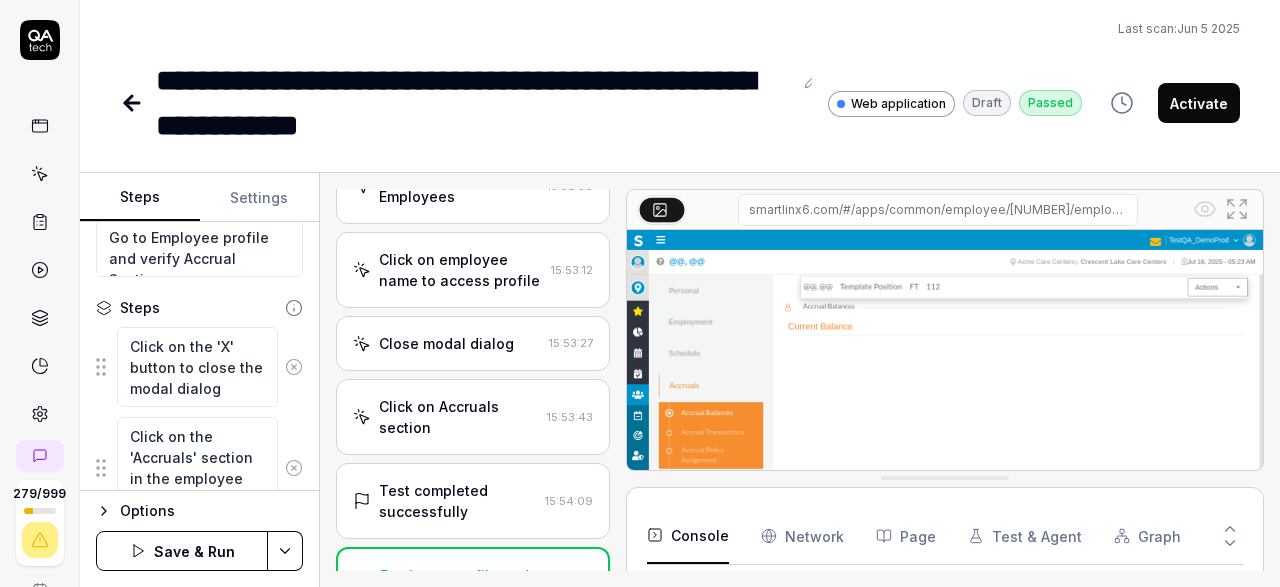 click 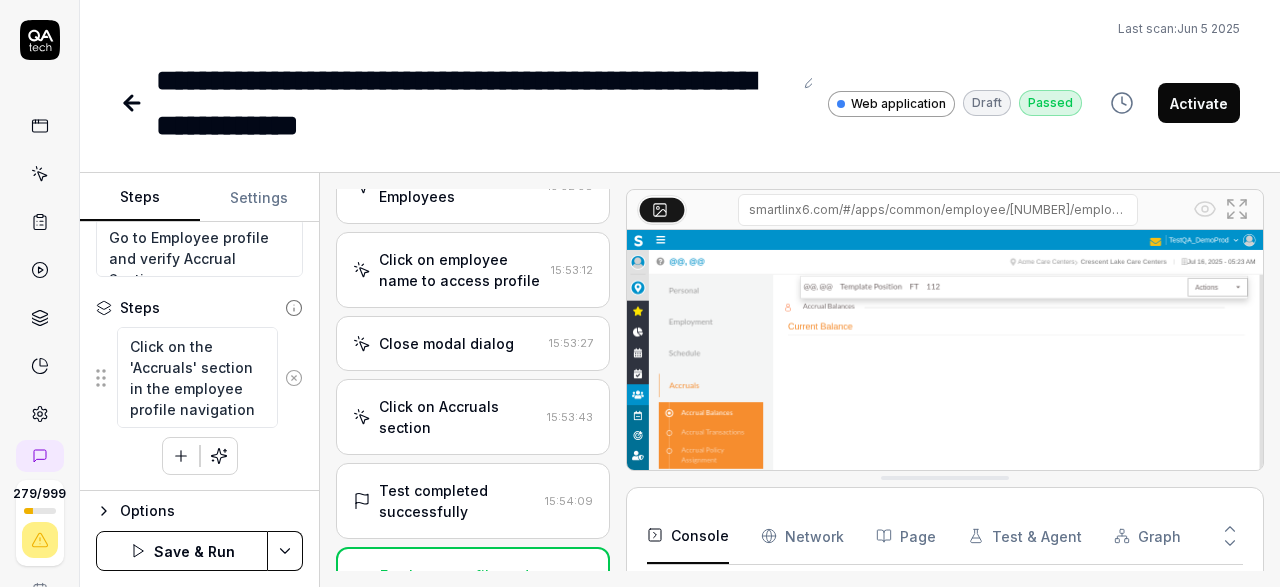 scroll, scrollTop: 156, scrollLeft: 0, axis: vertical 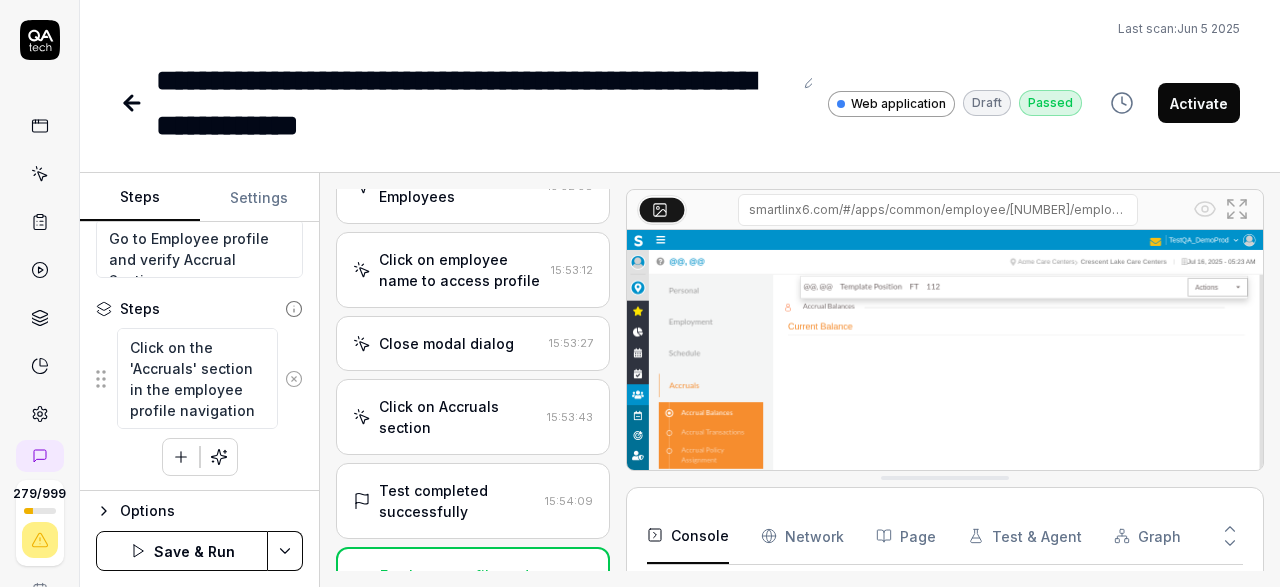 click 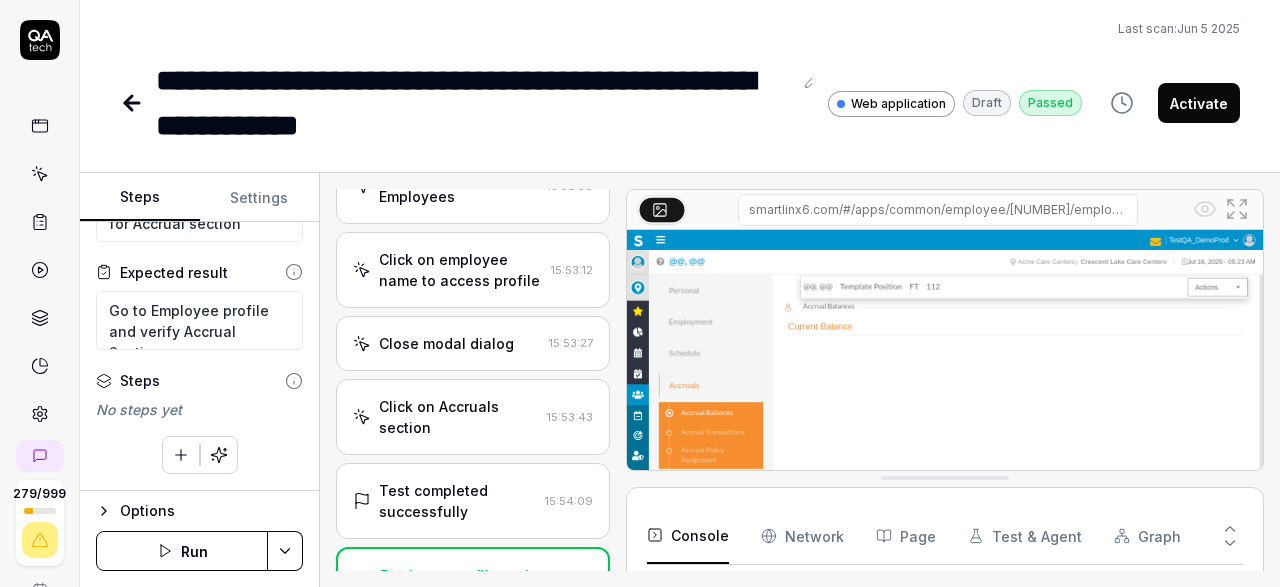 scroll, scrollTop: 82, scrollLeft: 0, axis: vertical 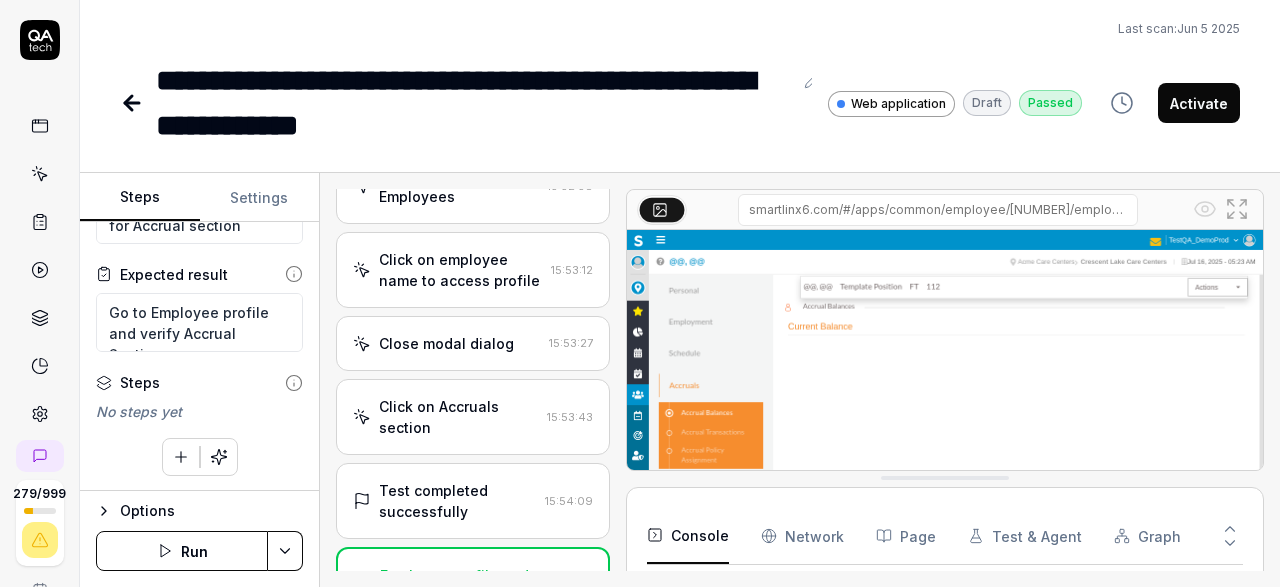 click 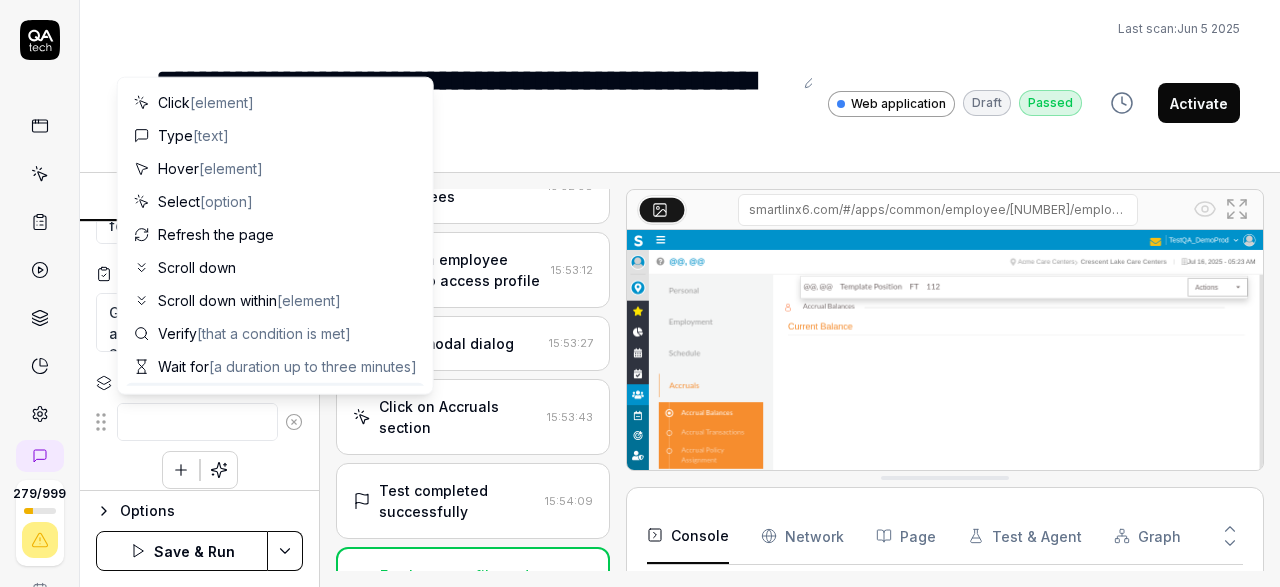 click at bounding box center [197, 422] 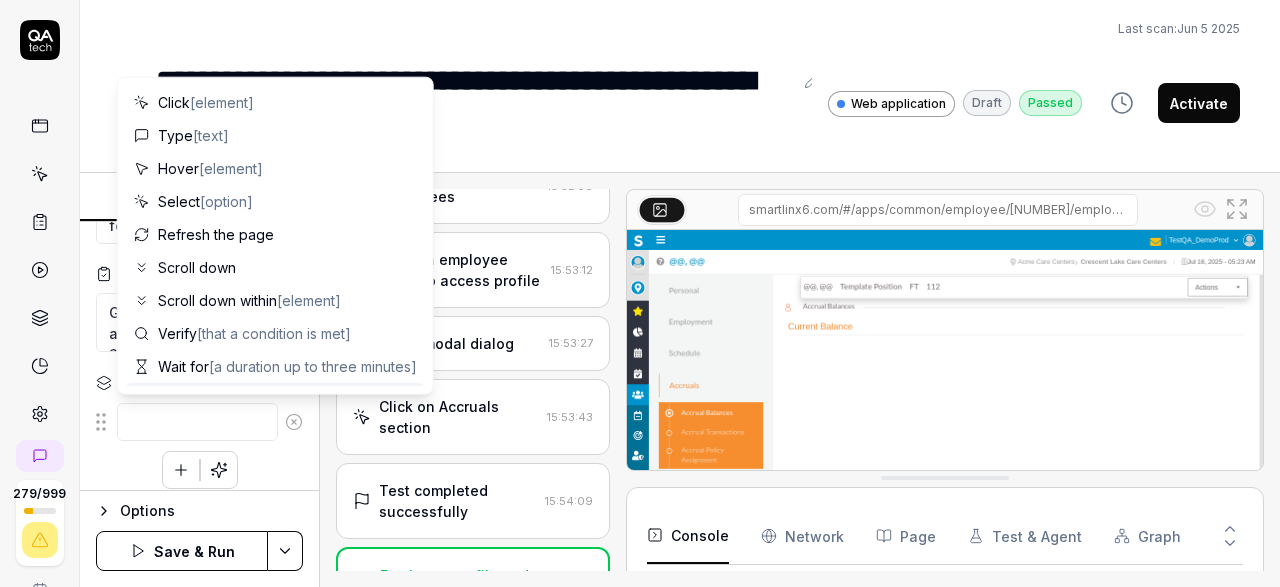 type on "*" 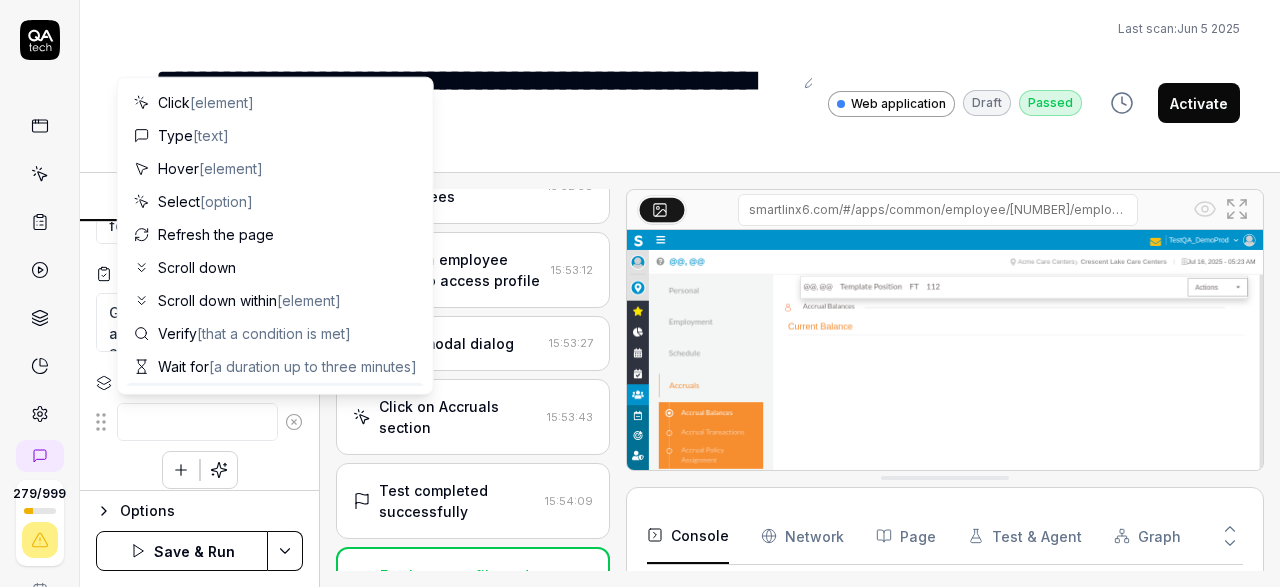 type on "C" 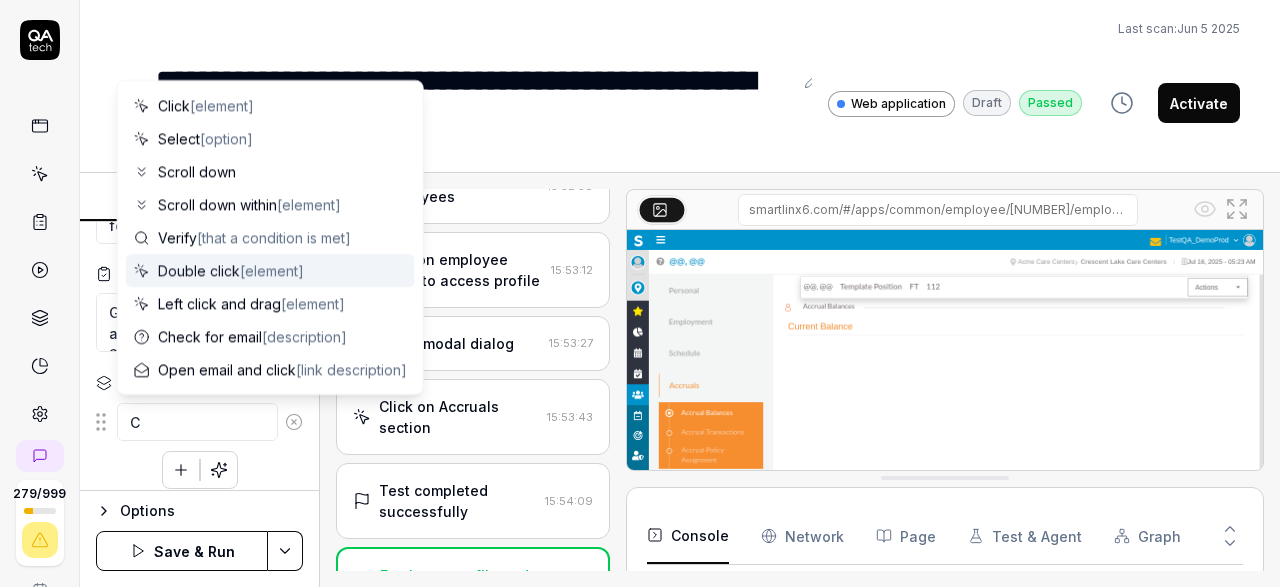 type on "*" 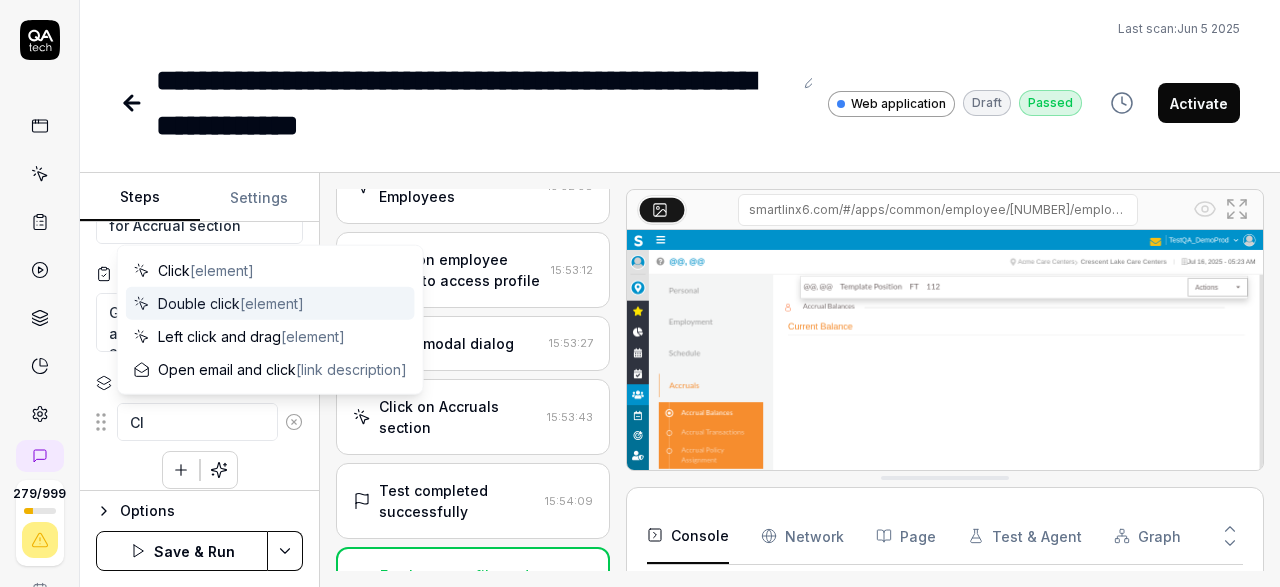type on "*" 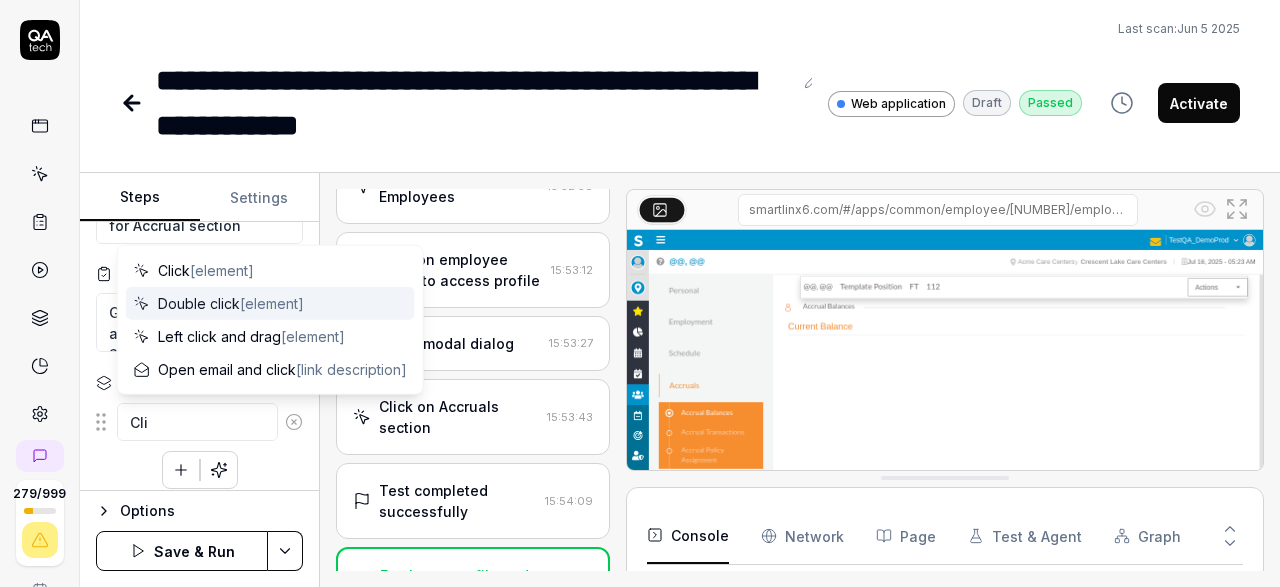 type on "*" 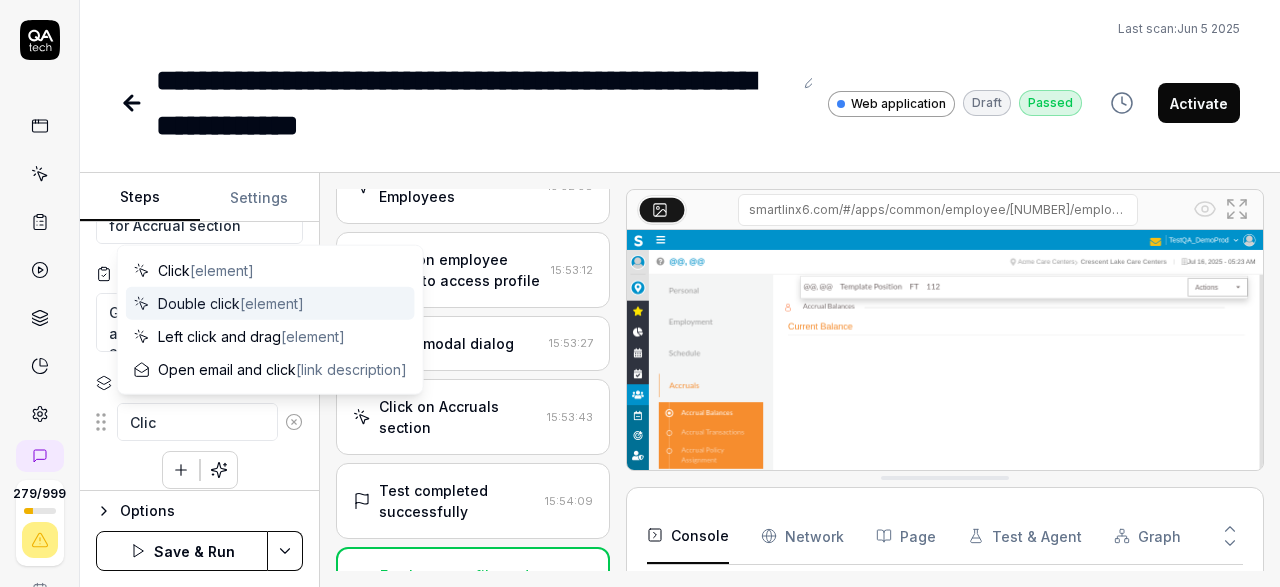 type on "*" 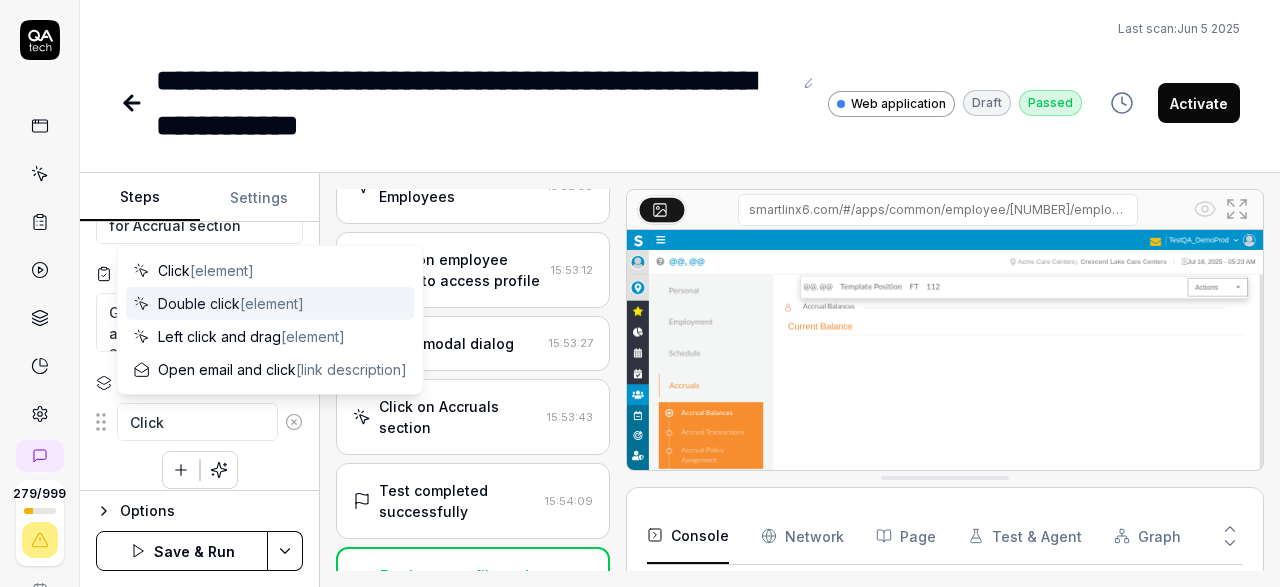 type on "*" 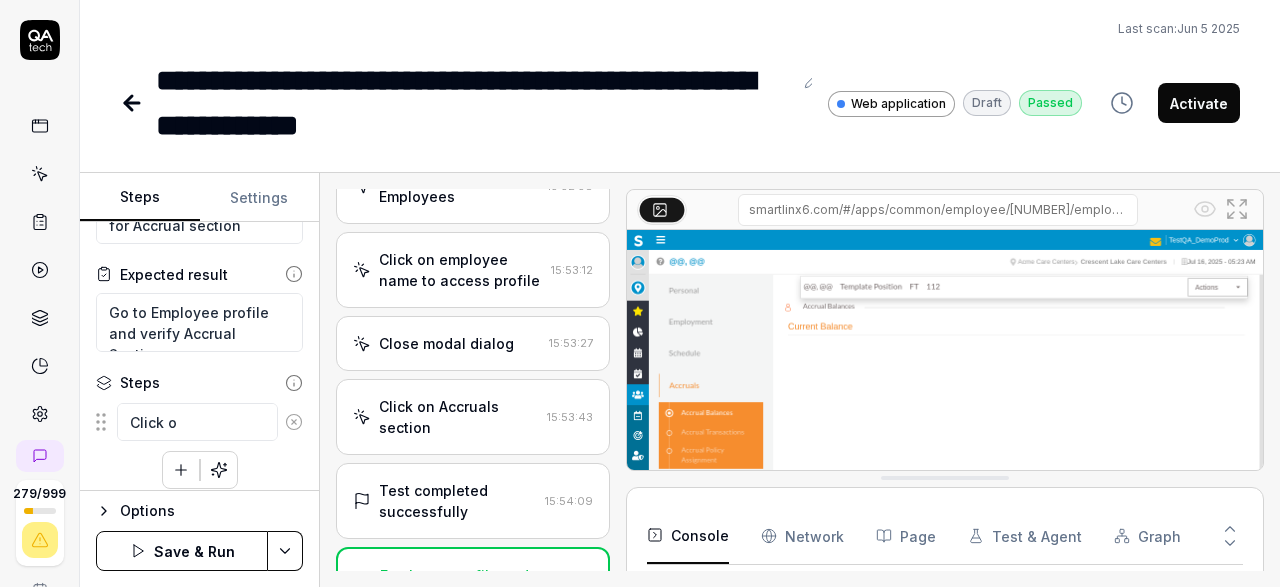 type on "*" 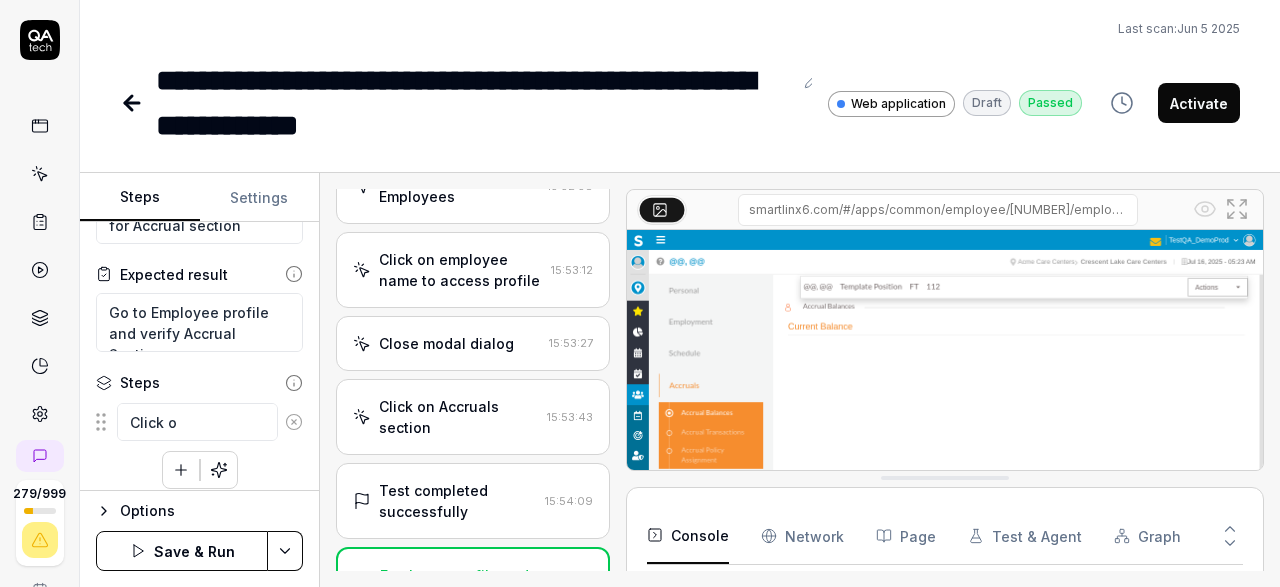 type on "Click on" 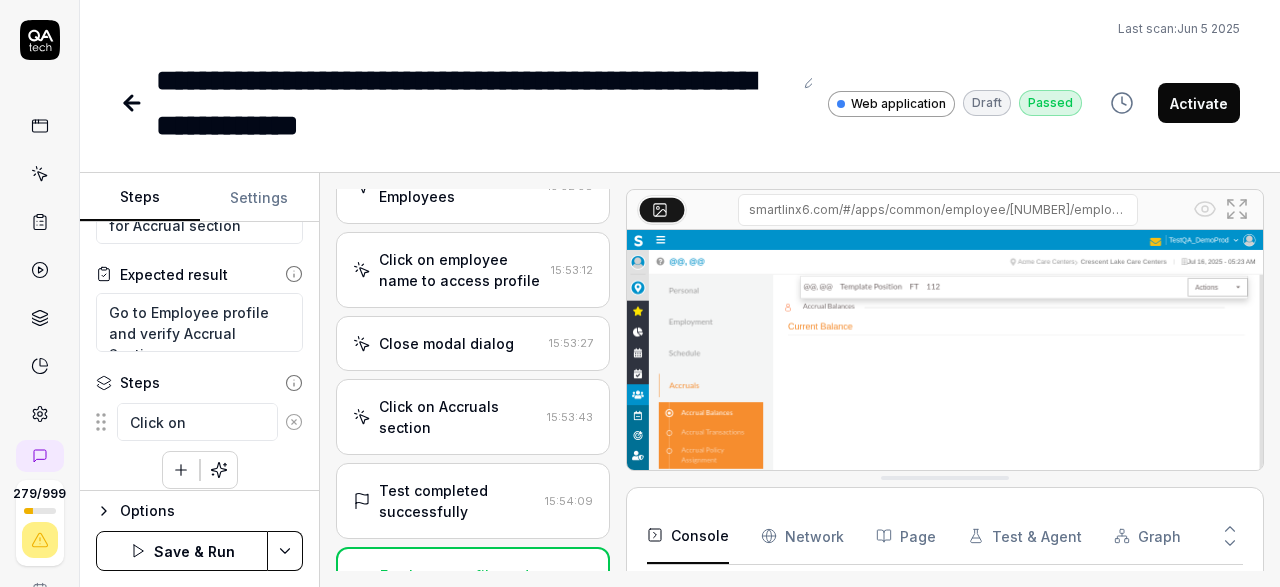 type on "*" 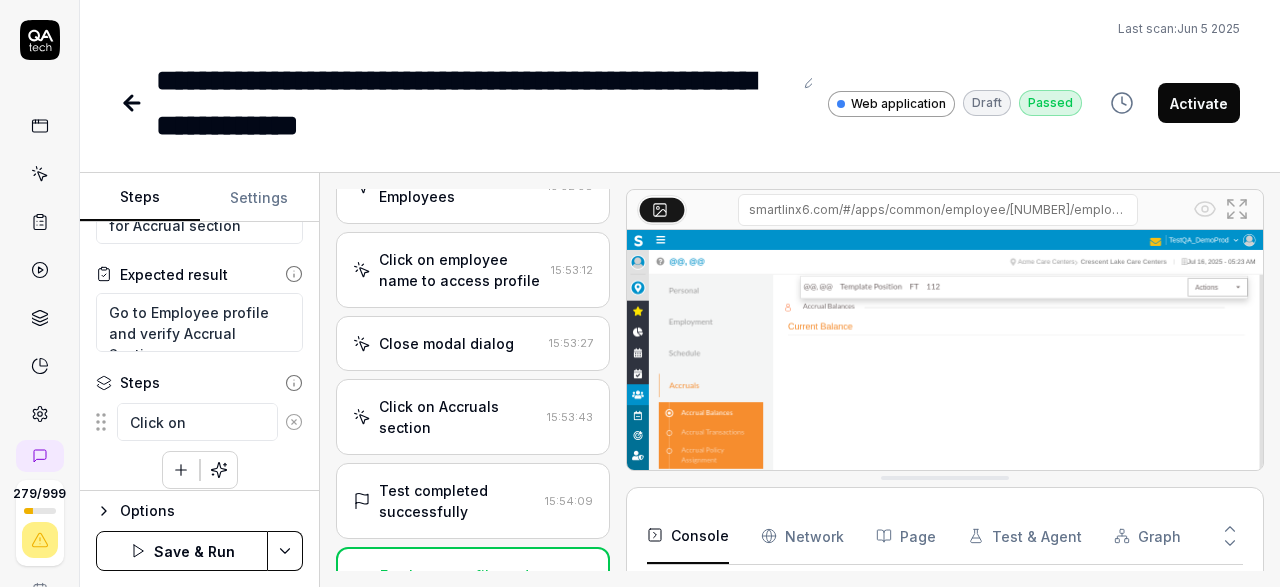 type on "Click on" 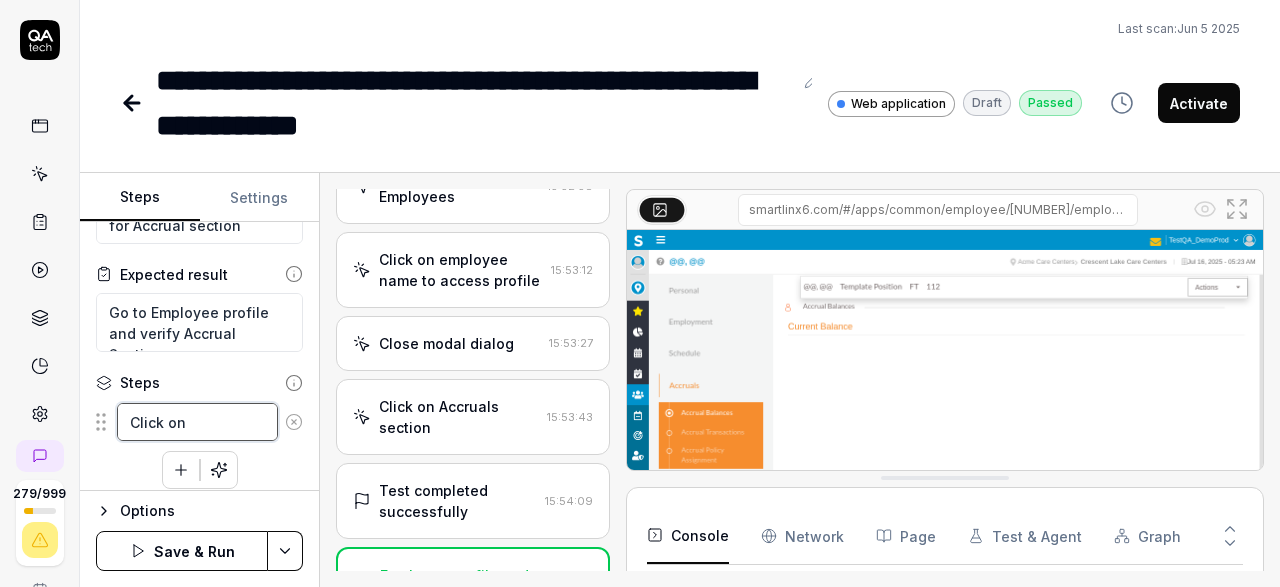 type on "*" 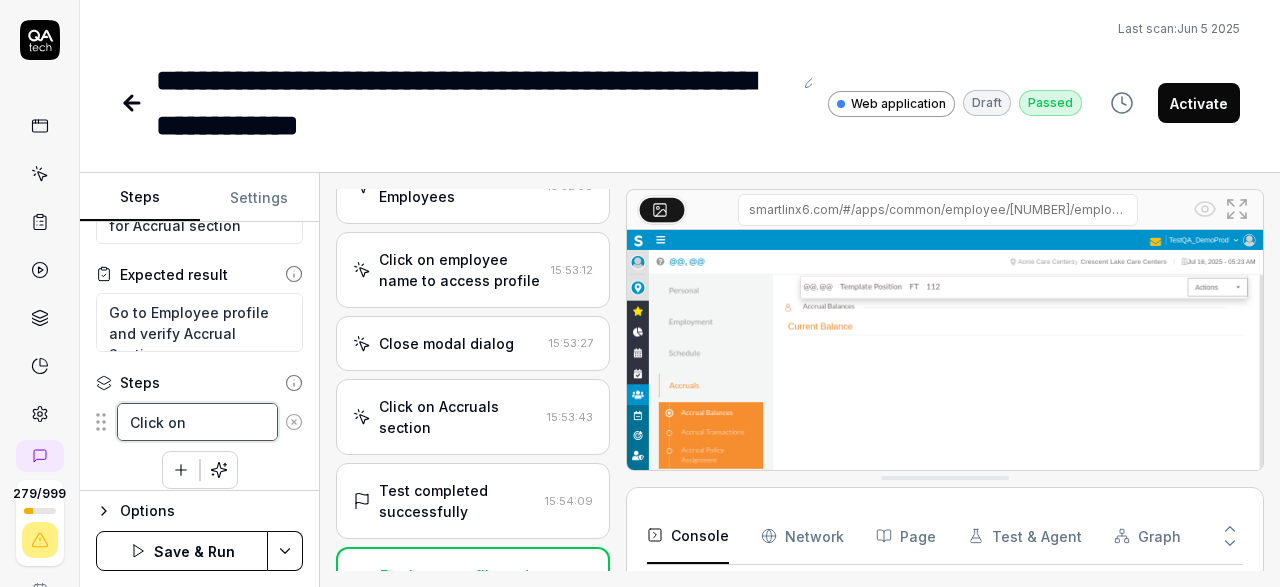 type on "Click on h" 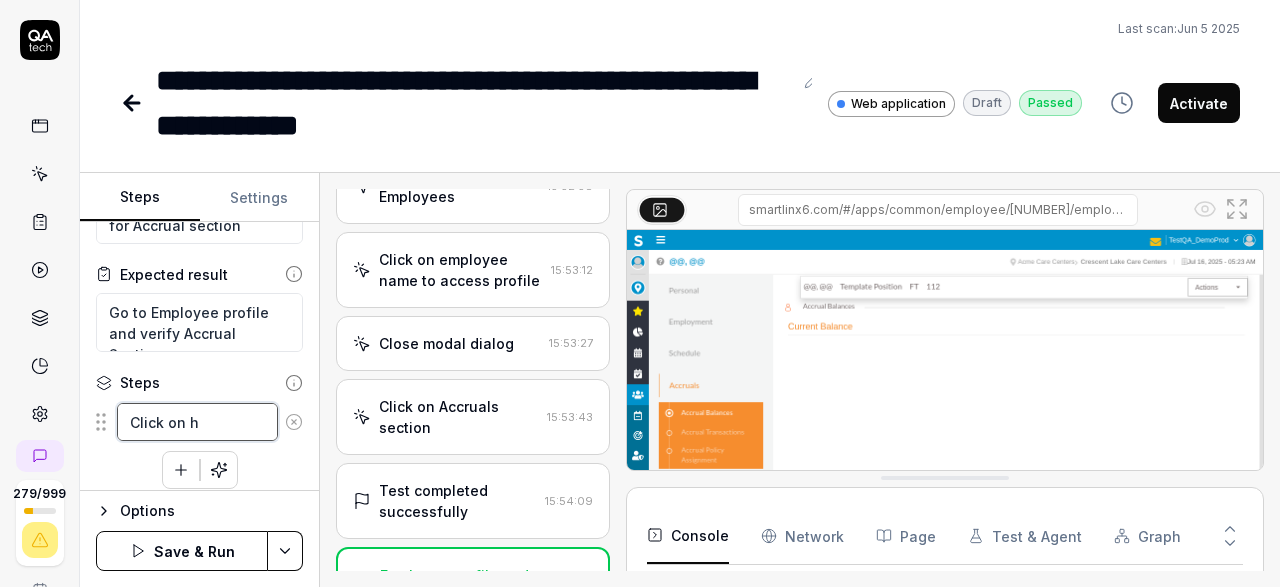 type on "*" 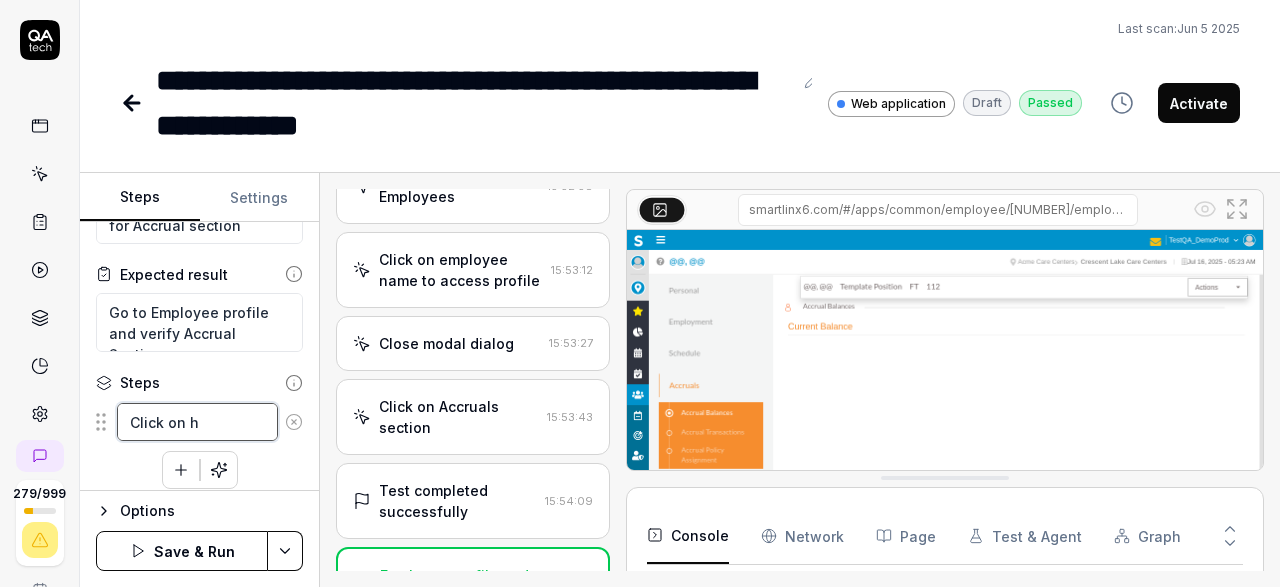 type on "Click on ha" 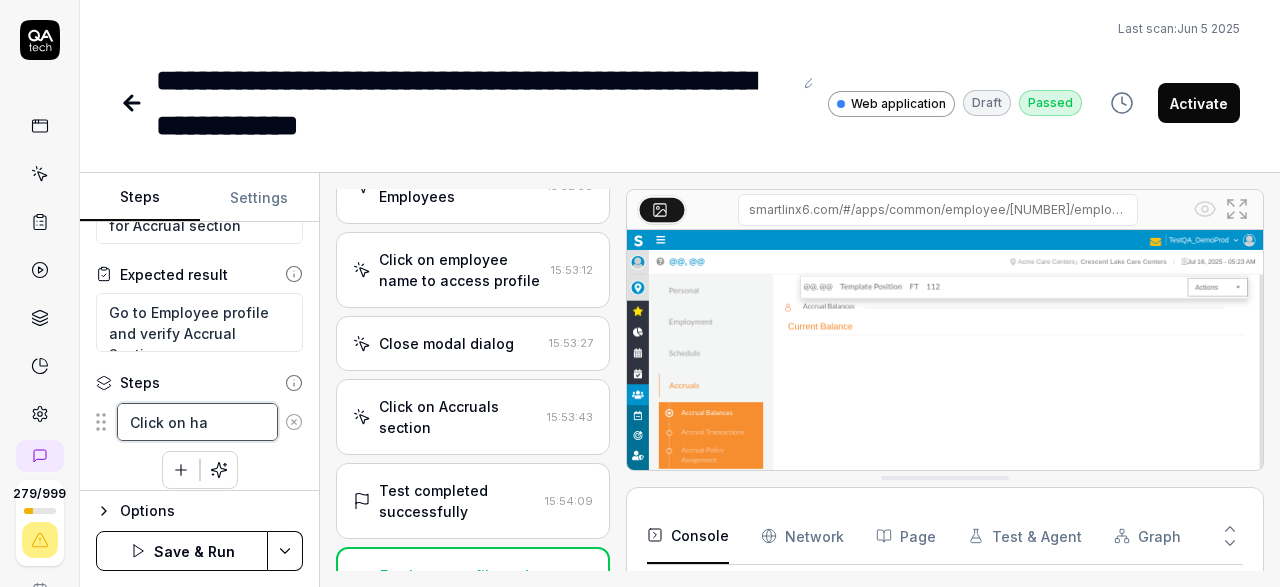 type on "*" 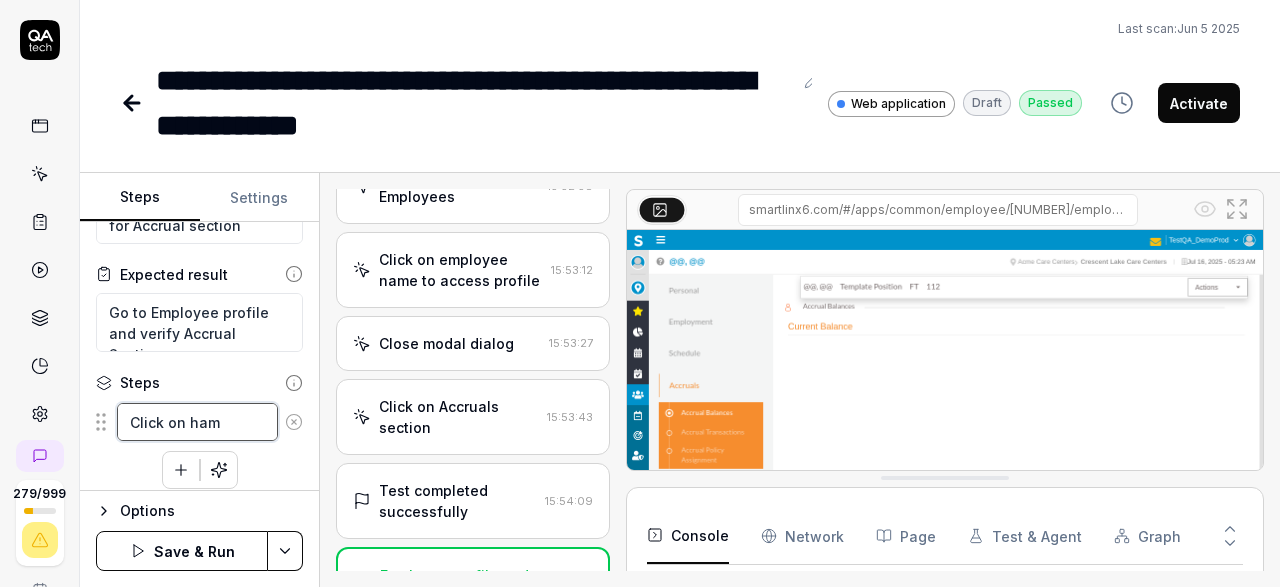 type on "Click on ham" 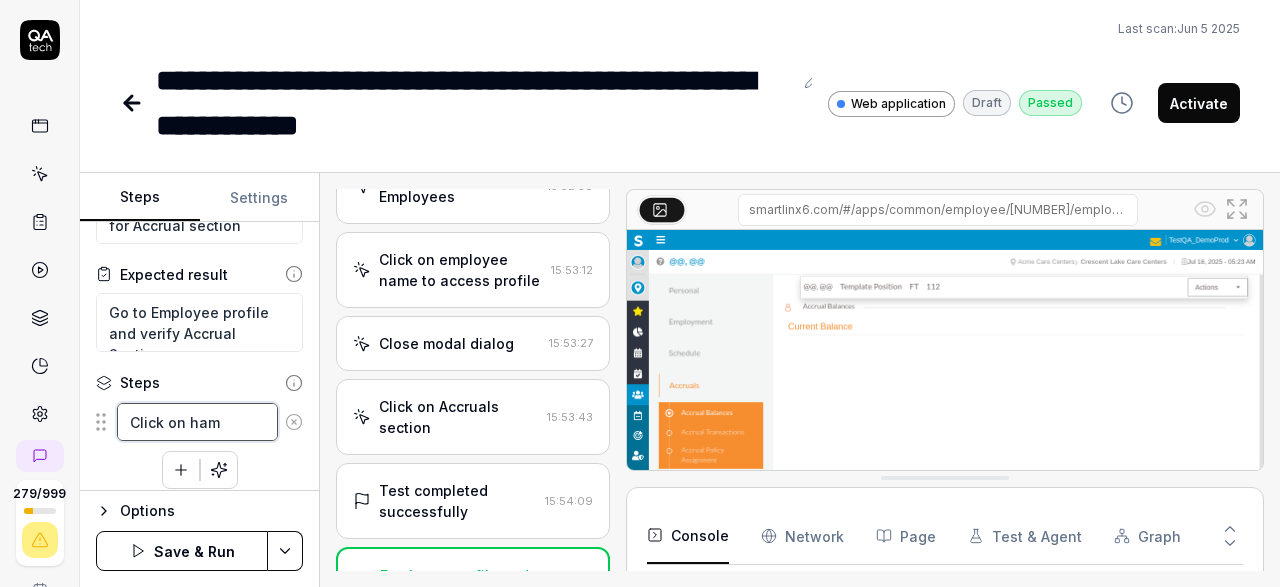 type on "*" 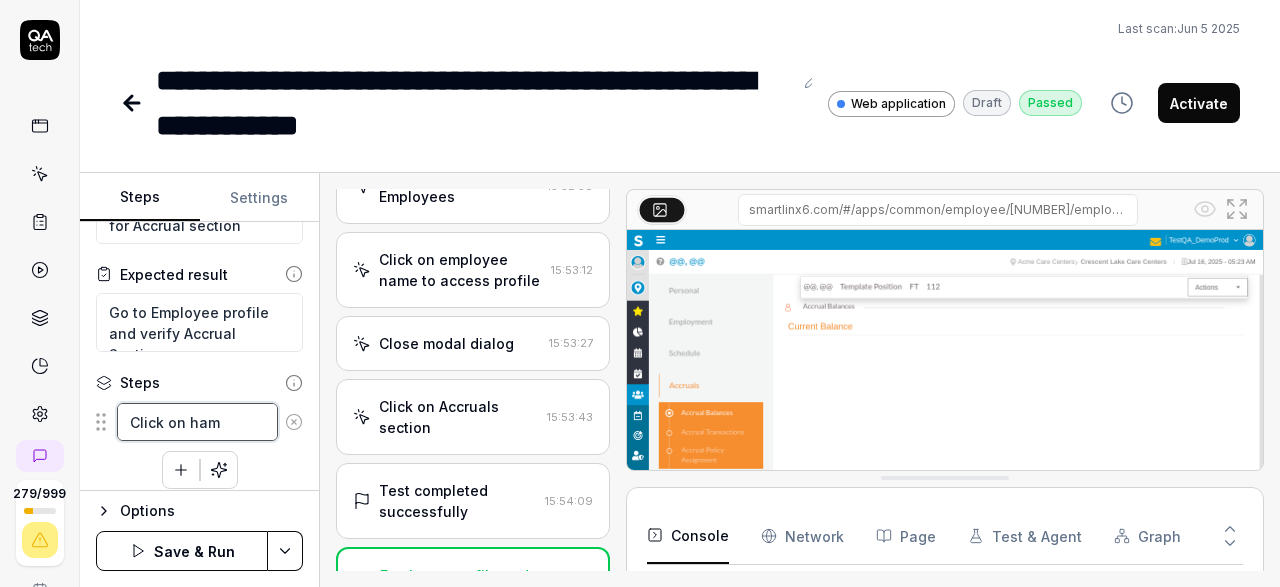 type on "Click on hamb" 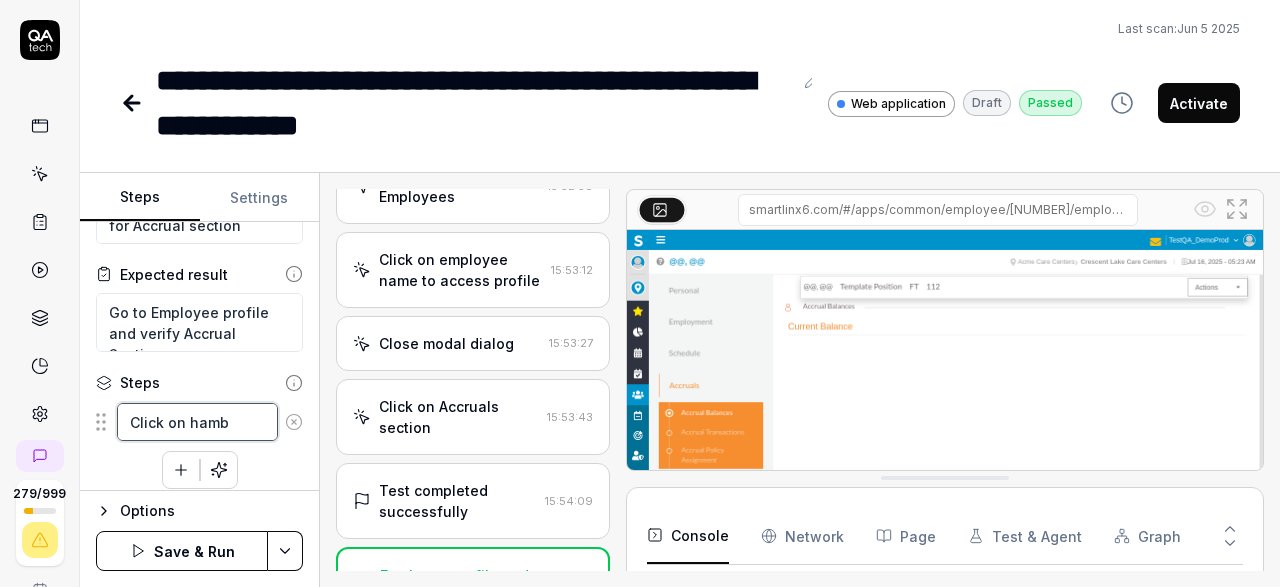 type on "*" 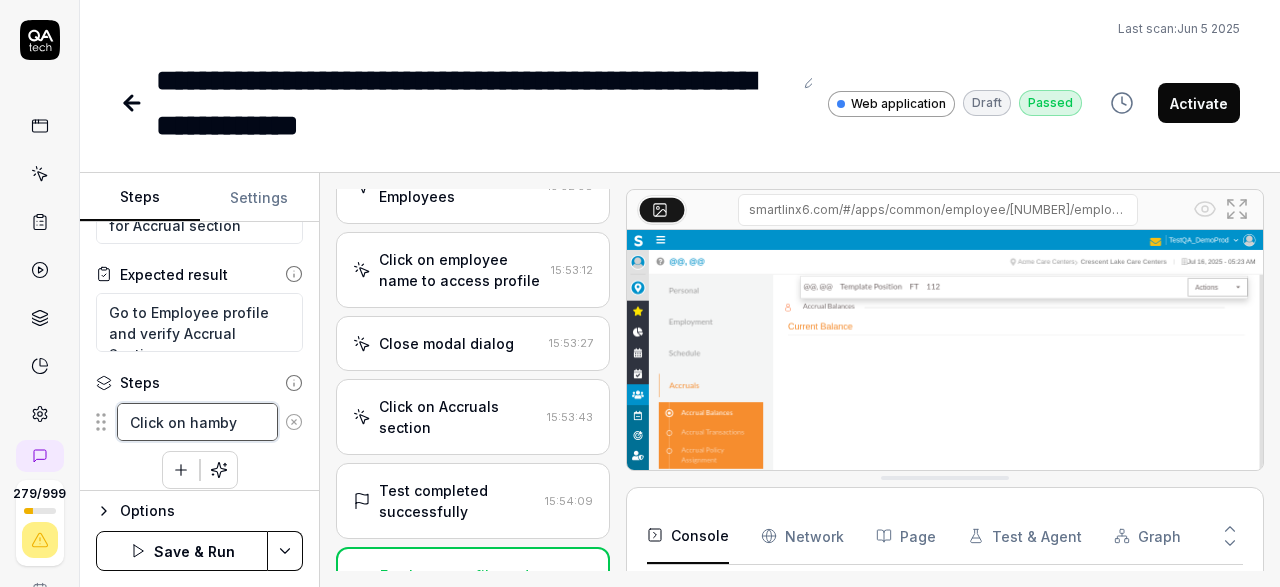 type on "*" 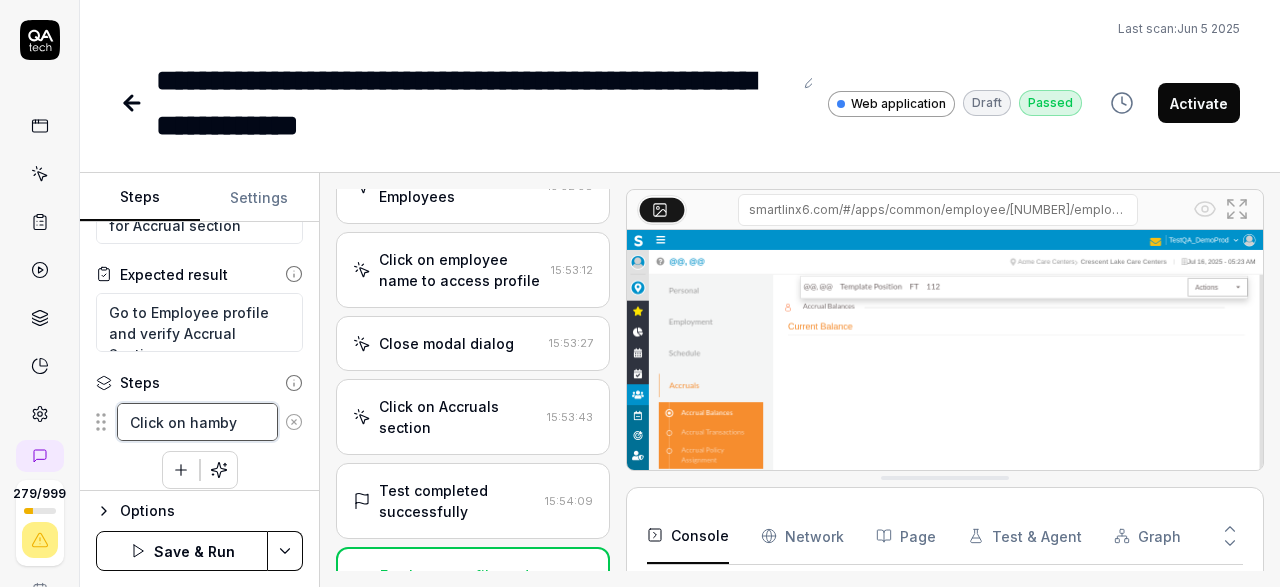 type on "Click on hambyr" 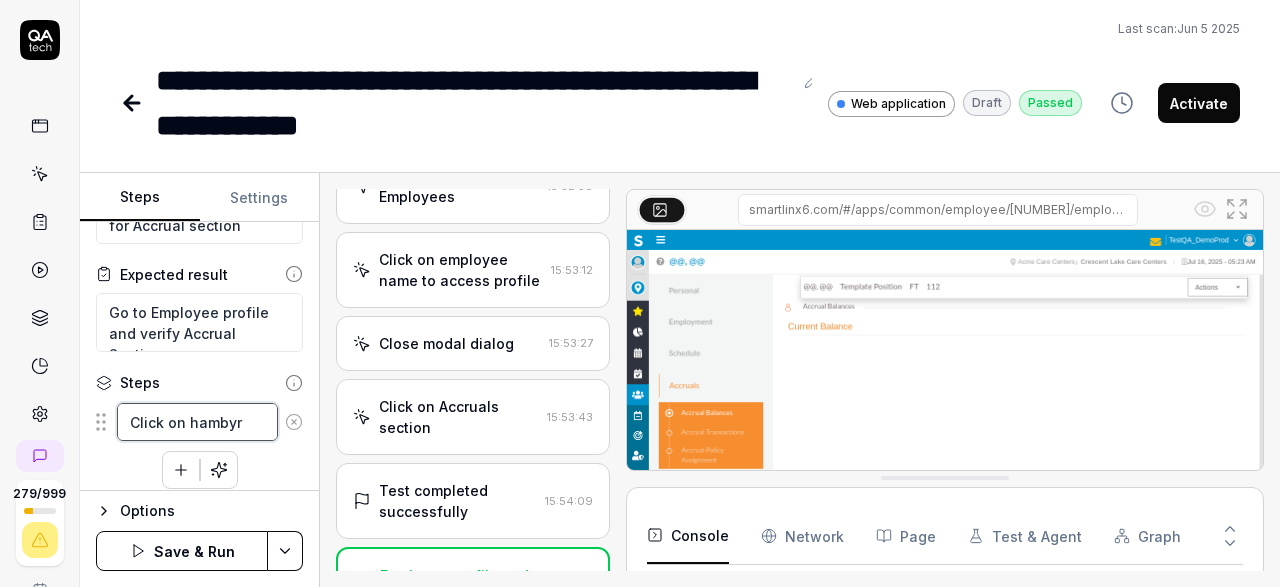 type on "*" 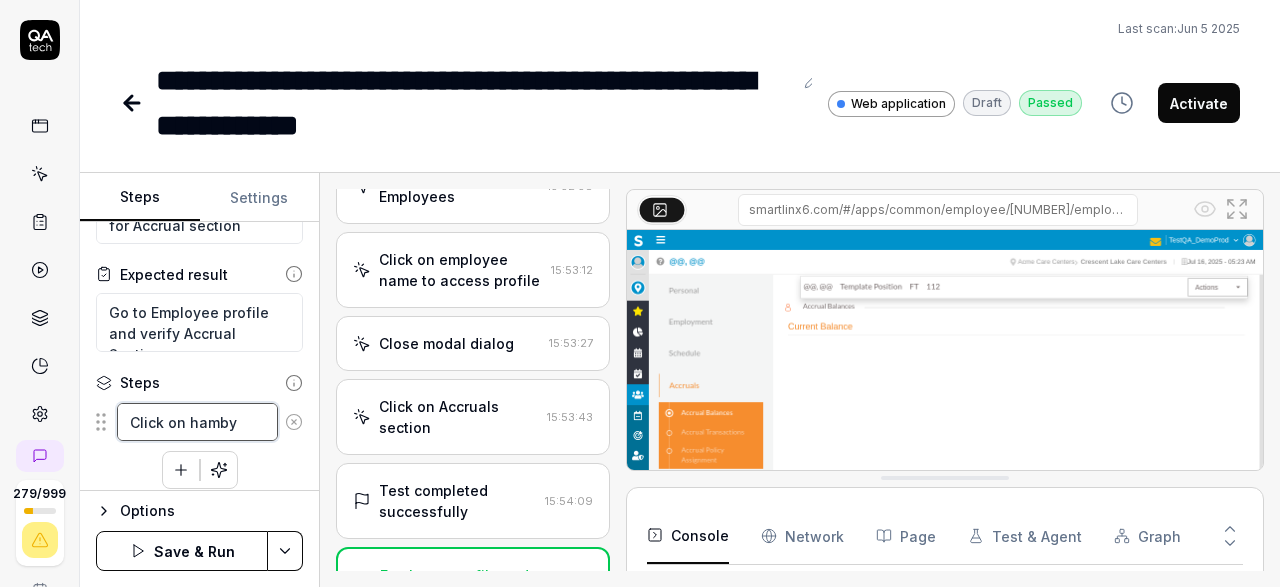 type on "*" 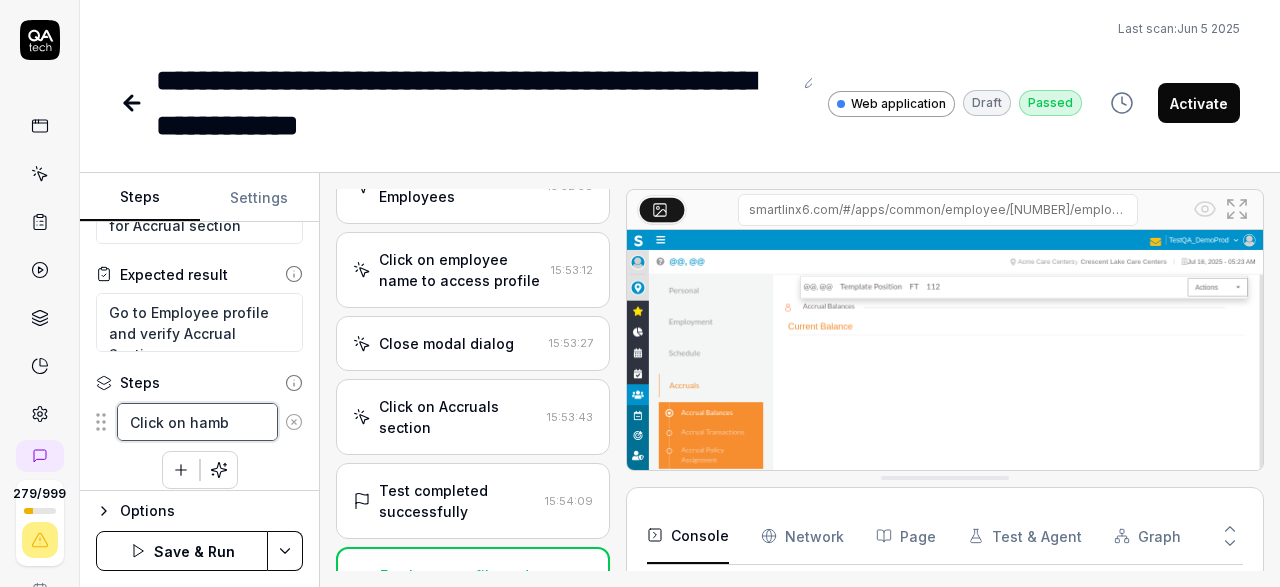 type on "*" 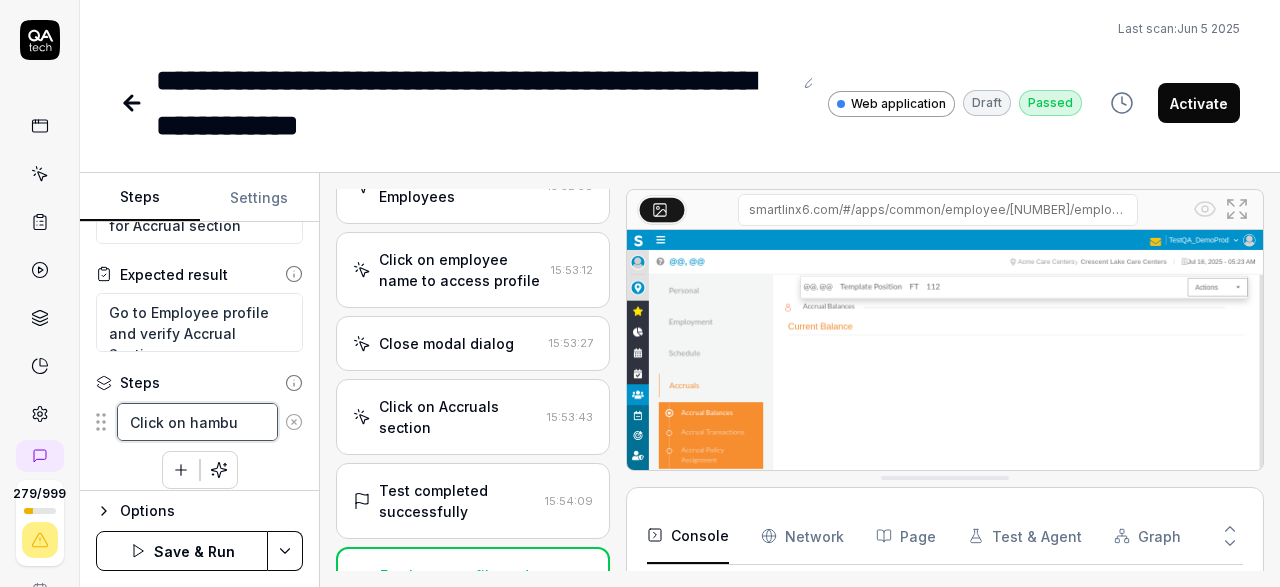 type on "*" 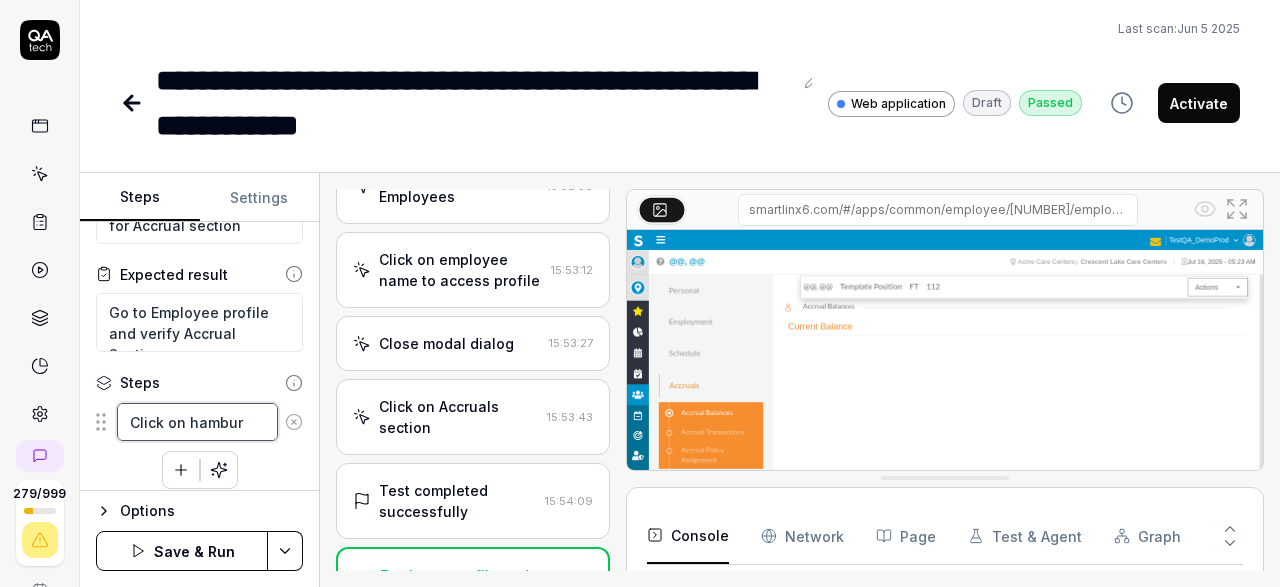 type on "*" 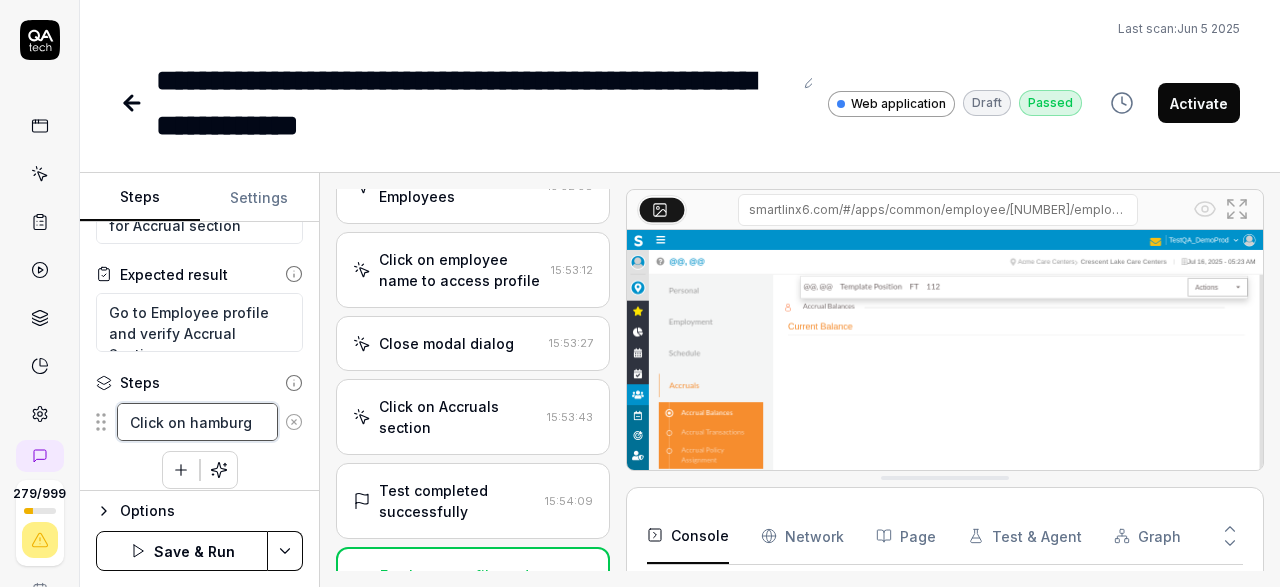 type on "*" 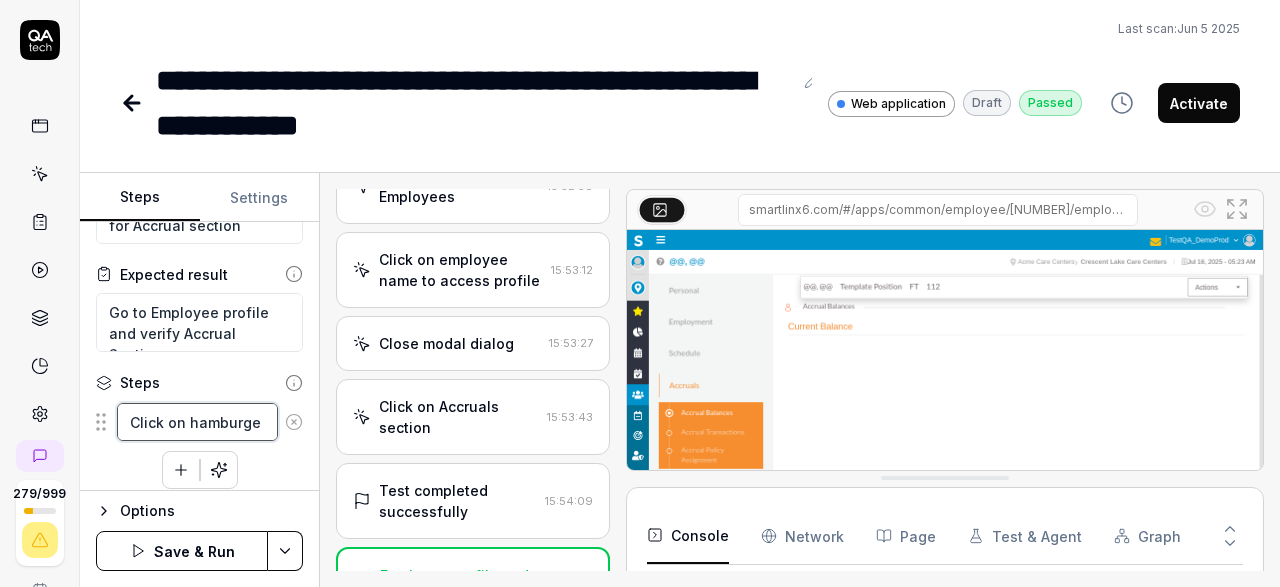 type on "*" 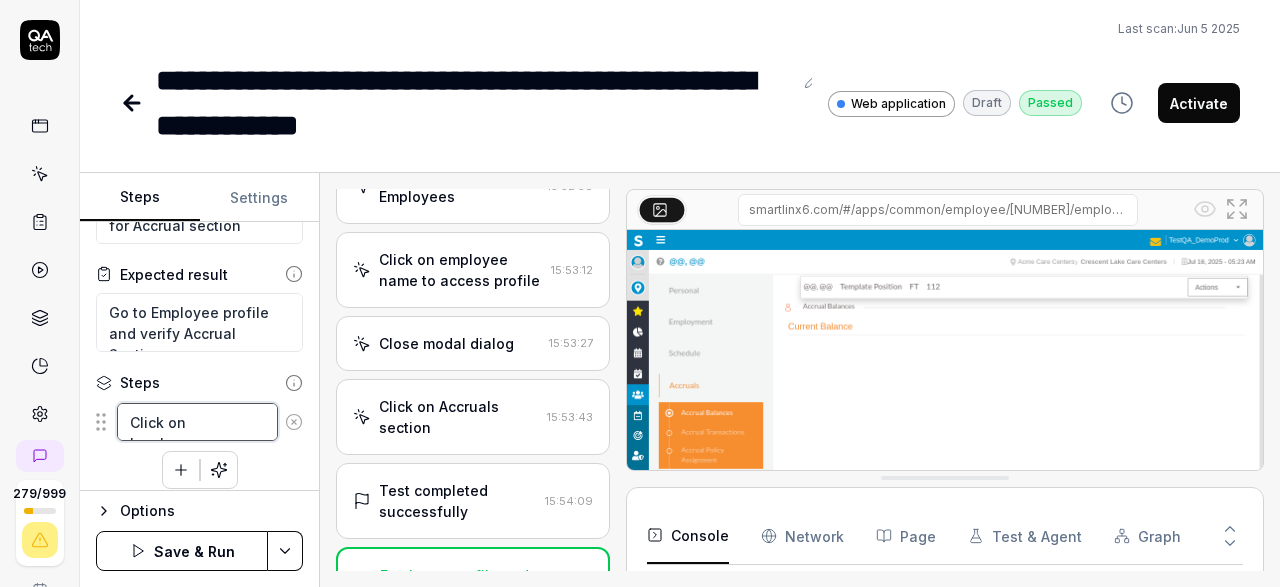 type on "Click on hamburger" 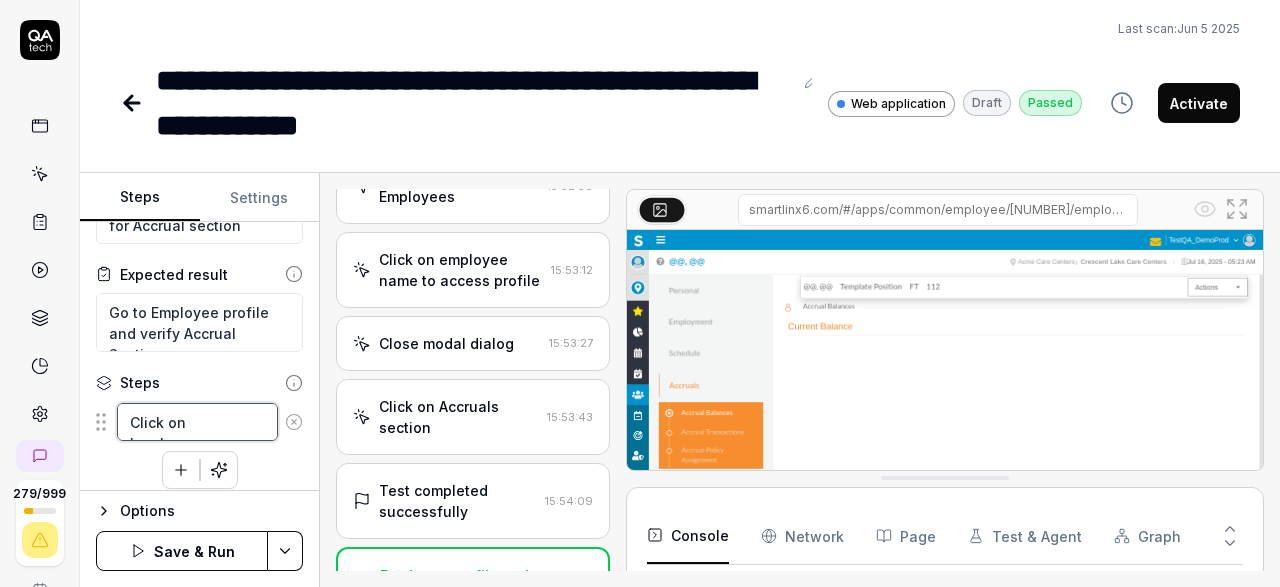 type on "*" 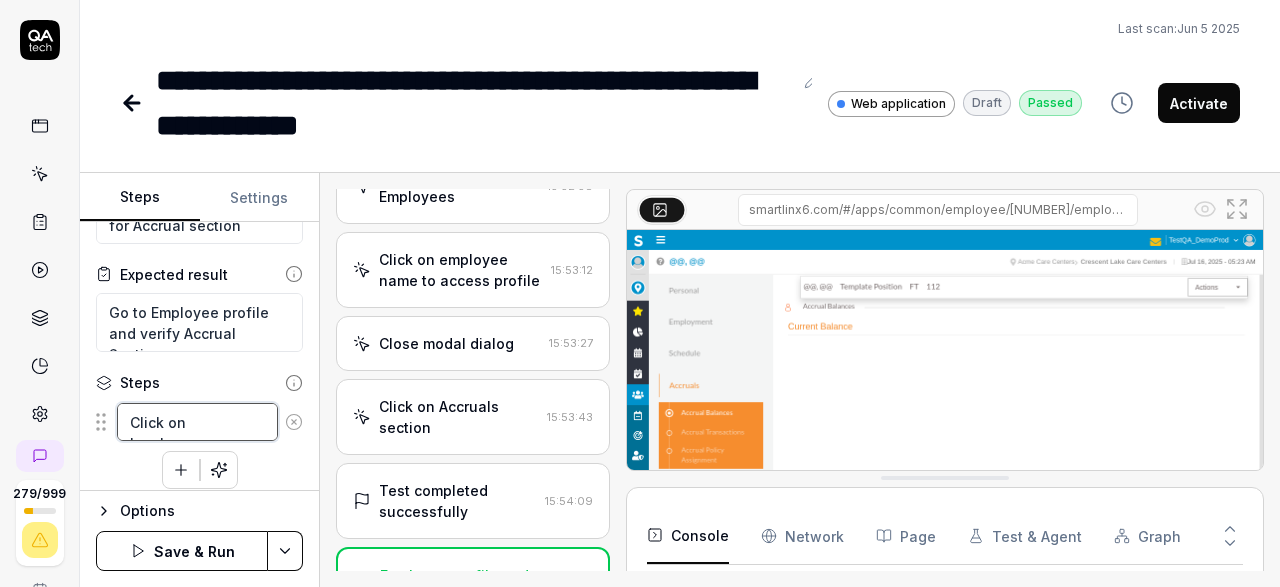 type on "Click on hamburger" 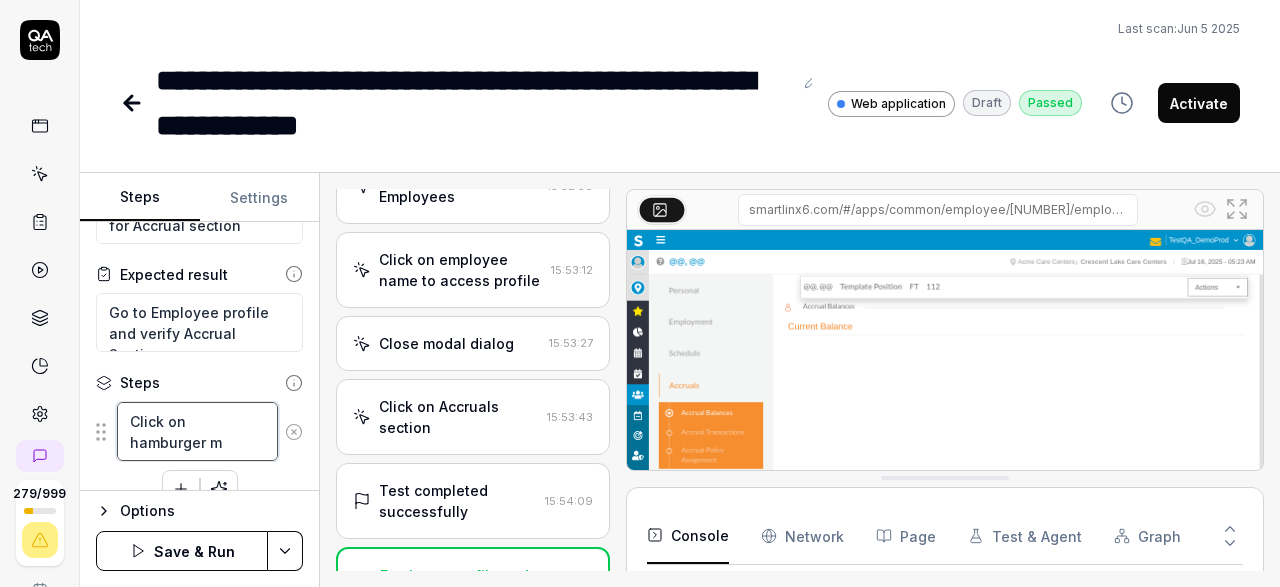 type on "*" 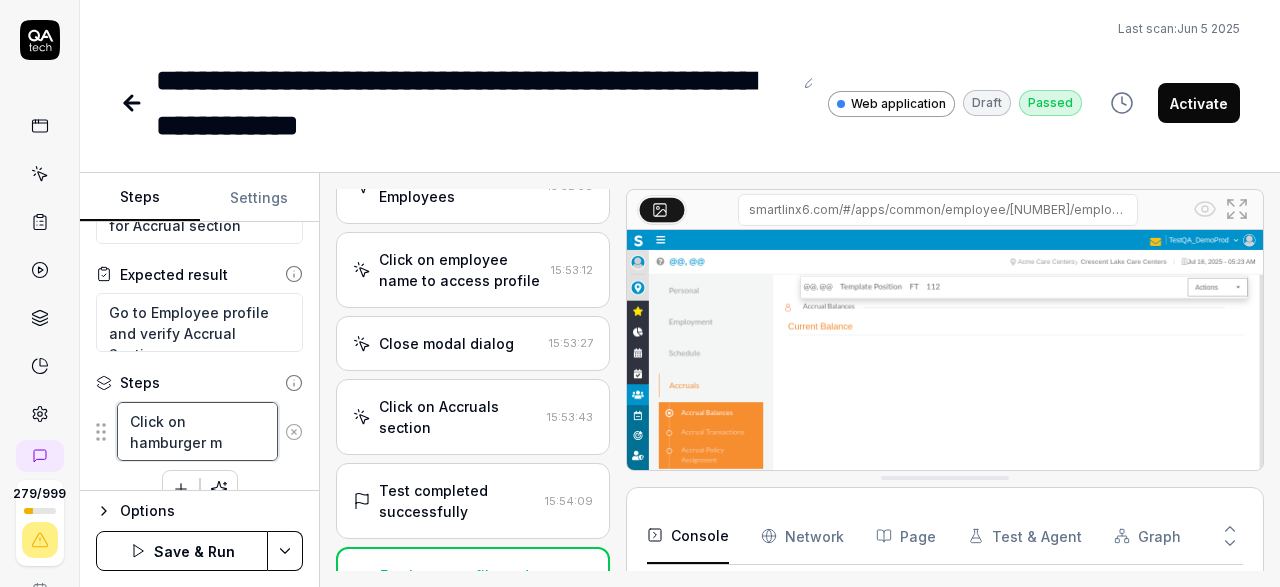 type on "Click on hamburger me" 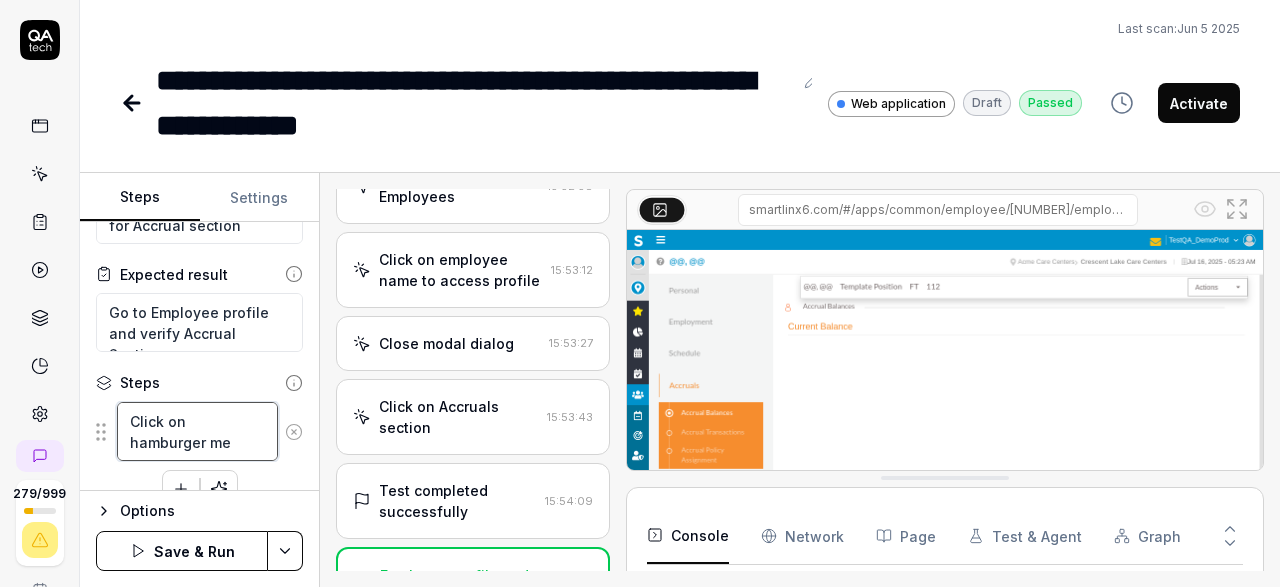 type on "*" 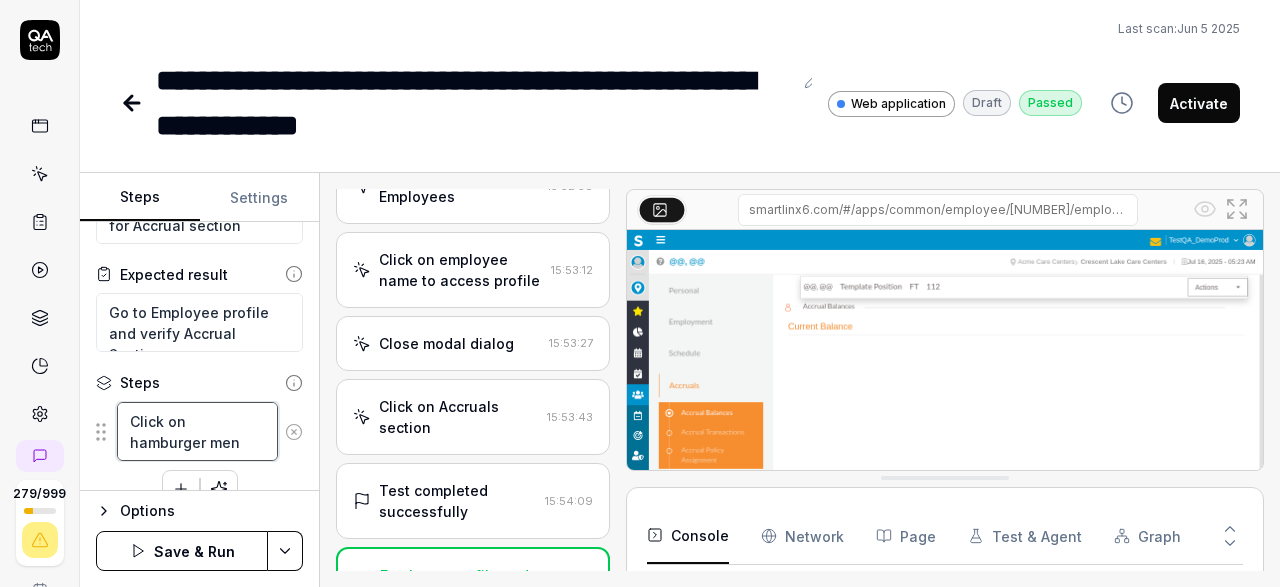 type on "*" 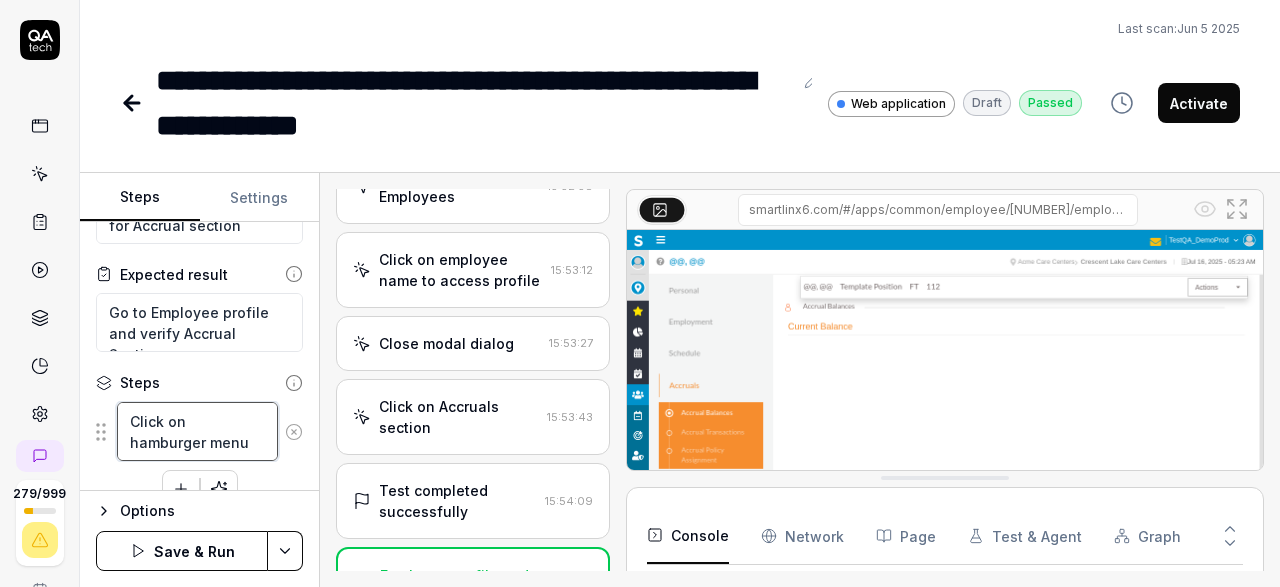 type on "Click on hamburger menu" 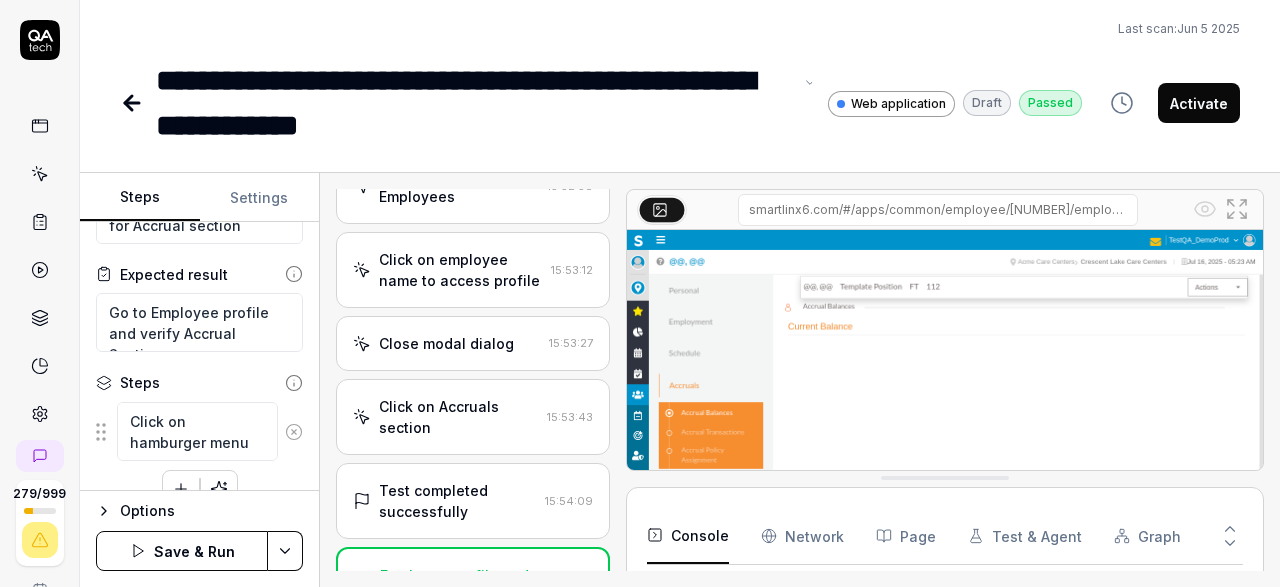 click on "**********" at bounding box center [474, 103] 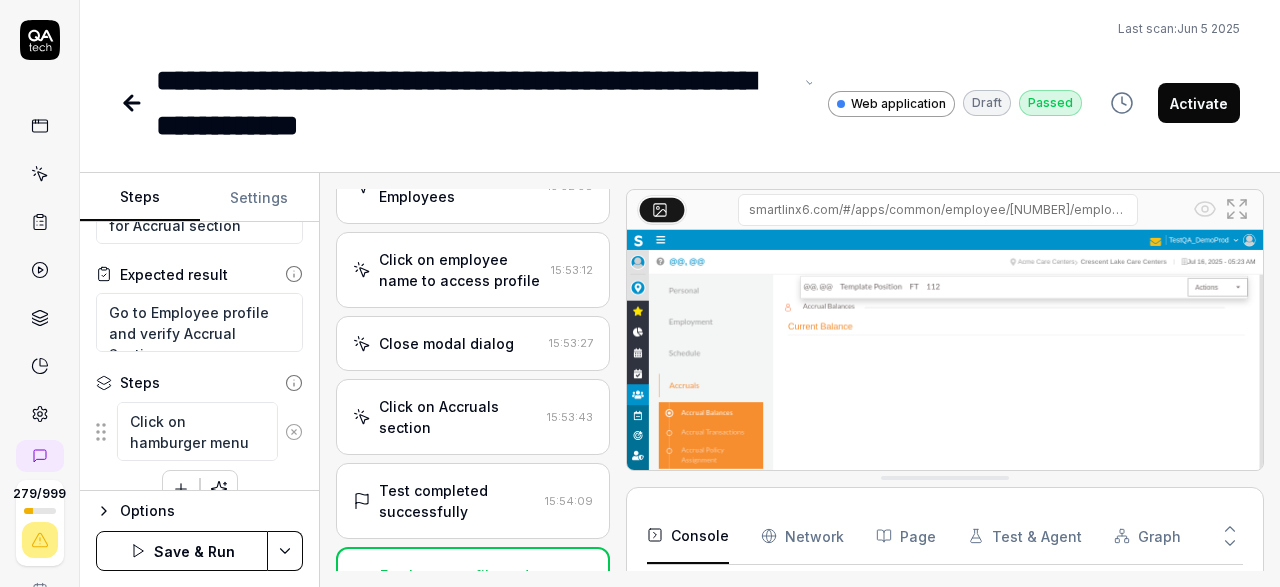 scroll, scrollTop: 114, scrollLeft: 0, axis: vertical 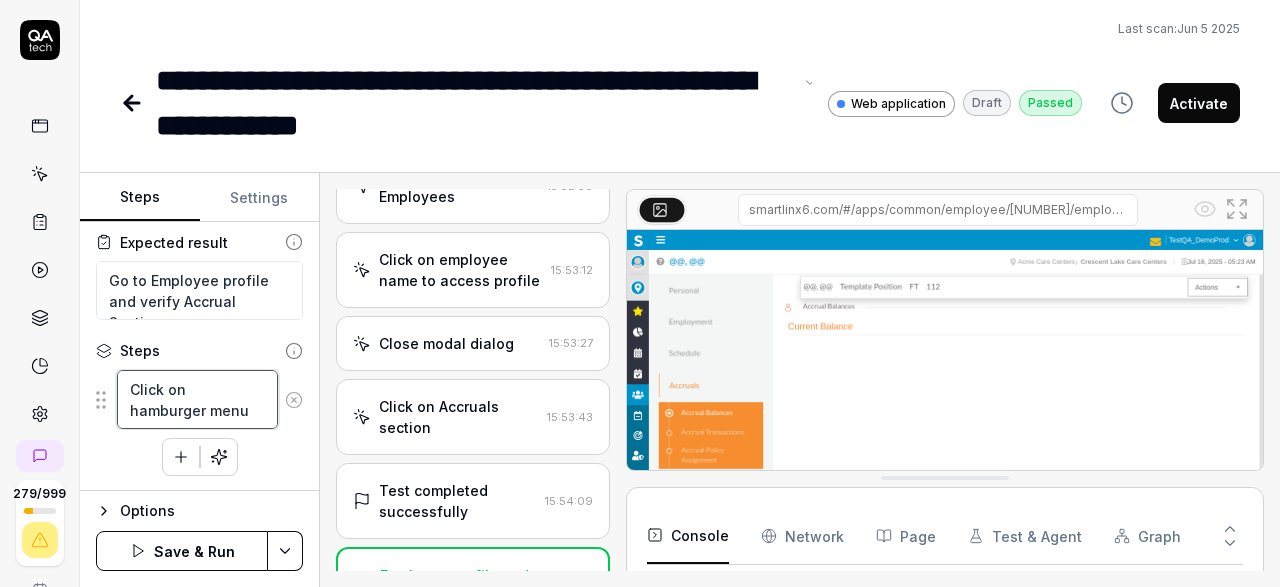 type on "*" 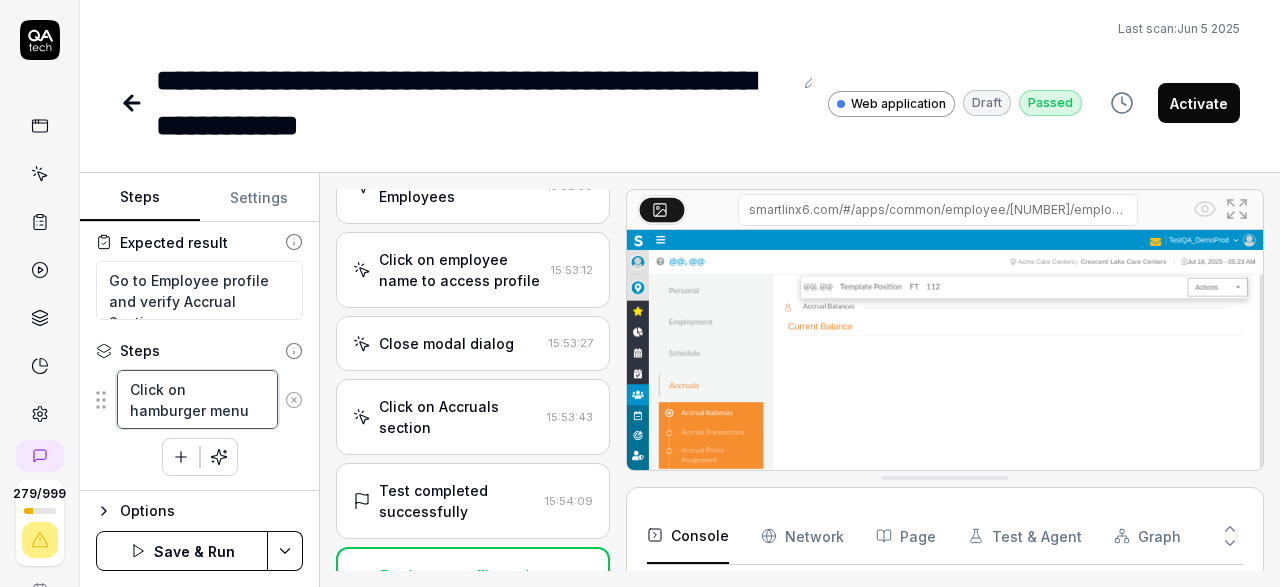 click on "Click on hamburger menu" at bounding box center [197, 399] 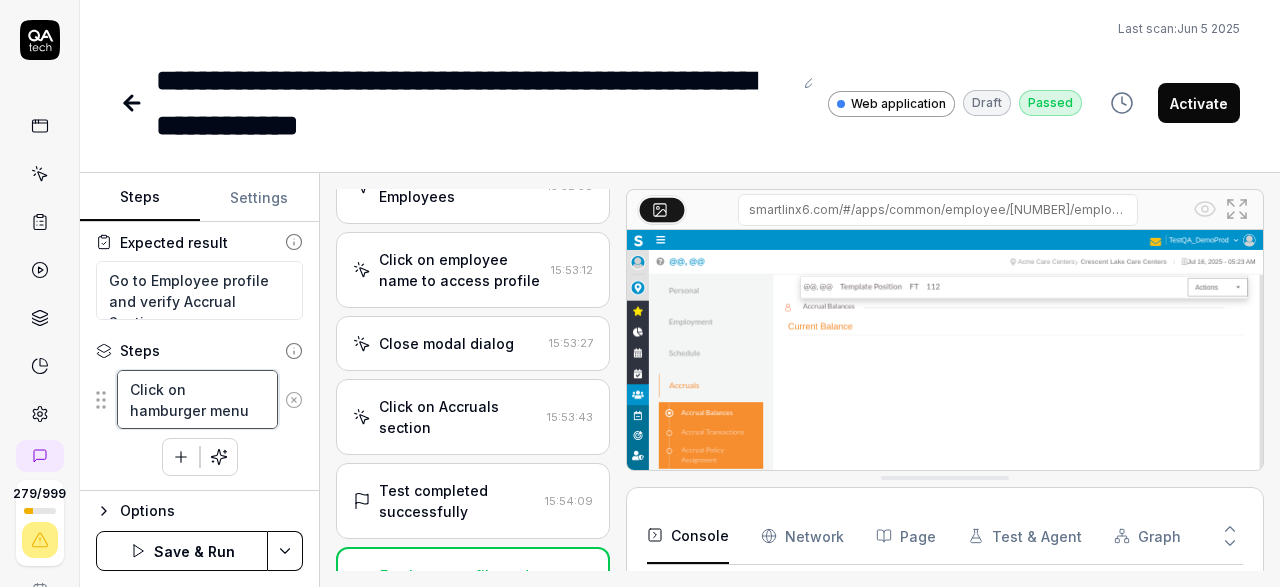 type on "Mon hamburger menu" 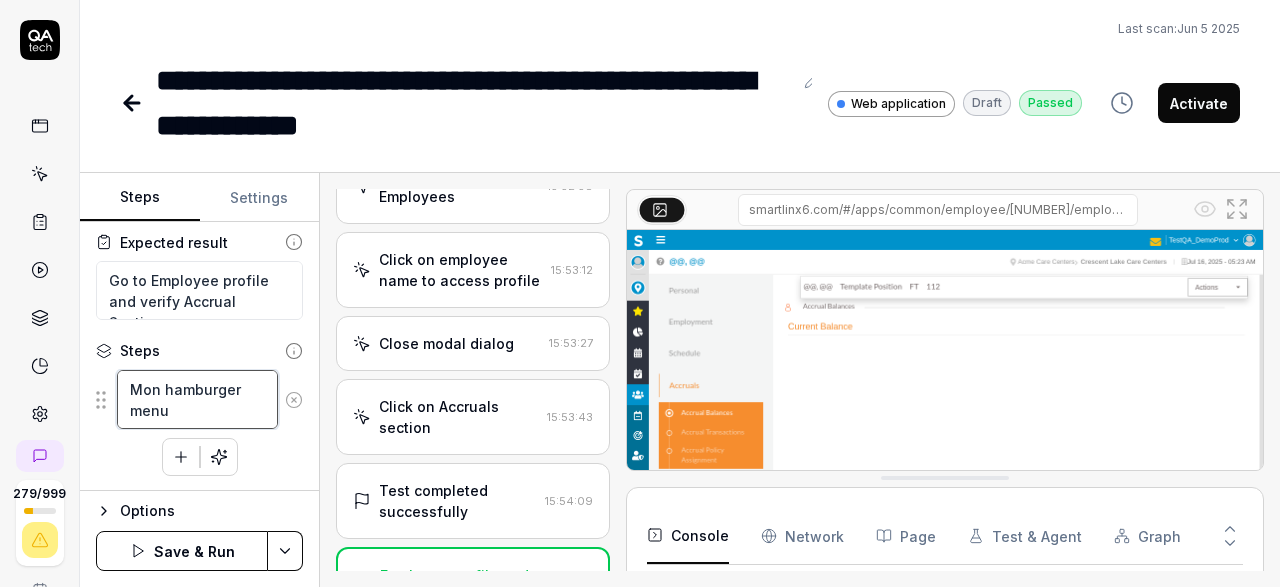 type on "*" 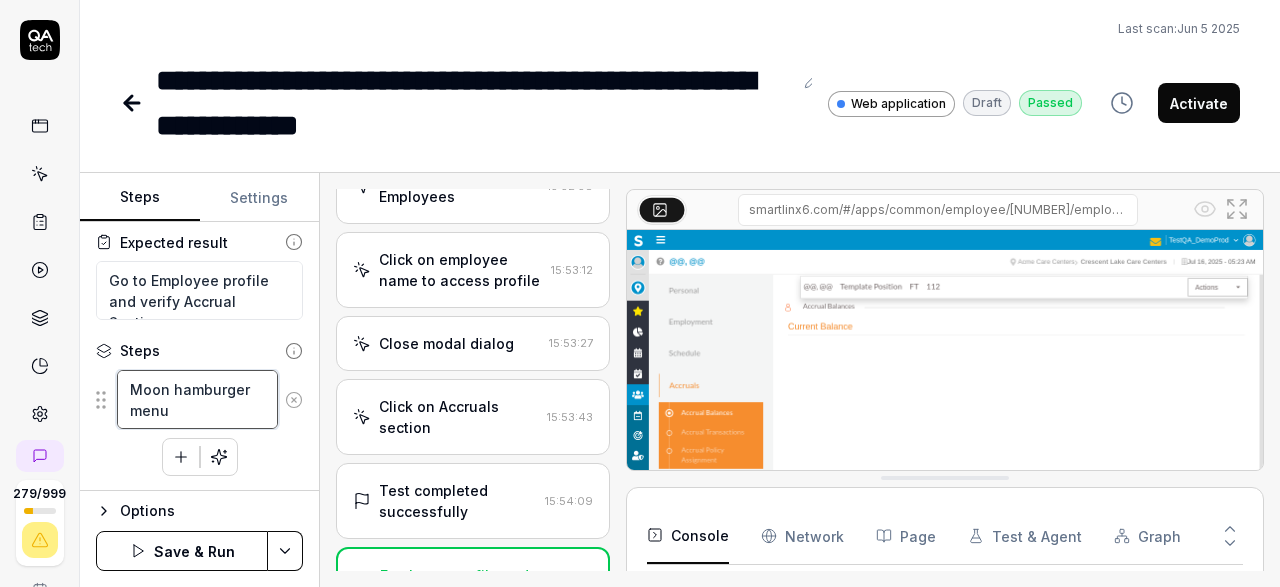 type on "*" 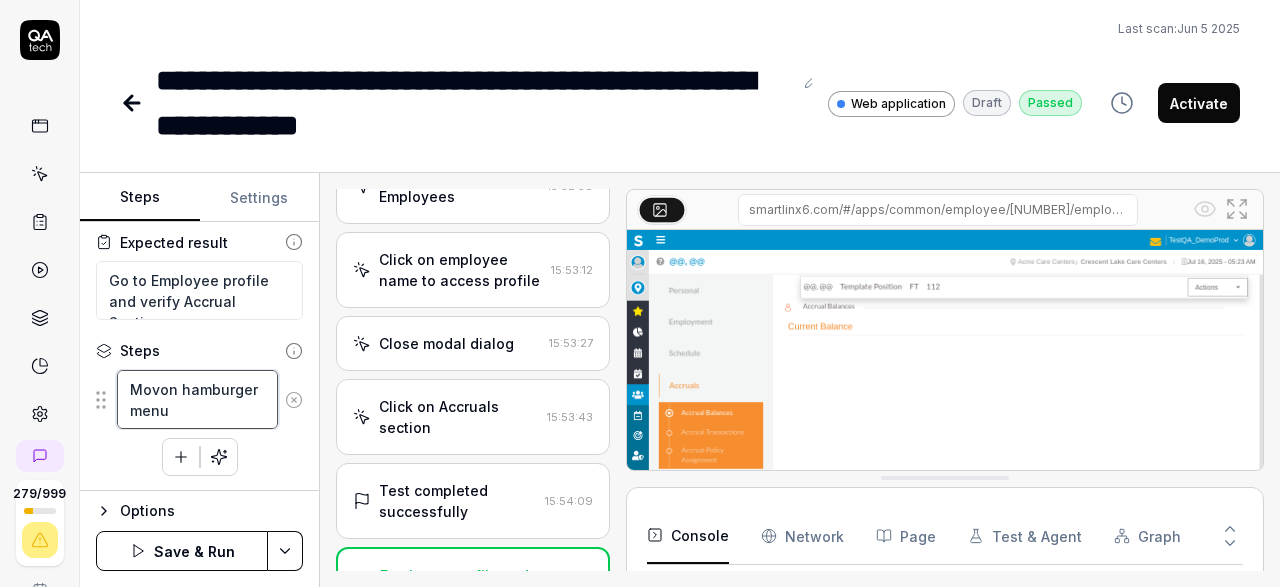 type on "*" 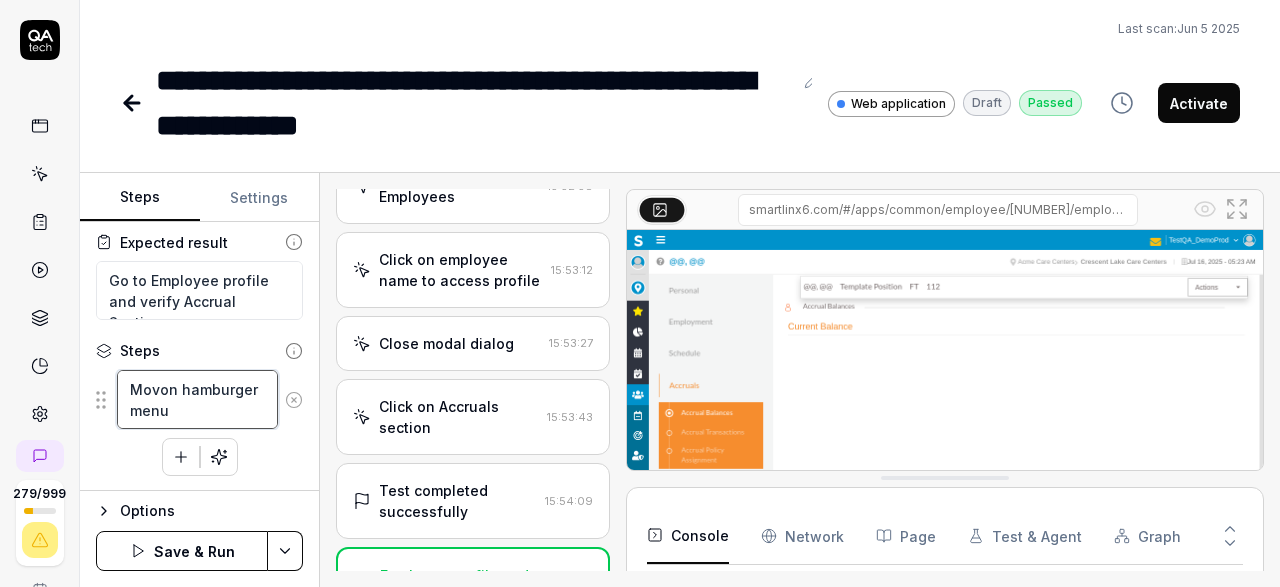 type on "Moveon hamburger menu" 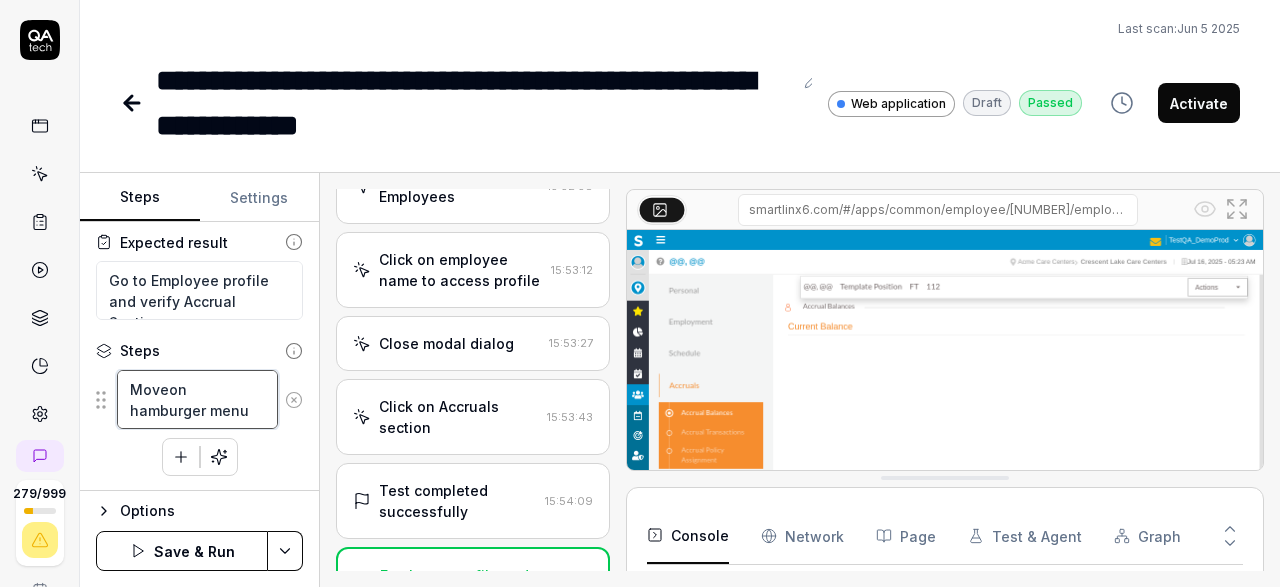 type on "*" 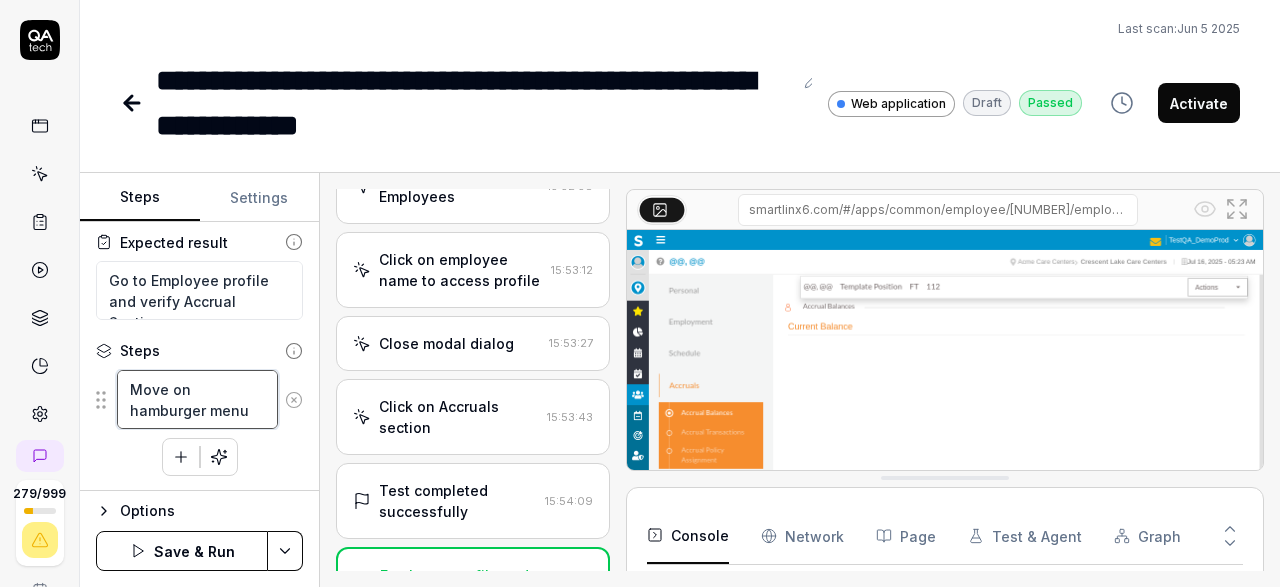 type on "*" 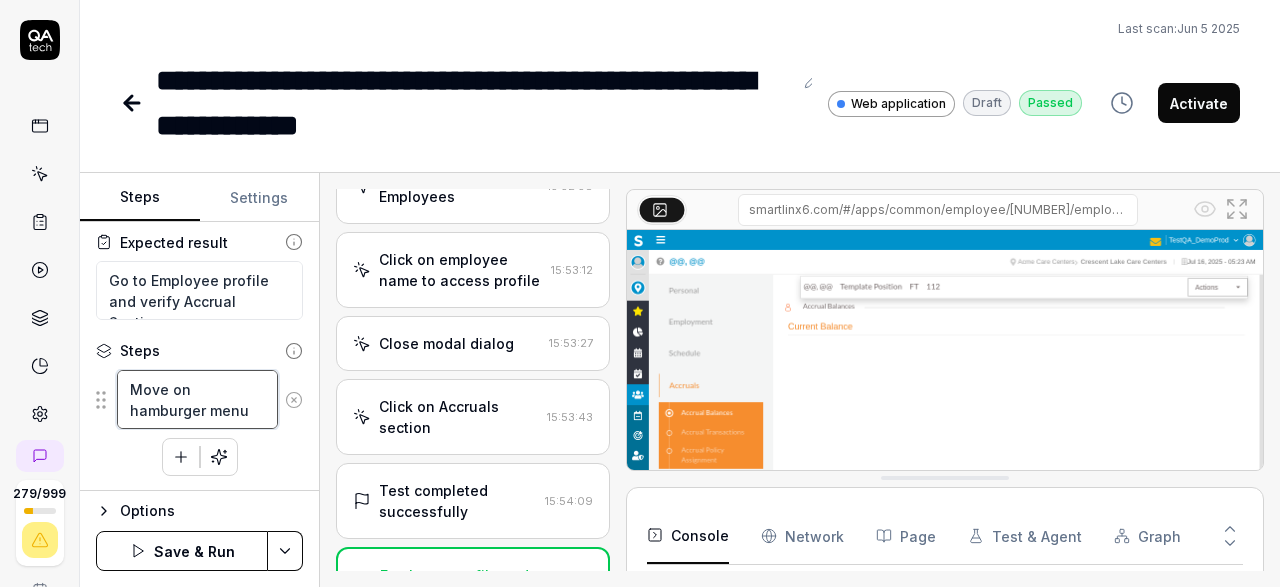 type on "Move mon hamburger menu" 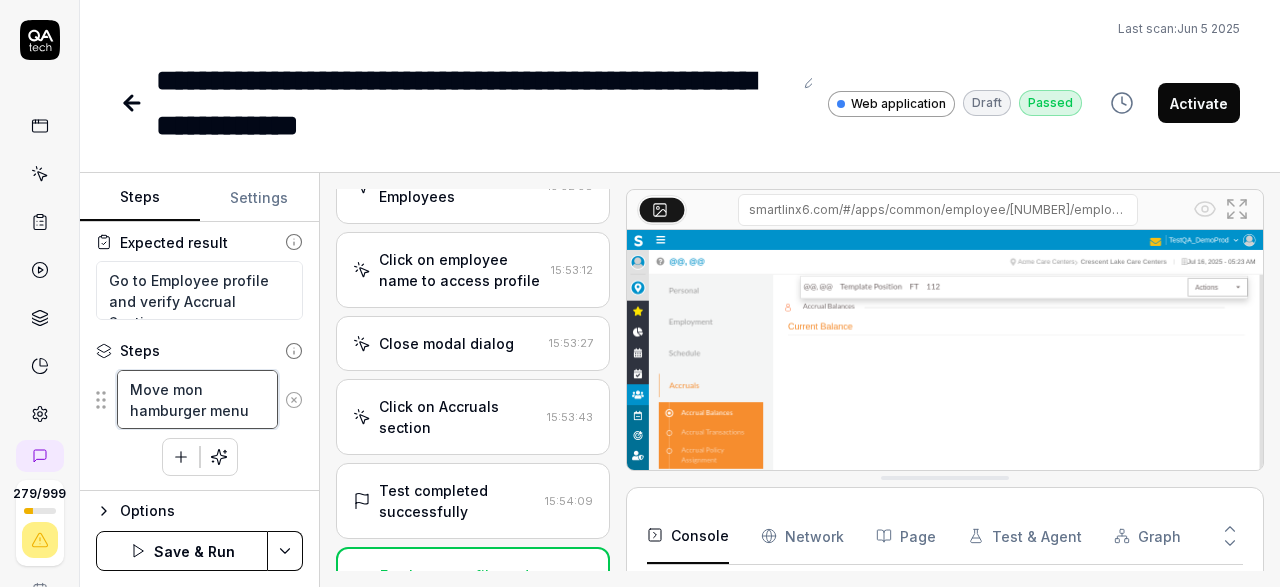 type on "*" 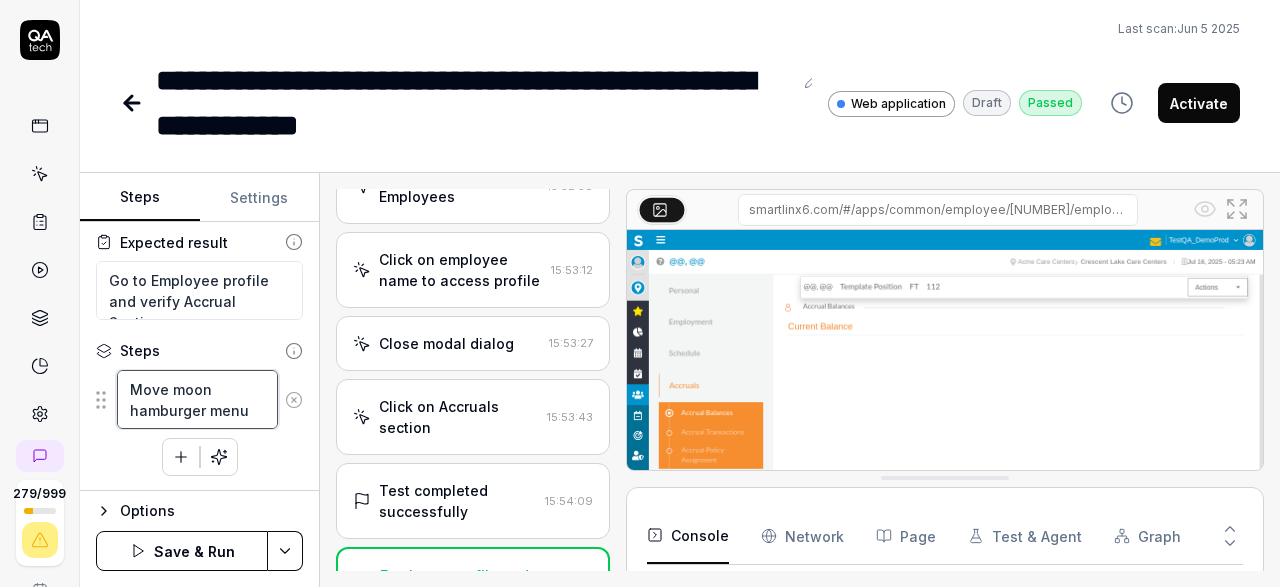 type on "*" 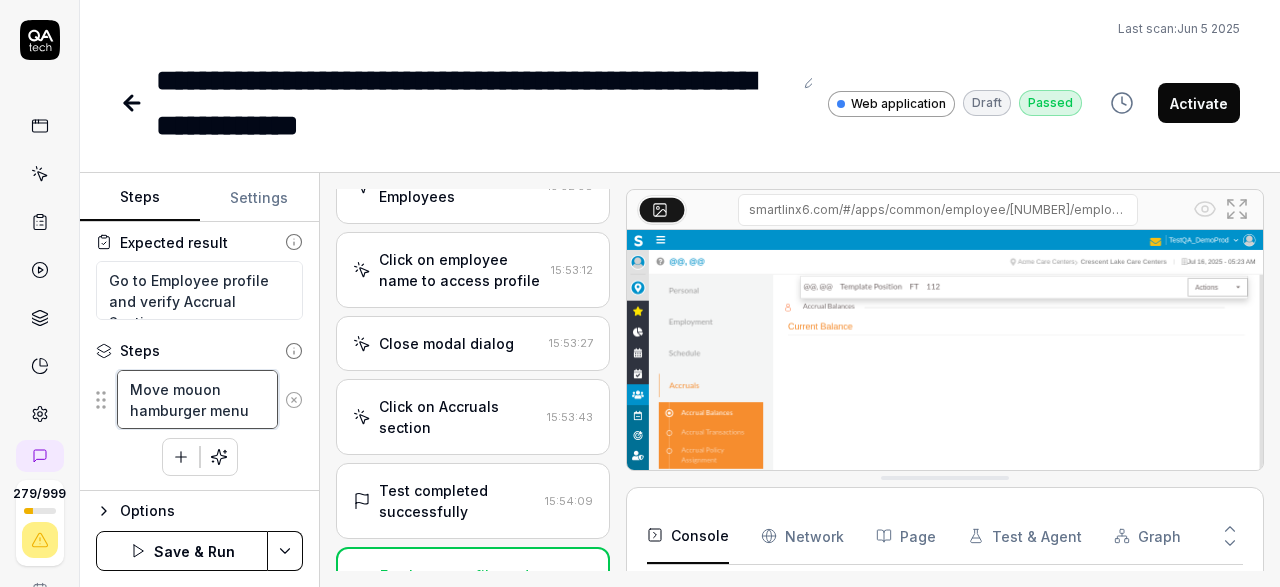 type on "*" 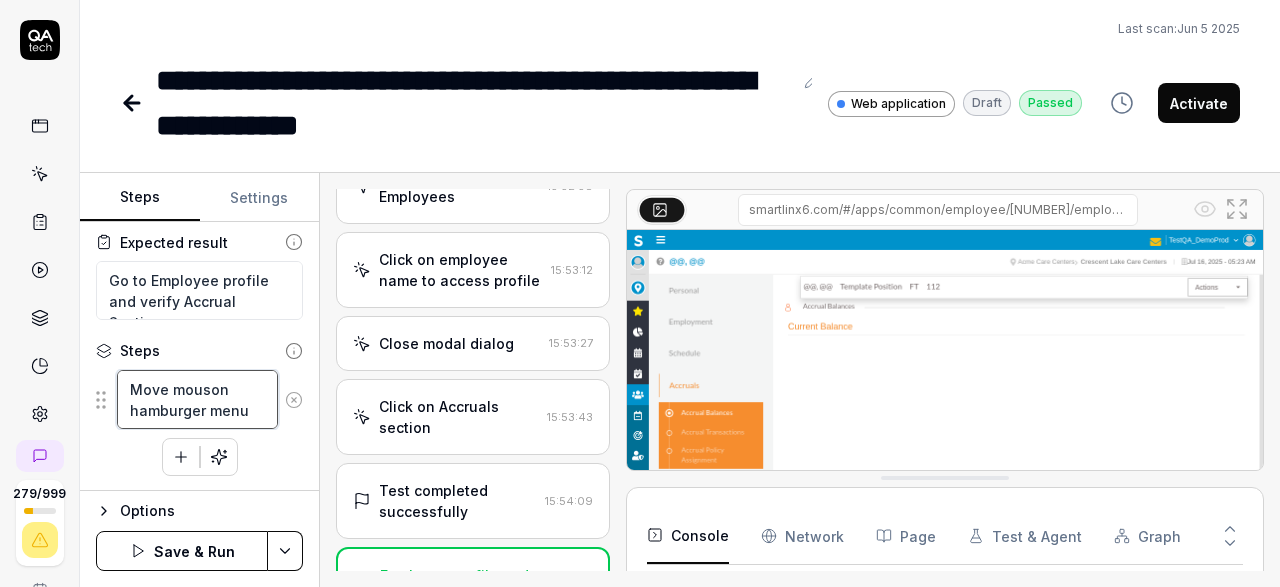 type on "*" 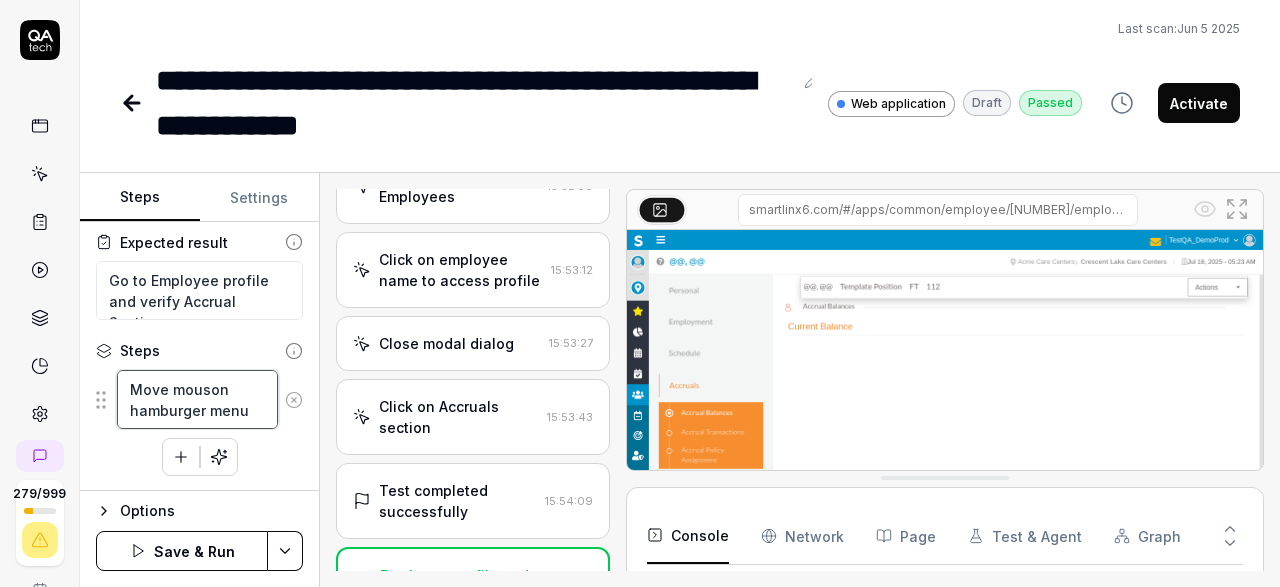type on "Move mouseon hamburger menu" 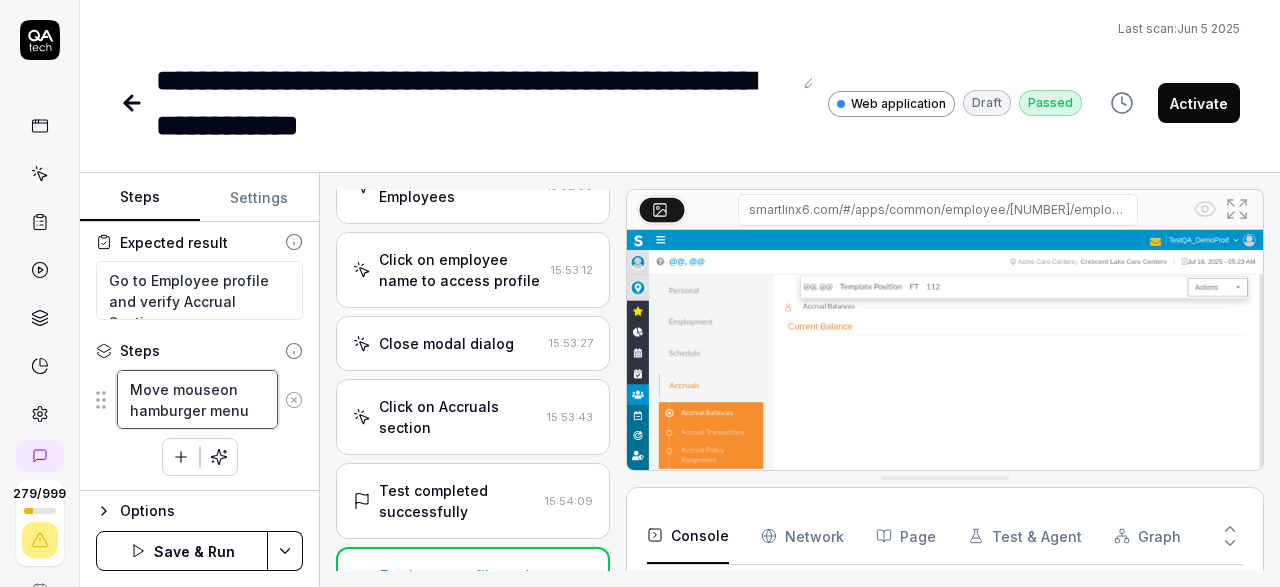 type on "*" 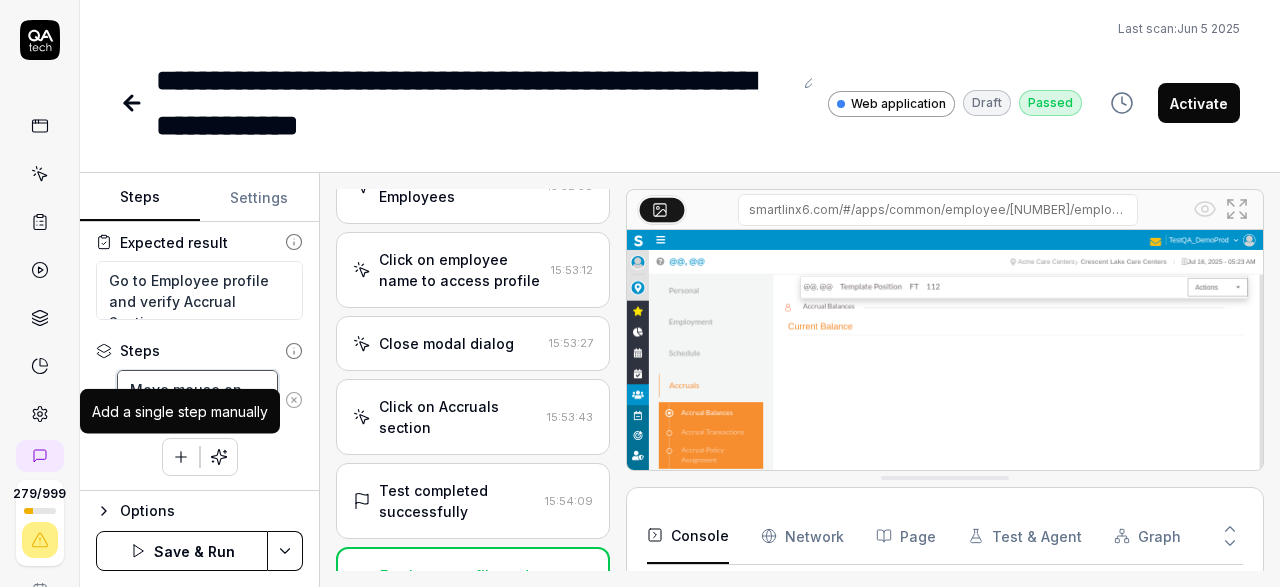 type on "Move mouse on hamburger menu" 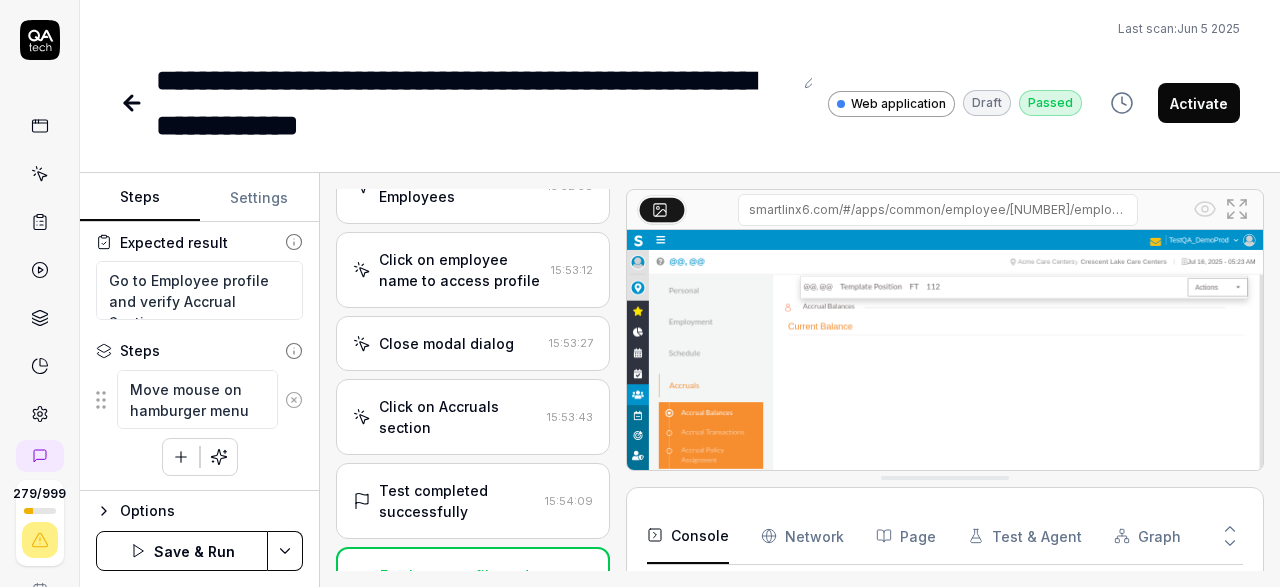 click 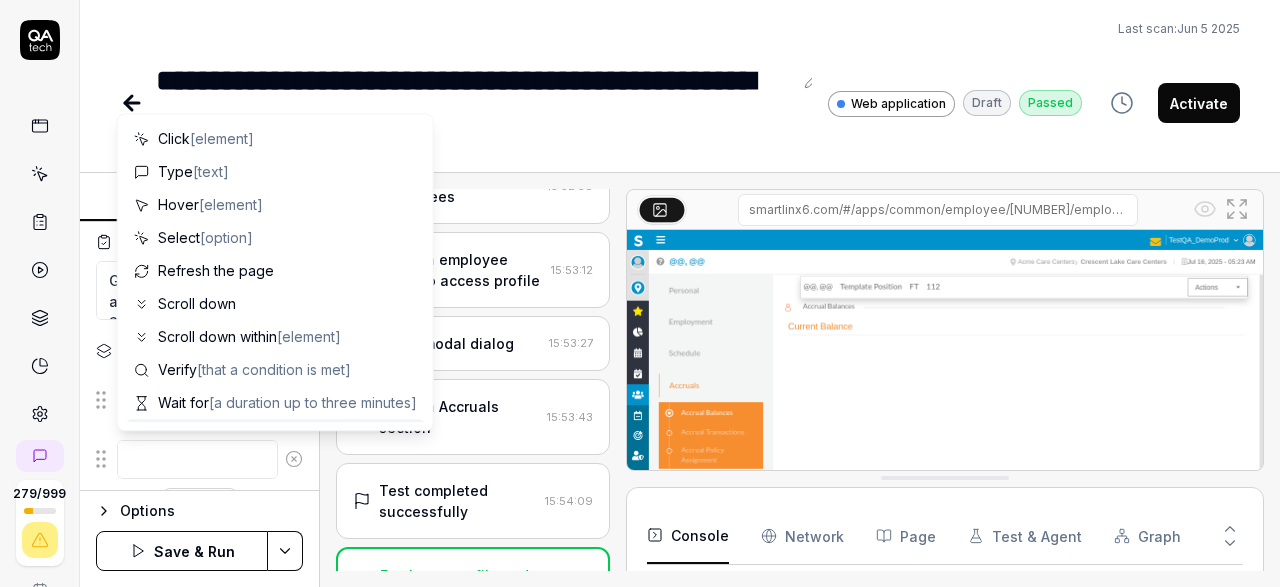 click at bounding box center [197, 459] 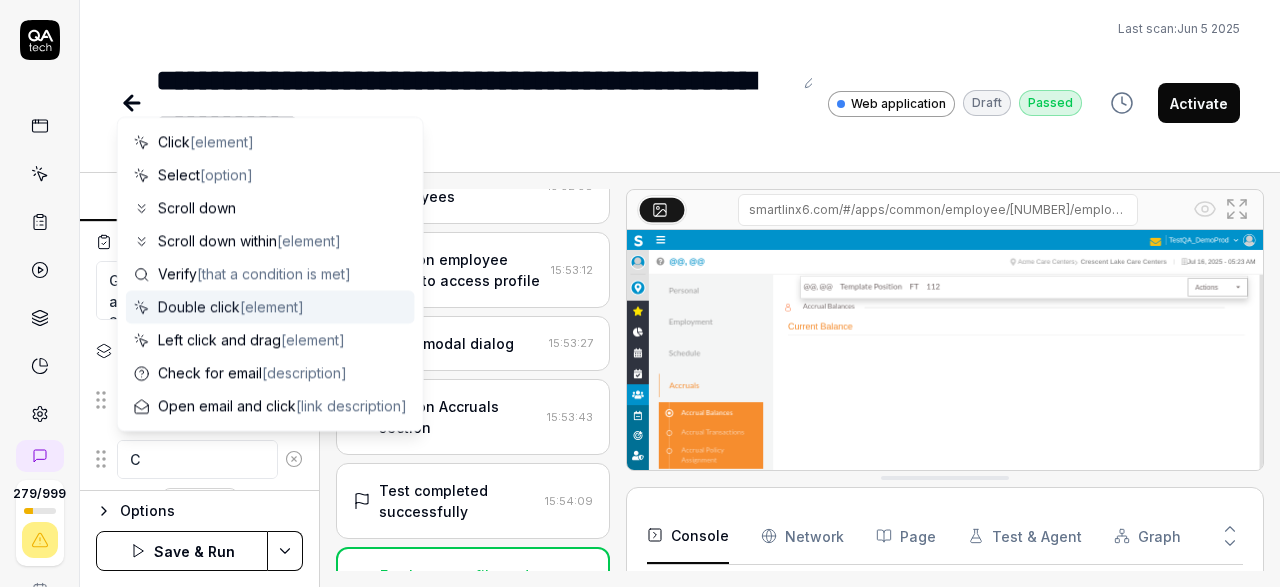 type on "*" 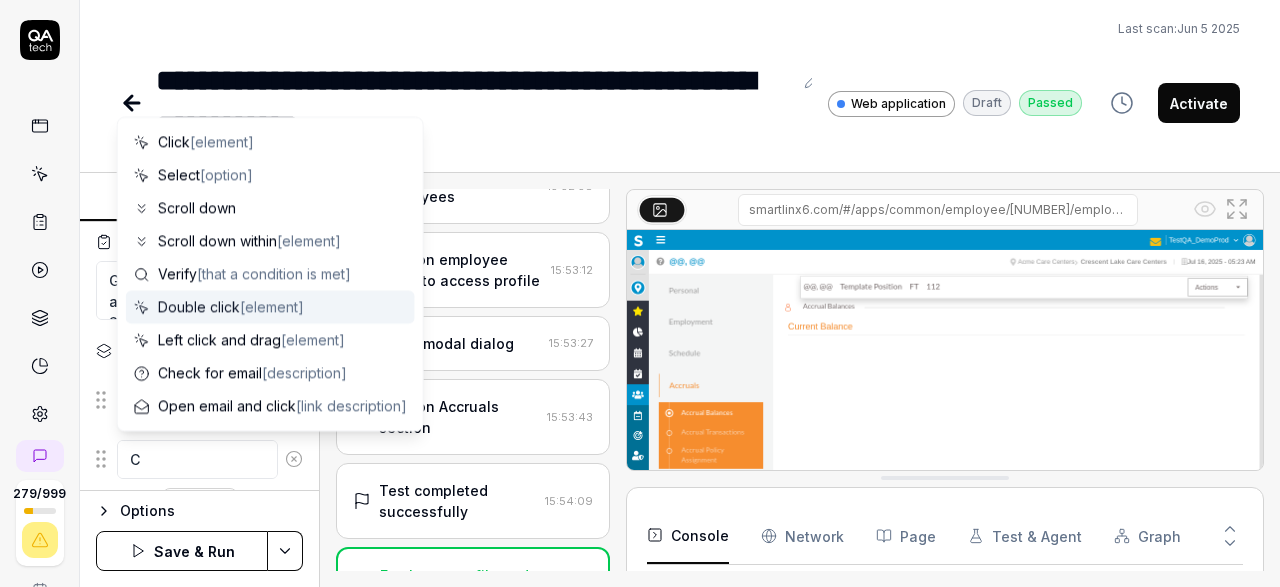 type on "Cl" 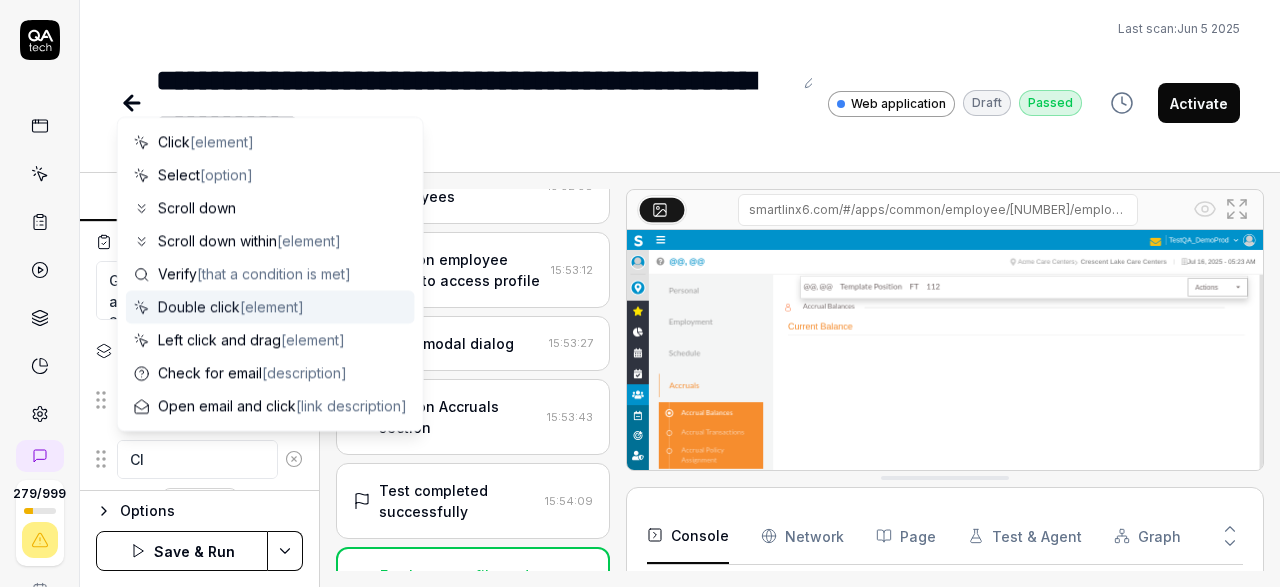 type on "*" 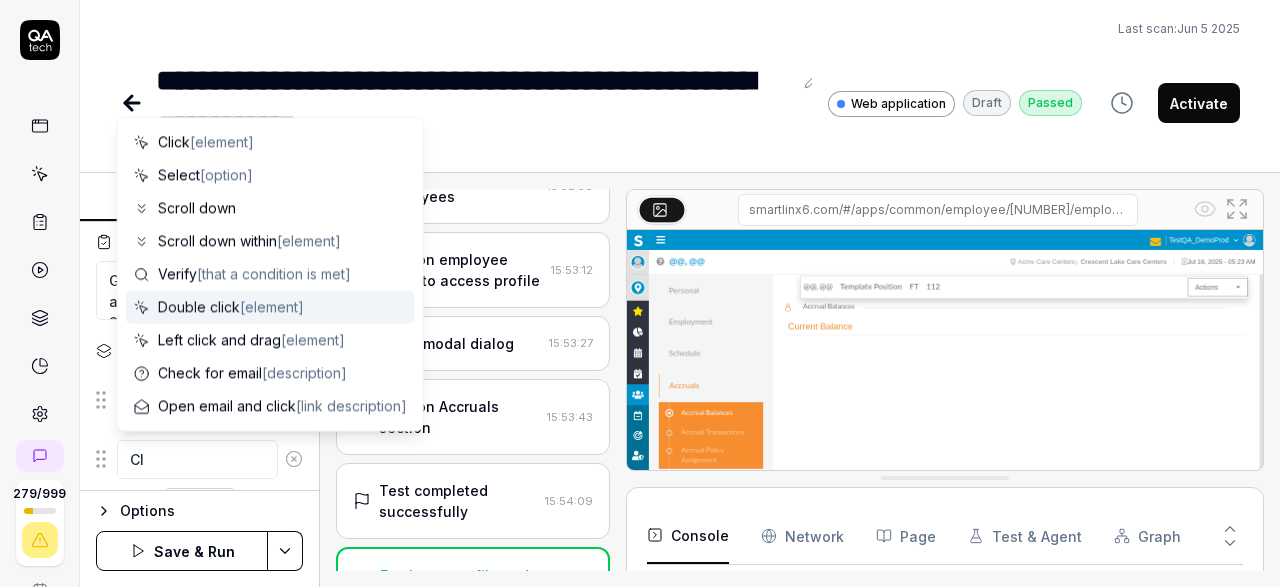 type on "Cli" 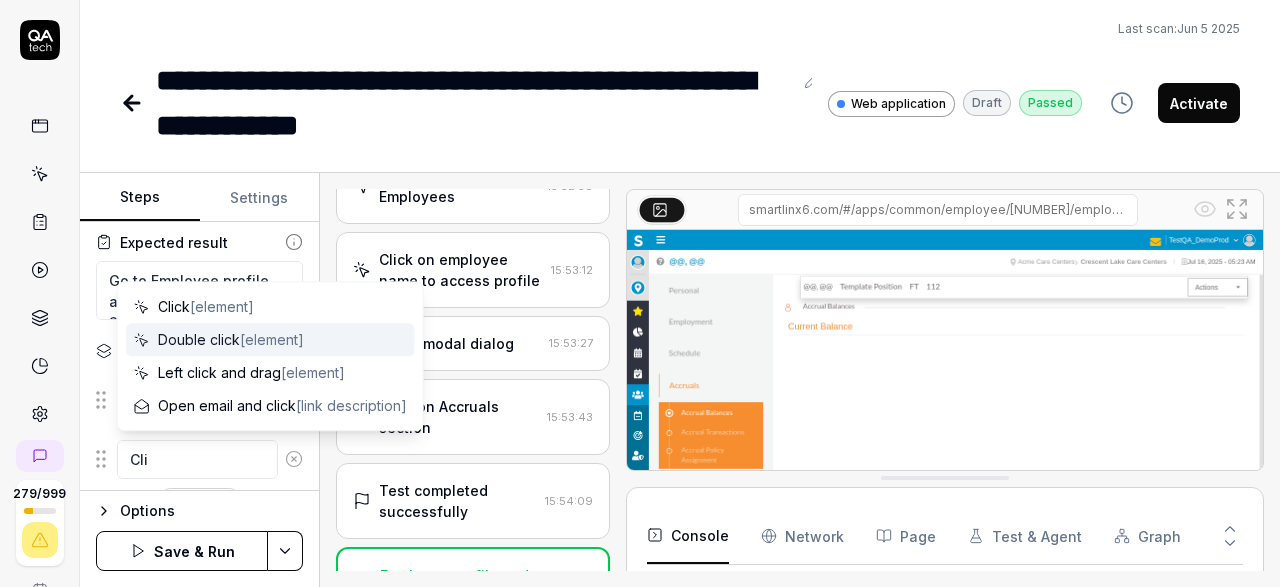 type on "*" 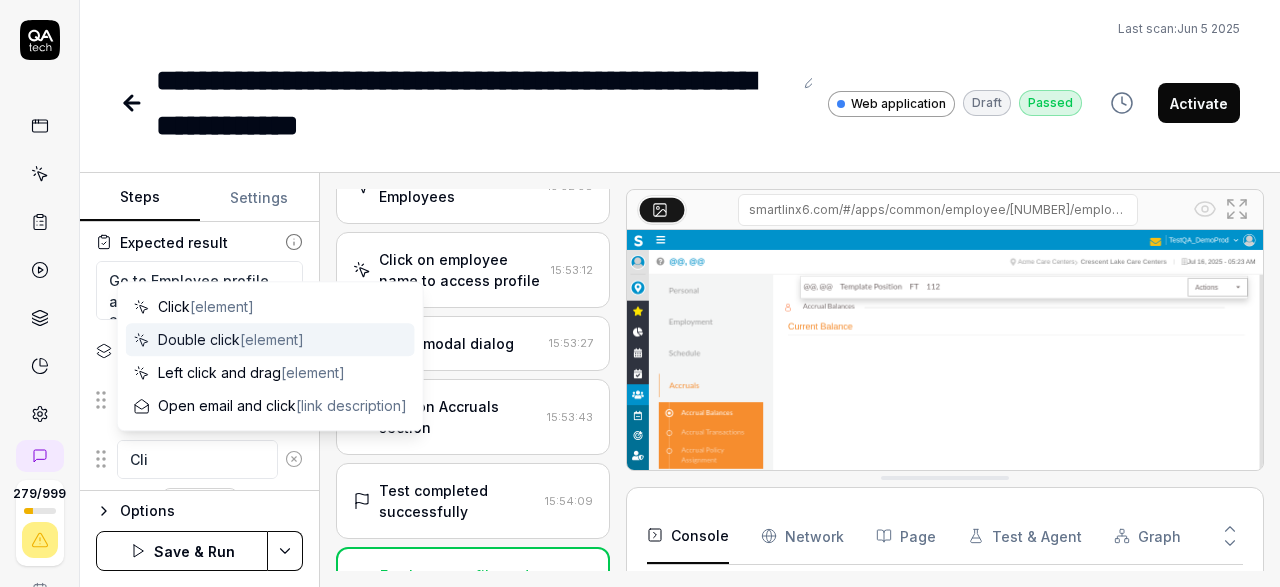 type on "Clic" 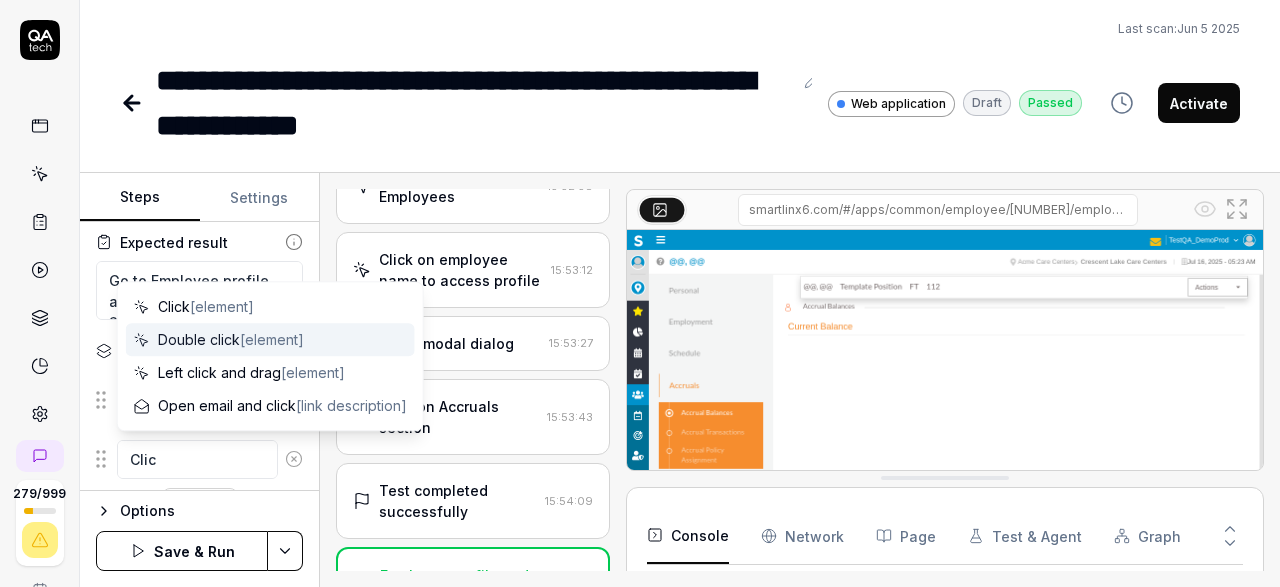 type on "*" 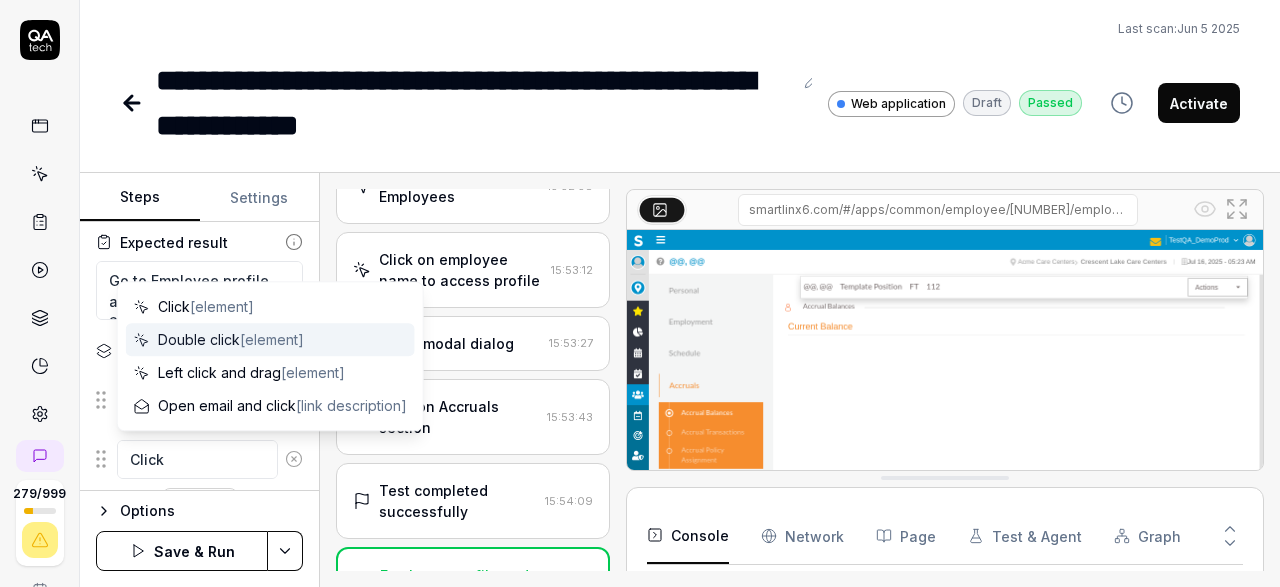 type on "*" 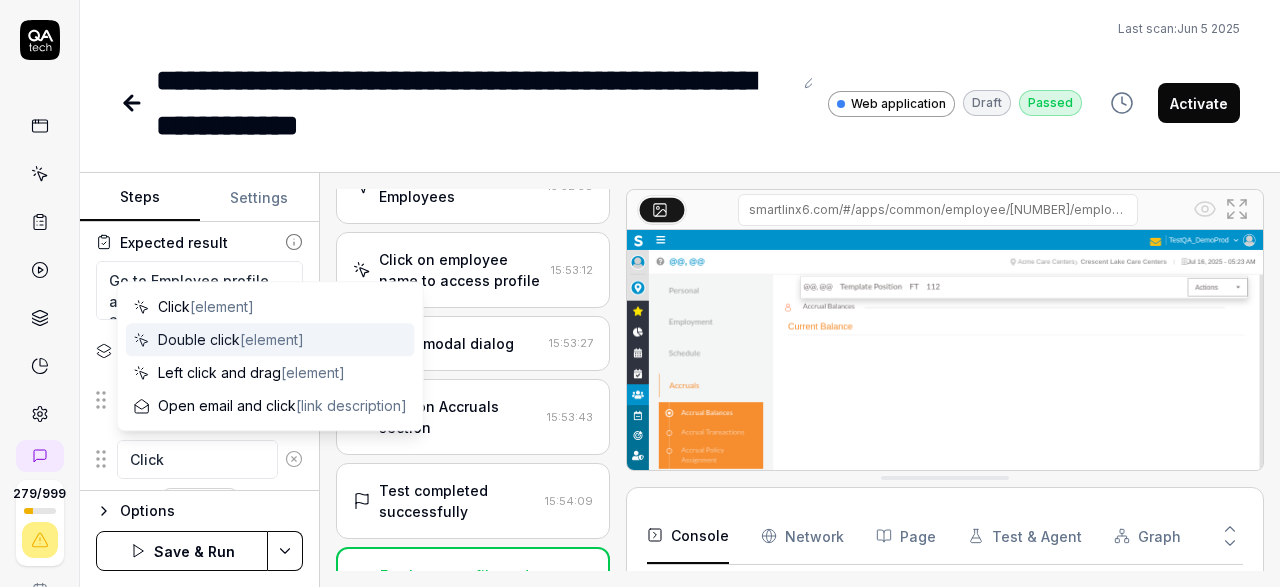 type on "Click" 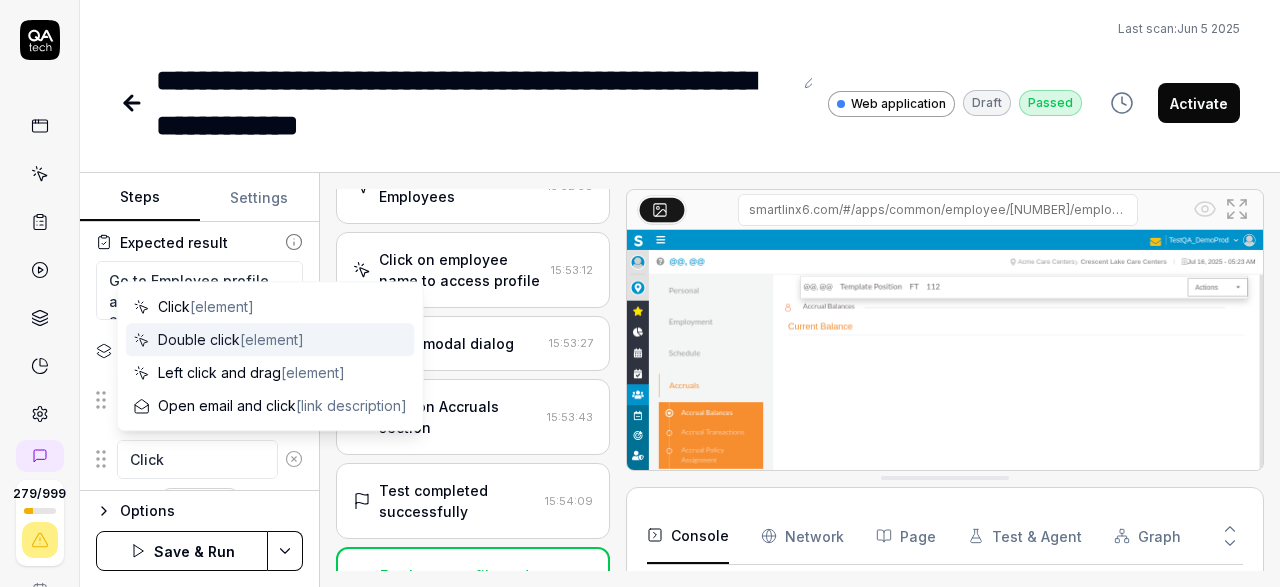 type on "Click o" 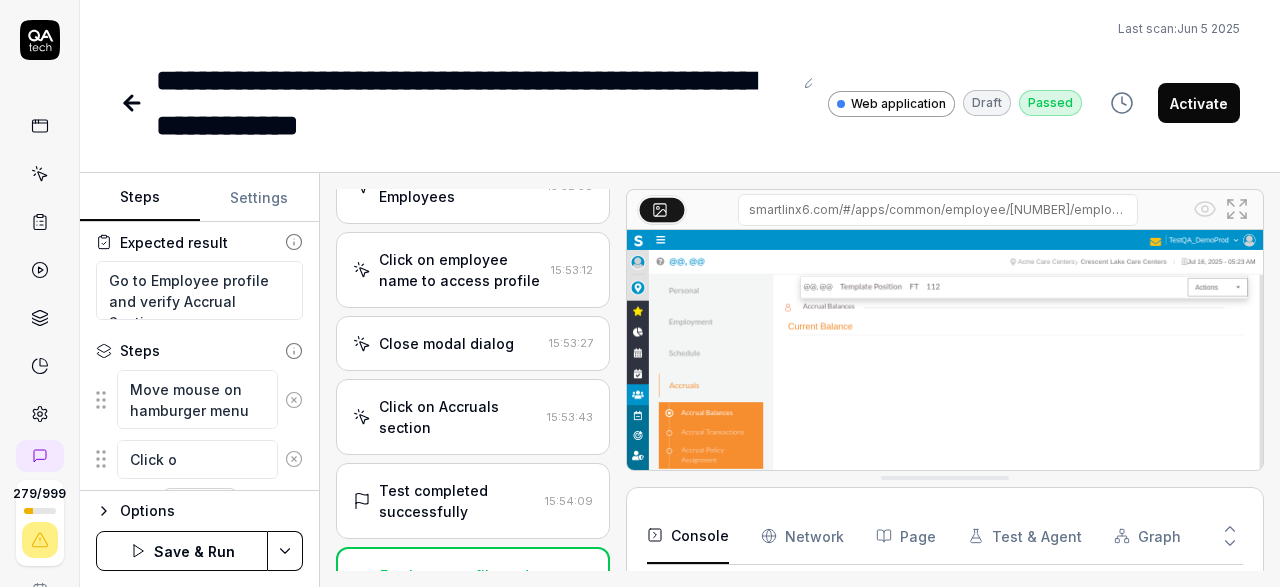 type on "*" 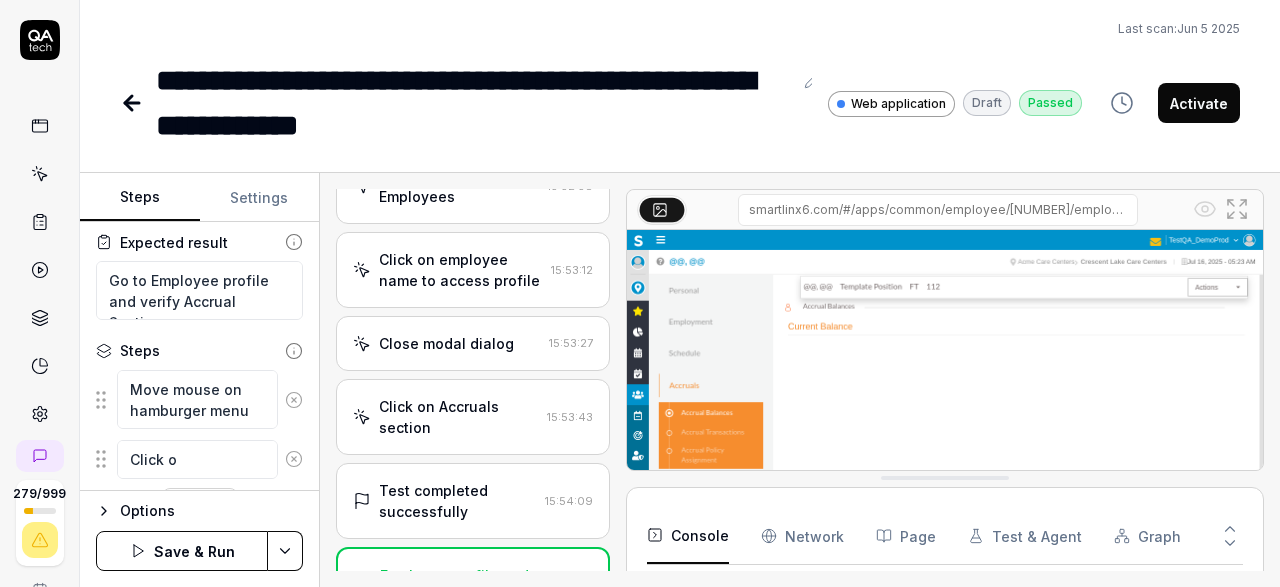 type on "Click on" 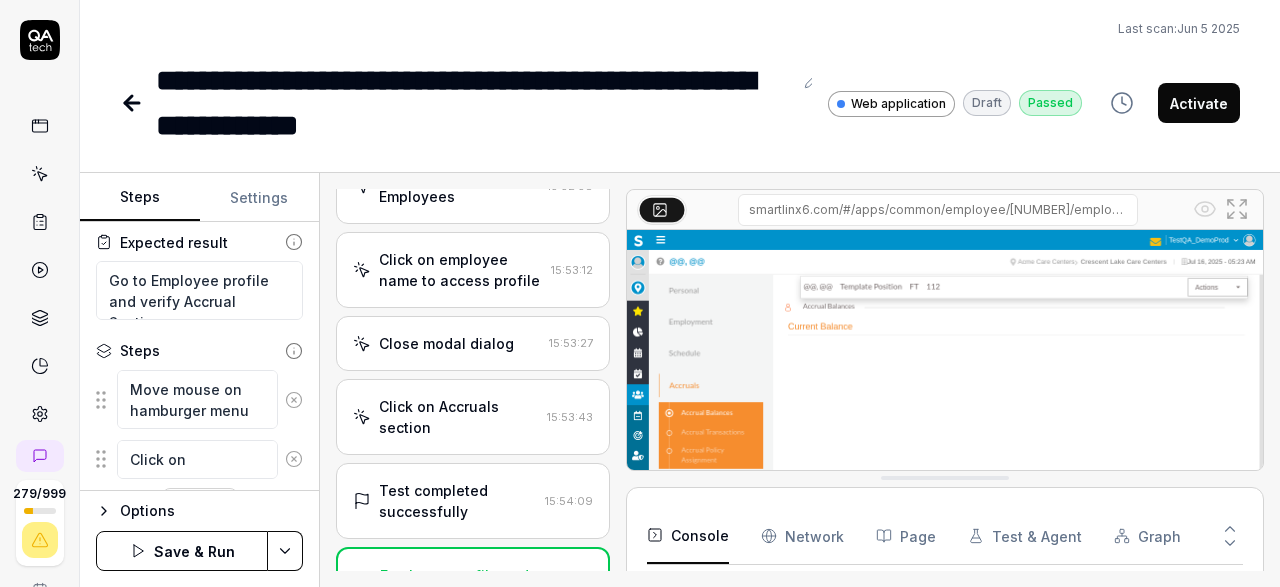 type on "*" 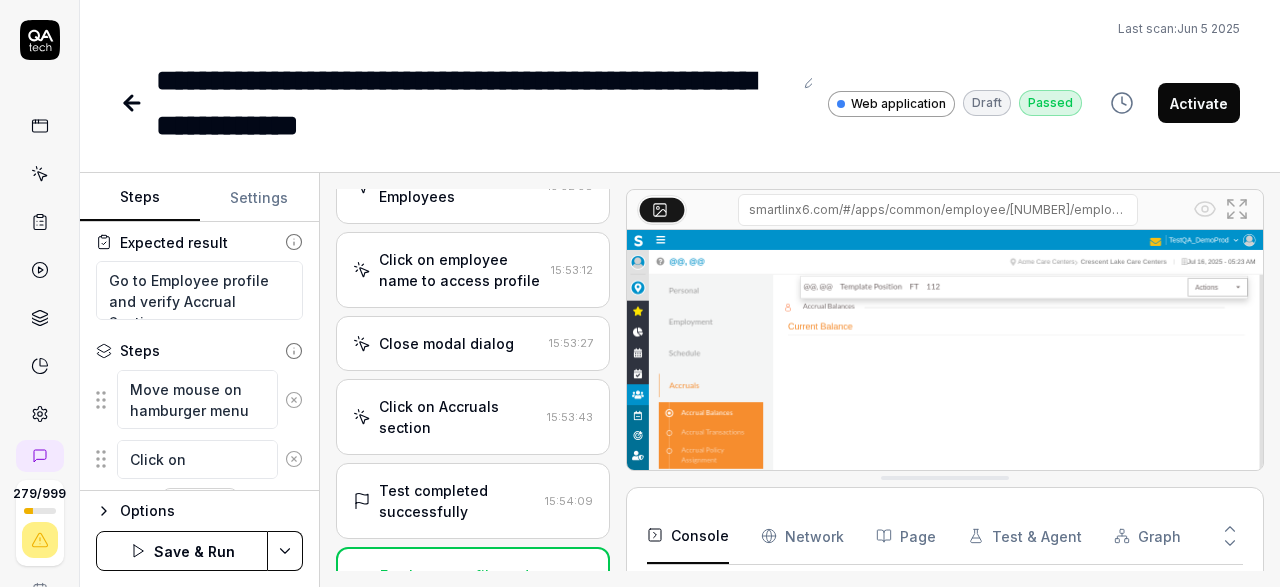 type on "*" 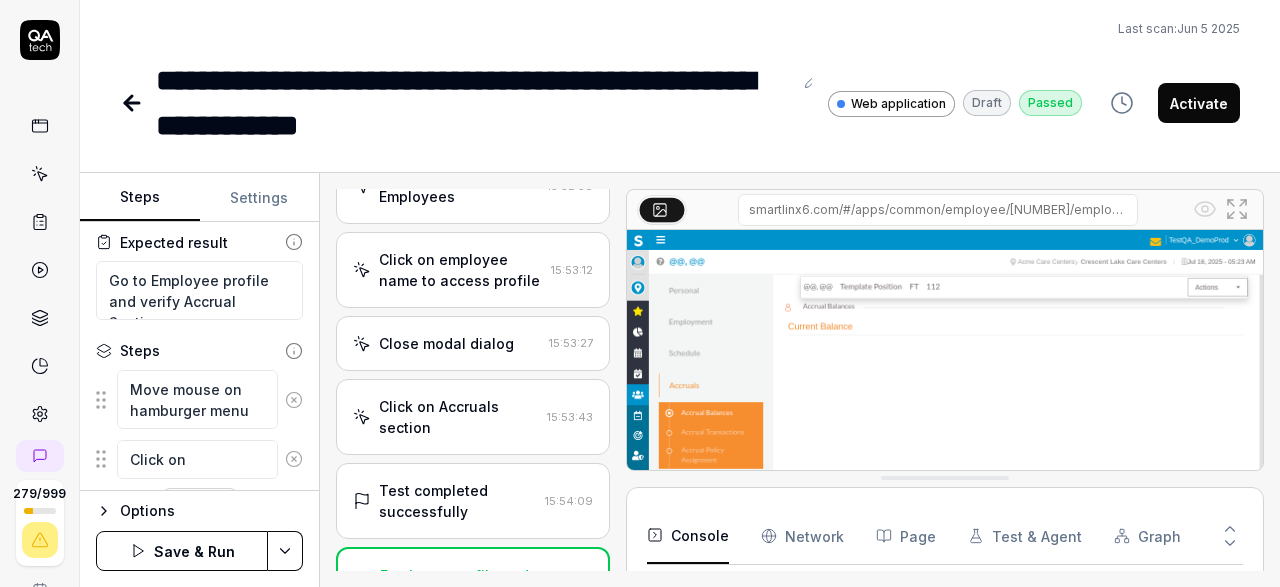 type on "Click on h" 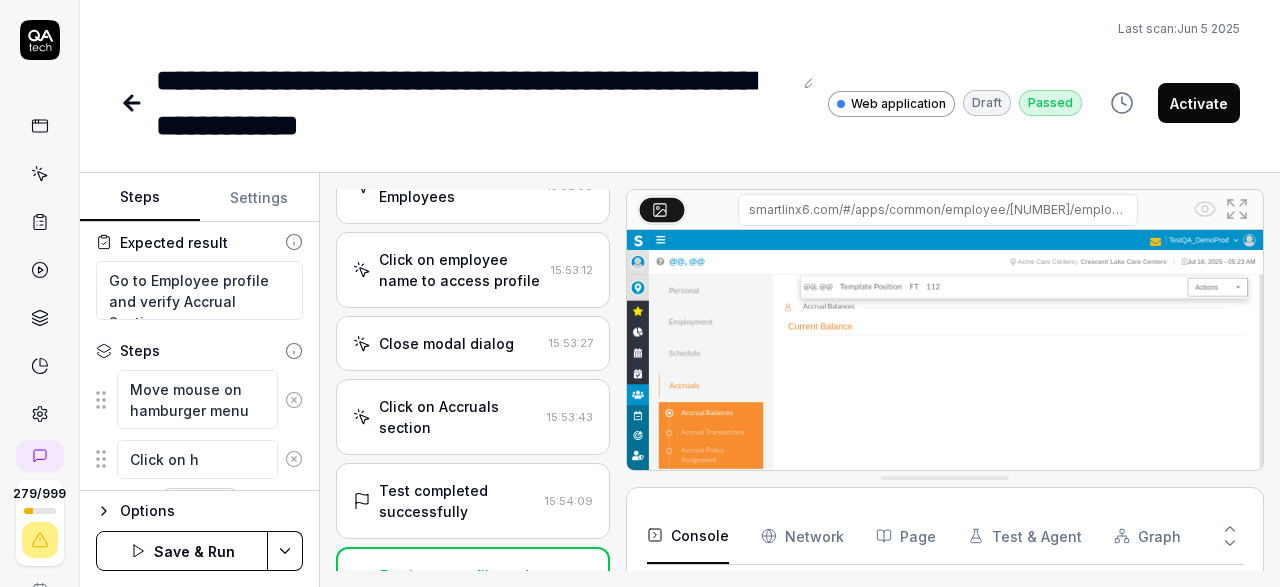 type on "*" 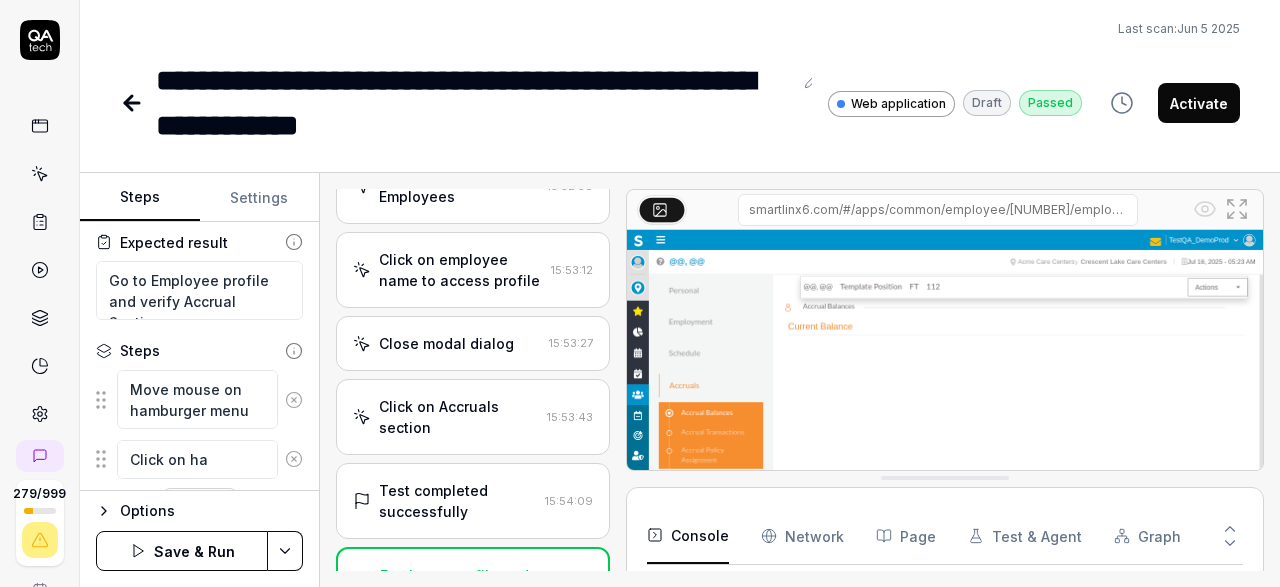 type on "*" 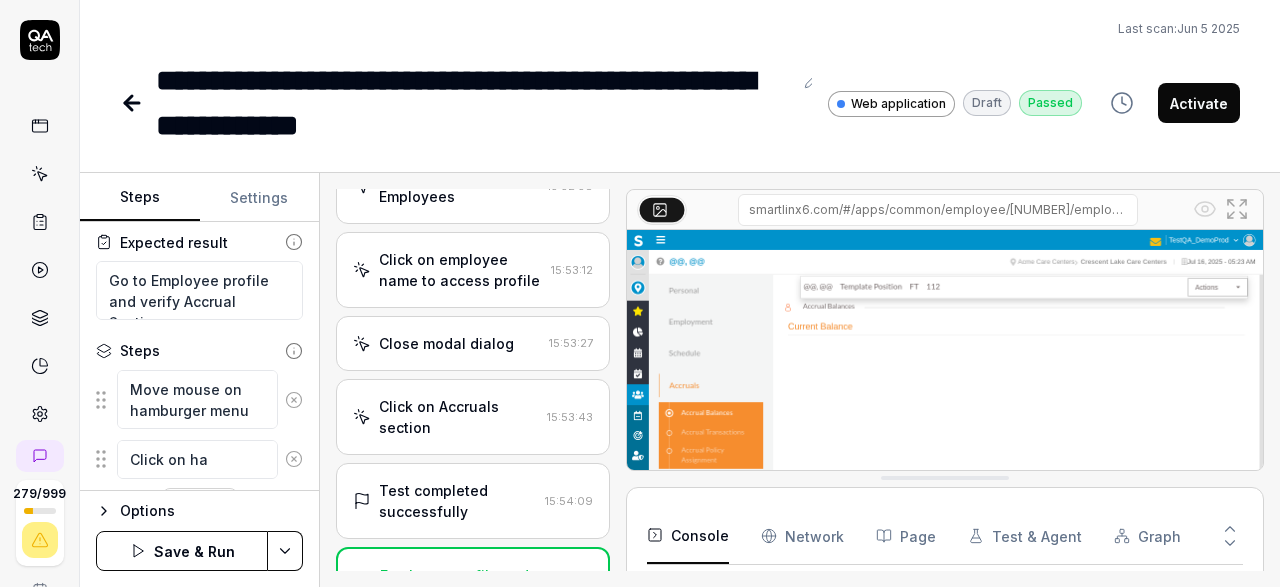 type on "Click on ham" 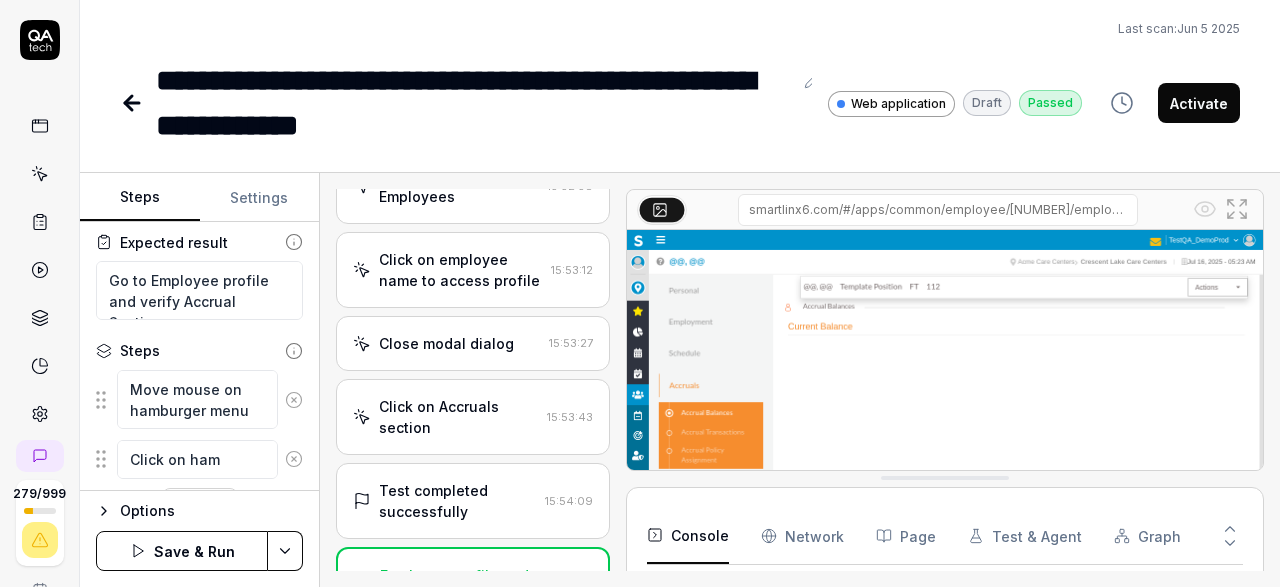 type on "*" 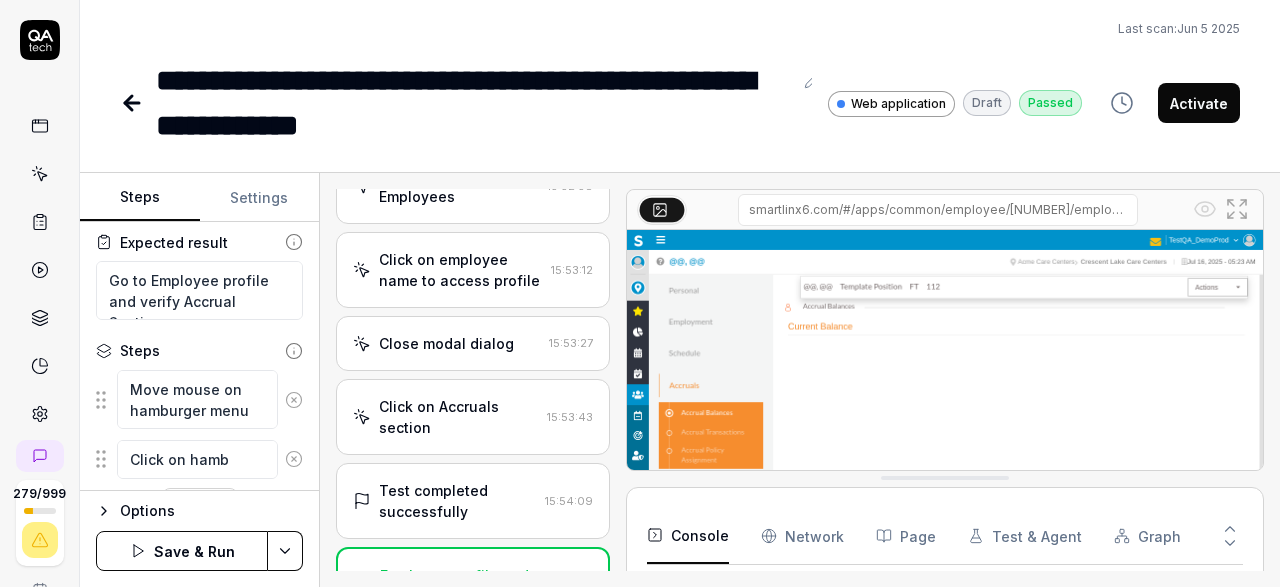 type on "*" 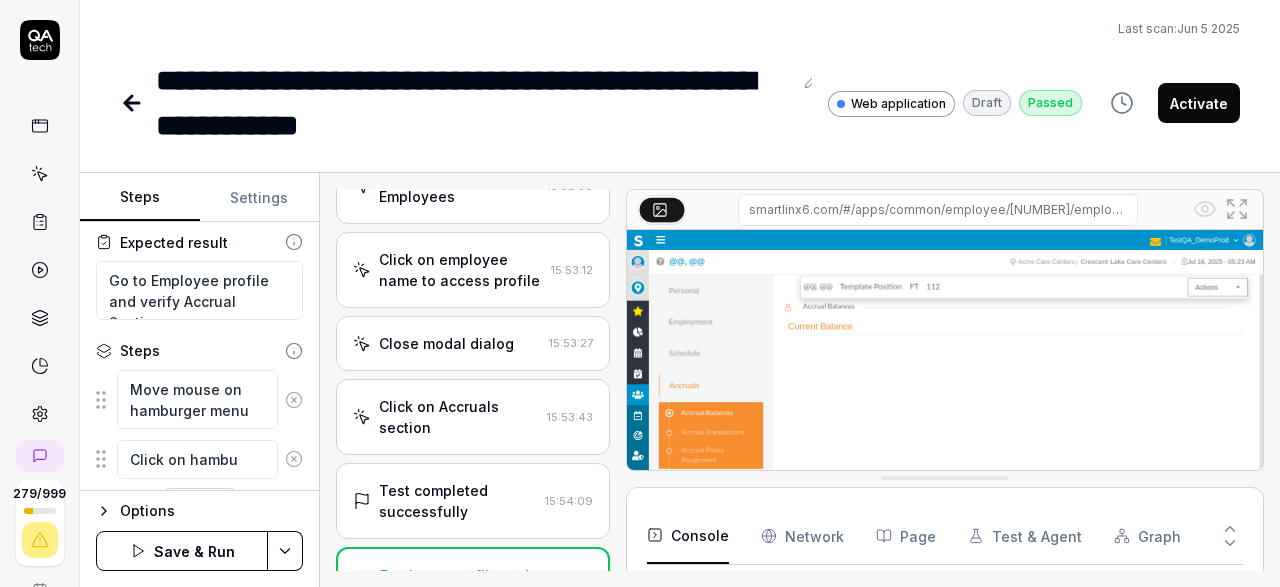 type on "*" 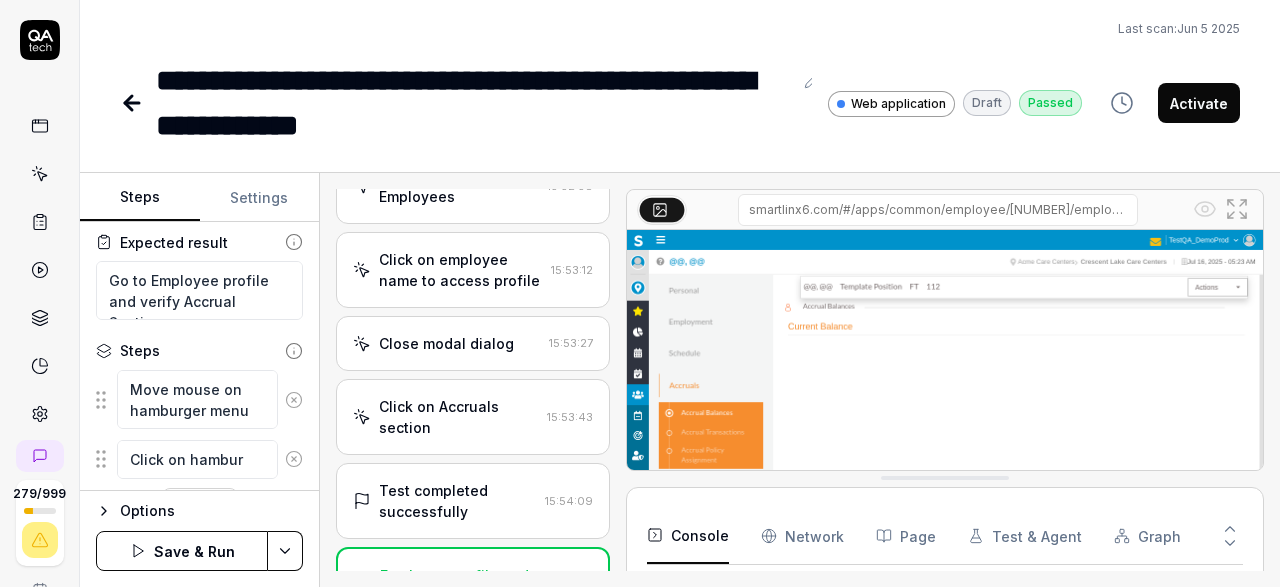 type on "*" 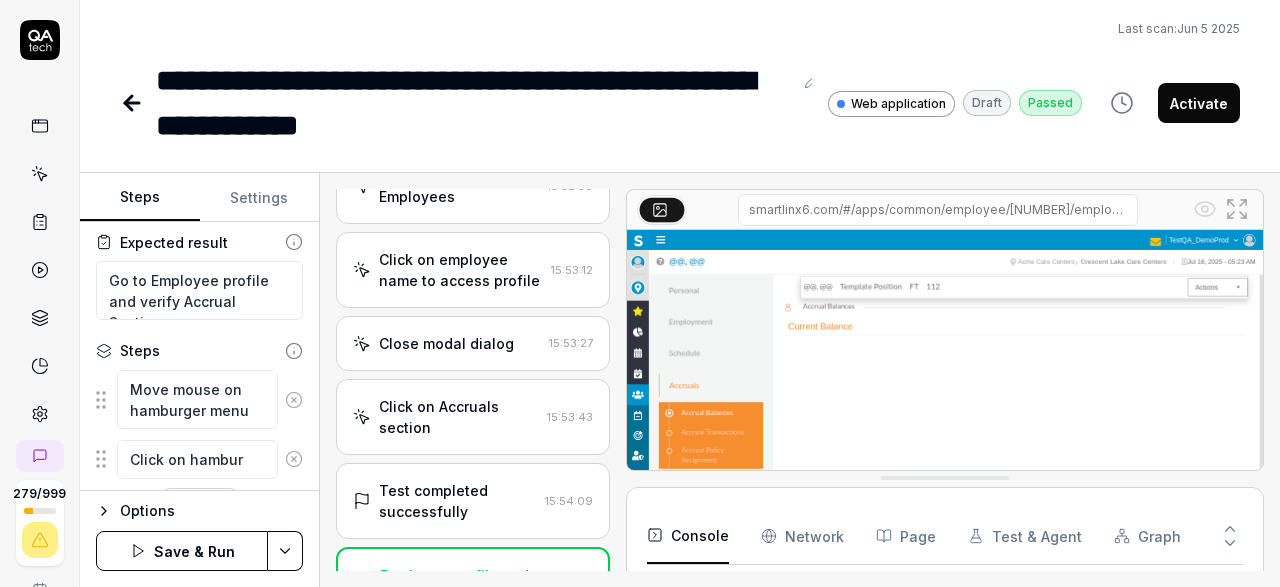 type on "Click on hamburg" 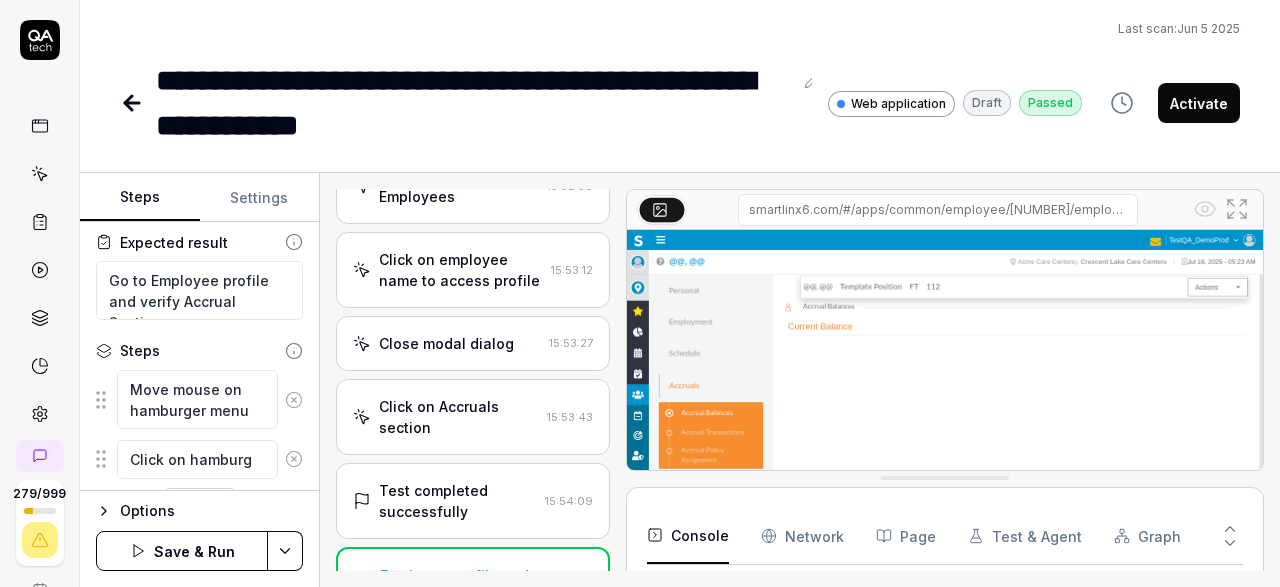 type on "*" 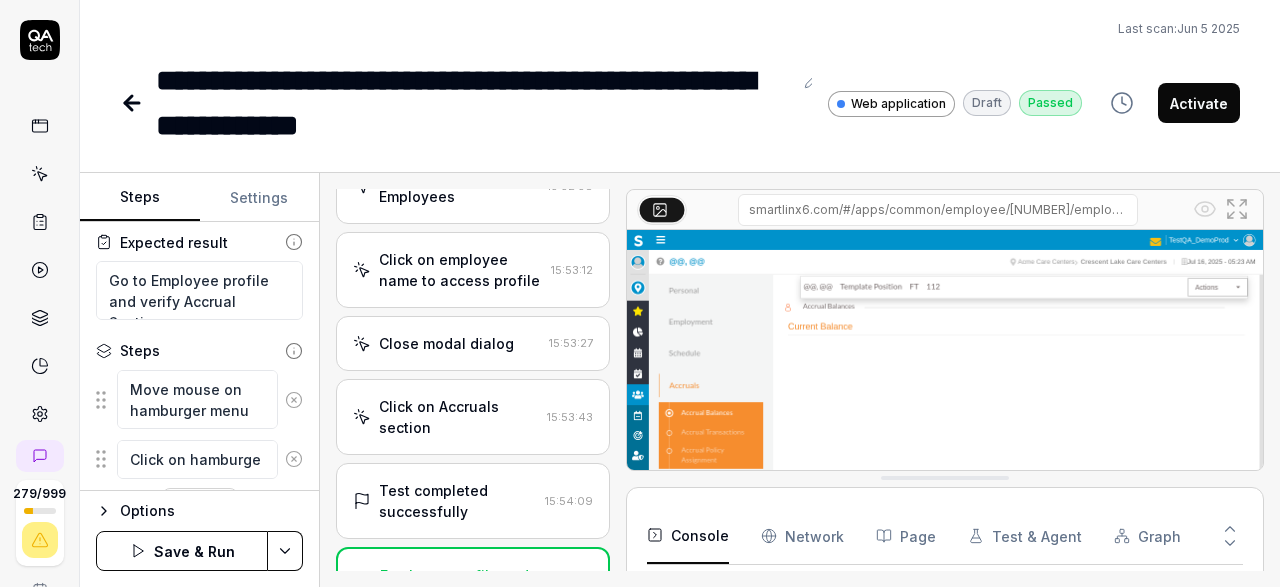 type on "*" 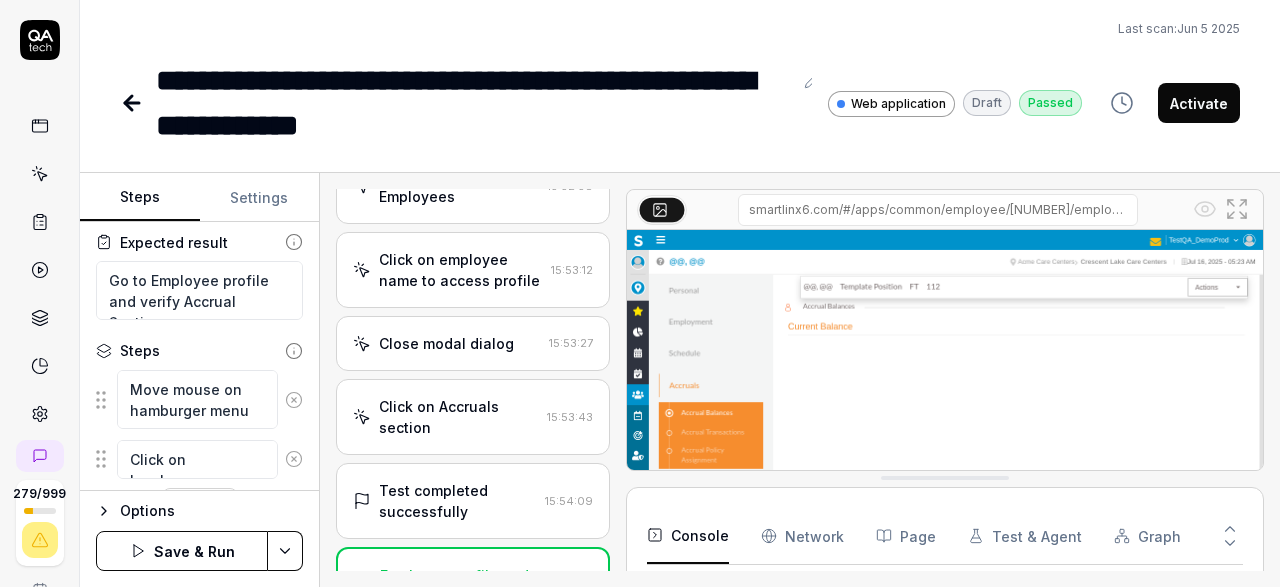 type on "*" 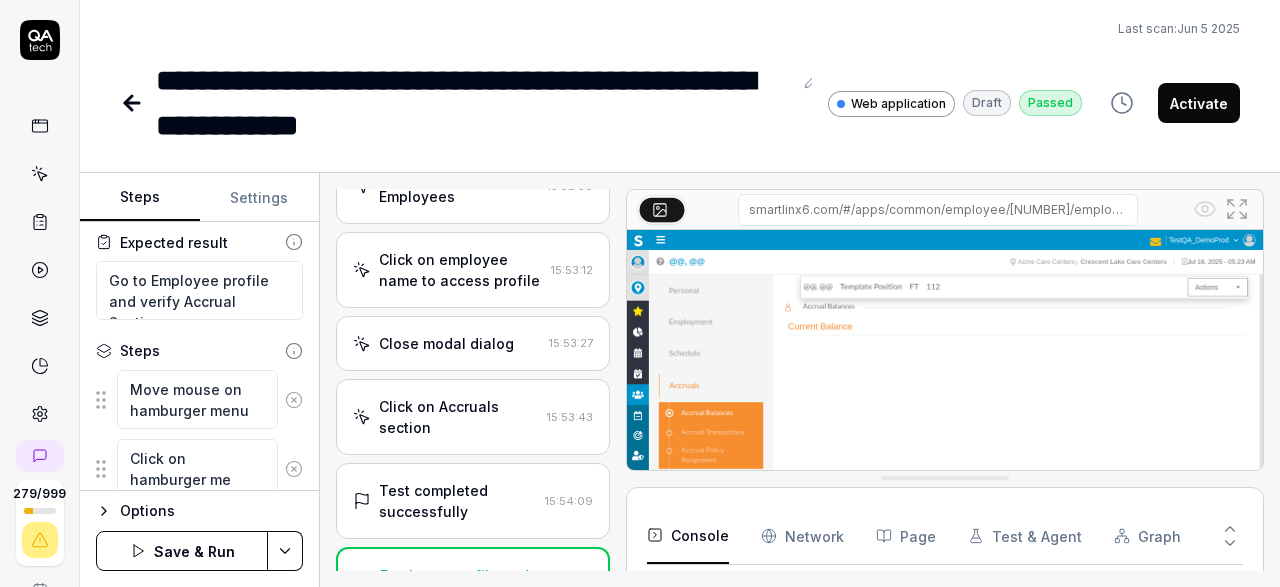 type on "Click on hamburger men" 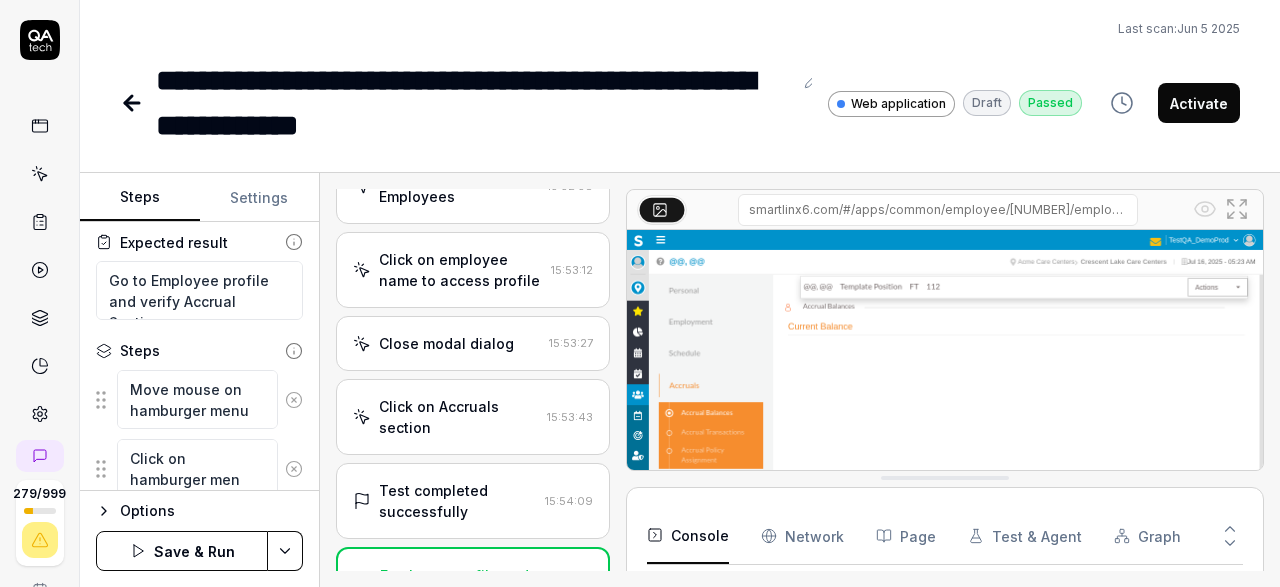 type on "*" 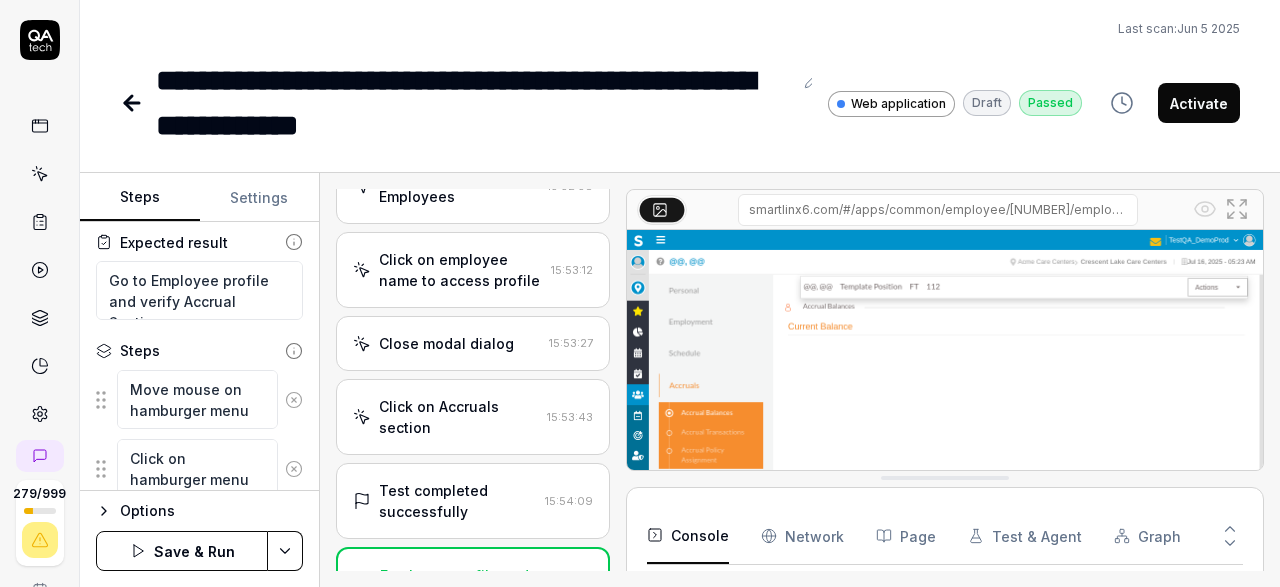 scroll, scrollTop: 183, scrollLeft: 0, axis: vertical 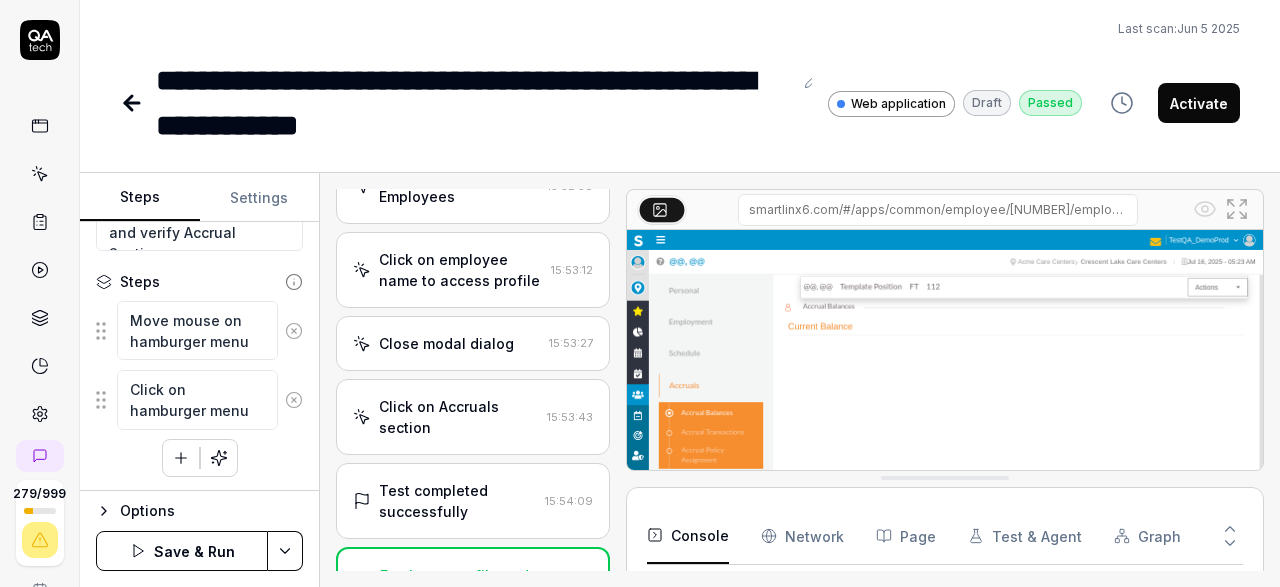 type on "Click on hamburger menu" 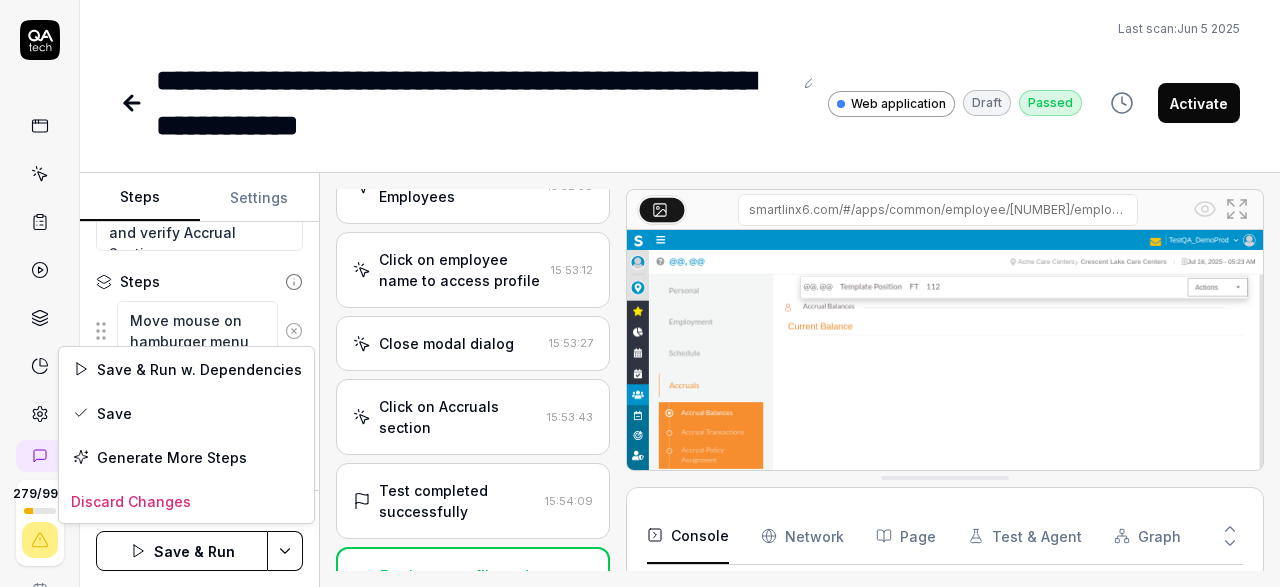 scroll, scrollTop: 183, scrollLeft: 0, axis: vertical 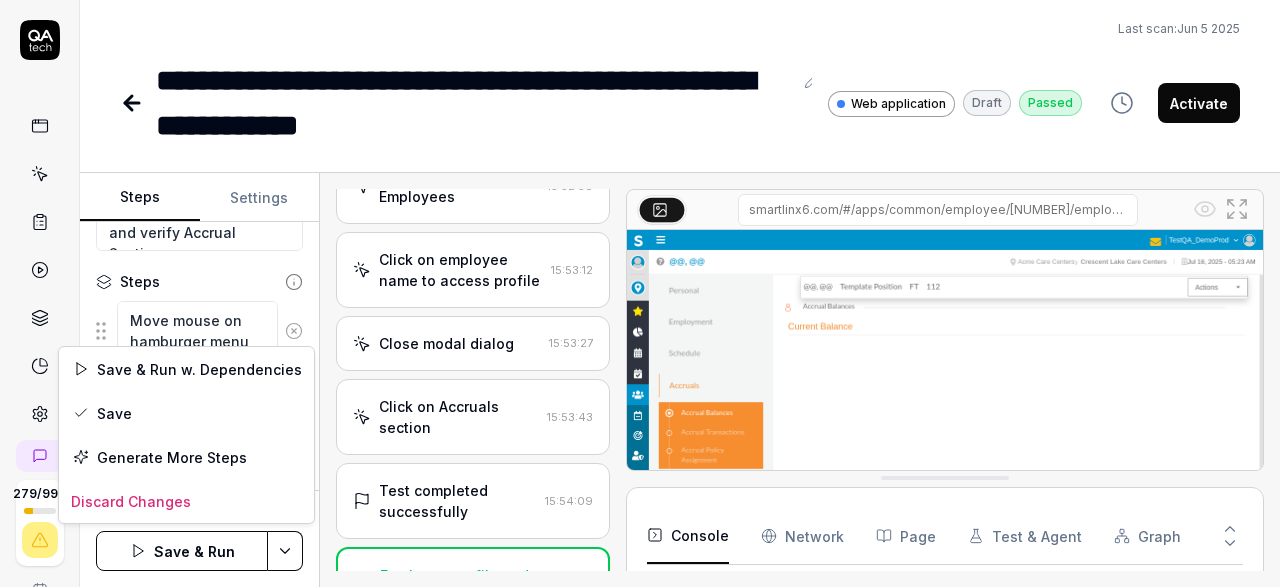 click on "**********" at bounding box center [640, 293] 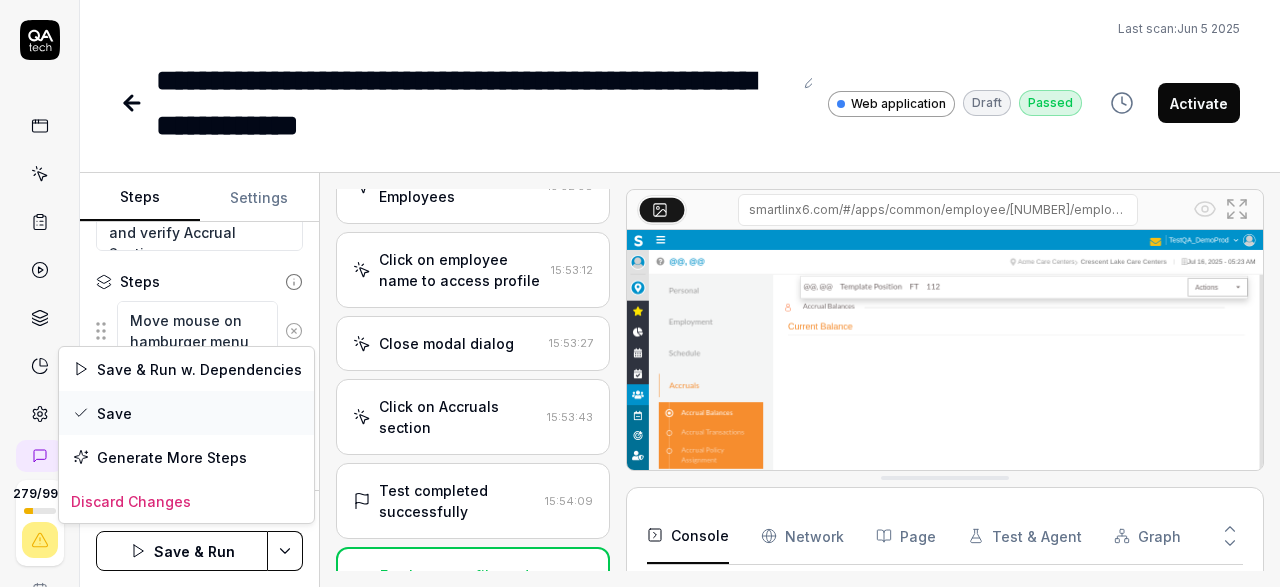 click on "Save" at bounding box center [186, 413] 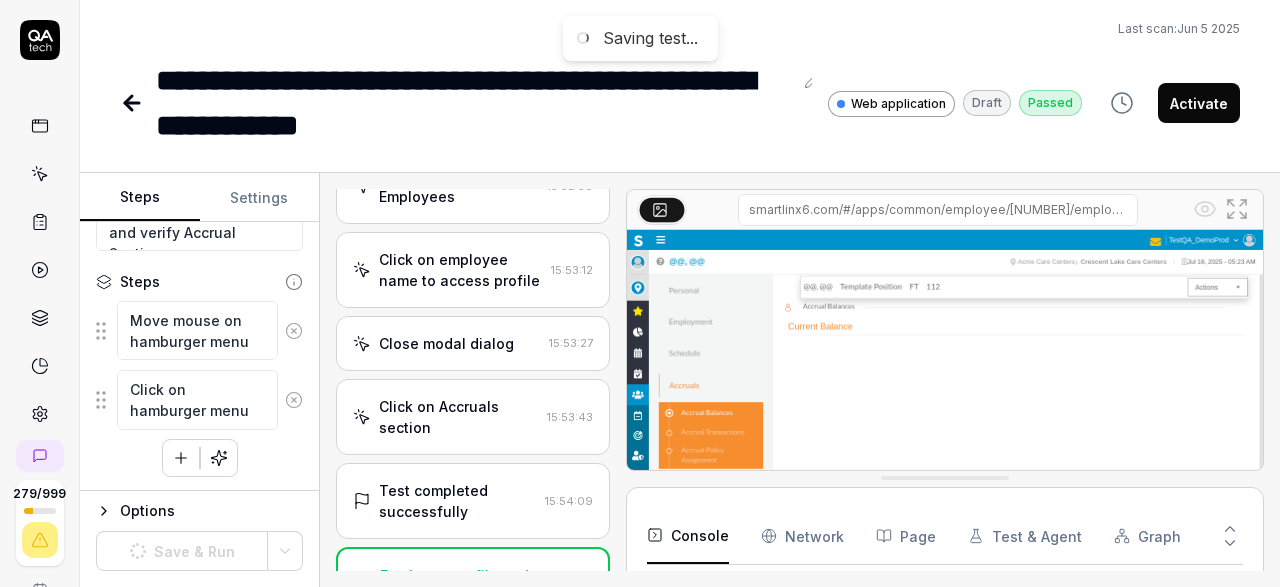 scroll, scrollTop: 183, scrollLeft: 0, axis: vertical 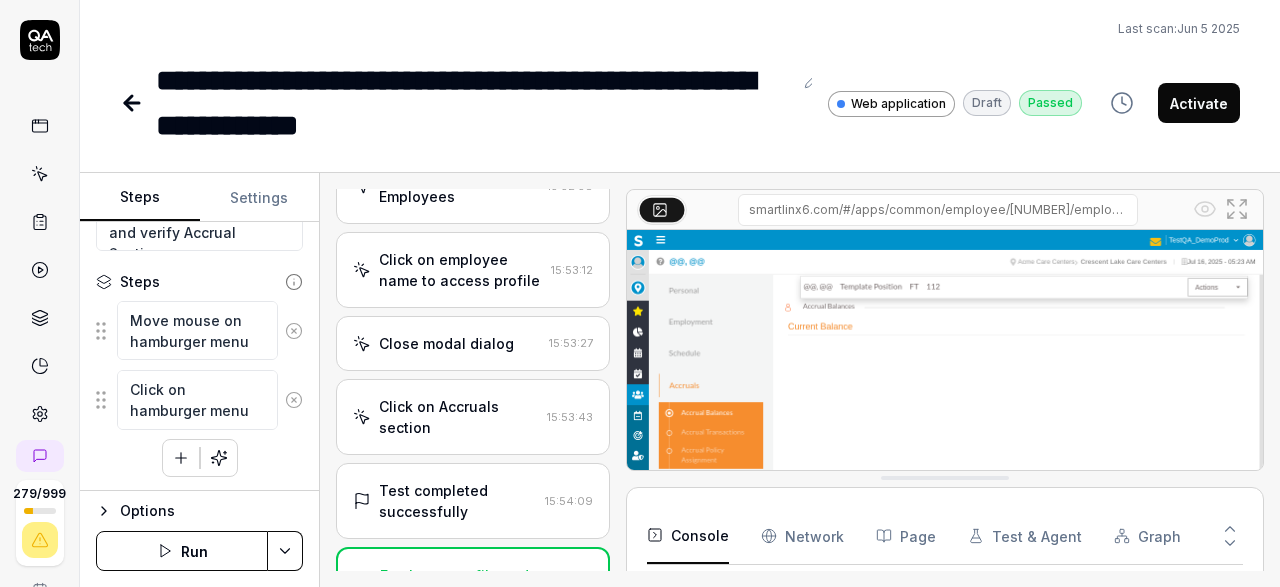 click on "Run" at bounding box center [182, 551] 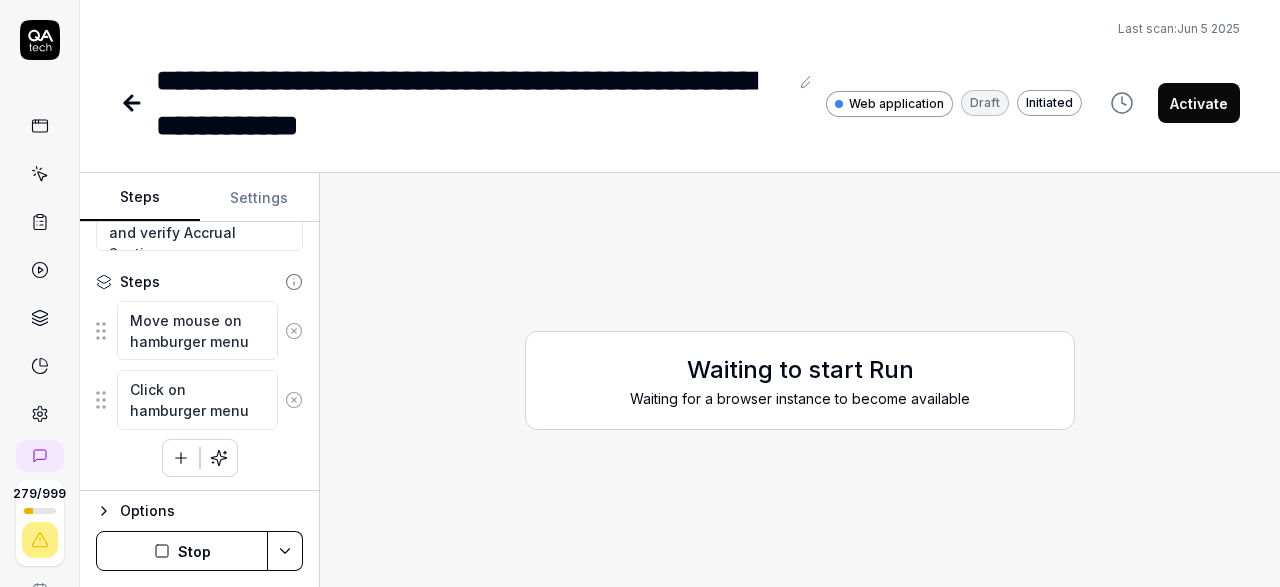 click on "Stop" at bounding box center (182, 551) 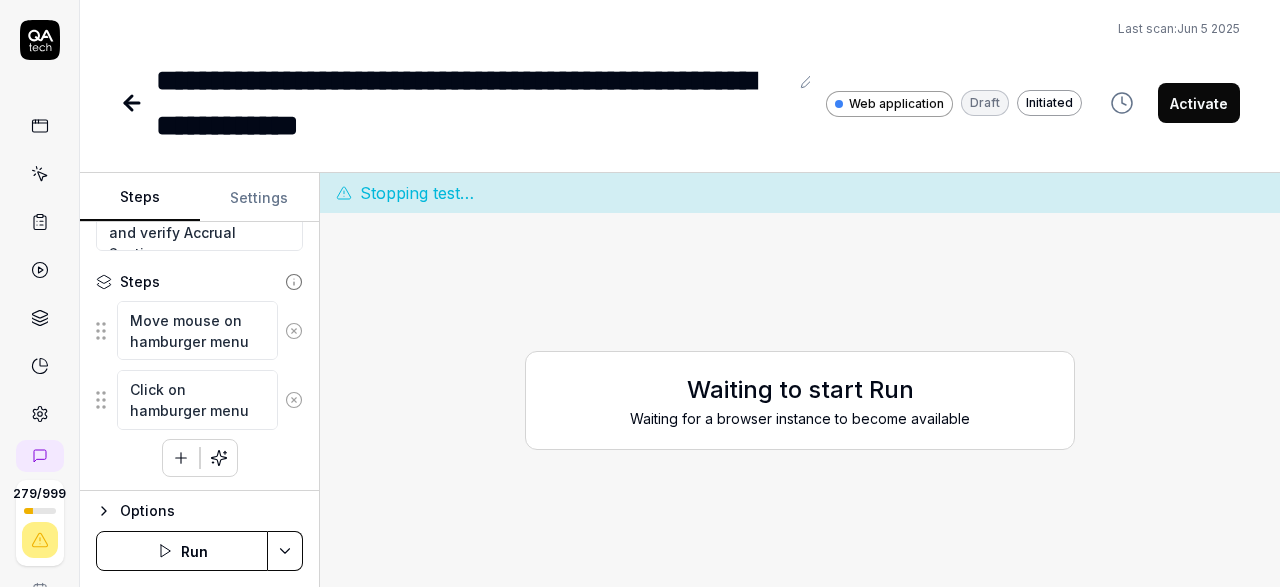 click 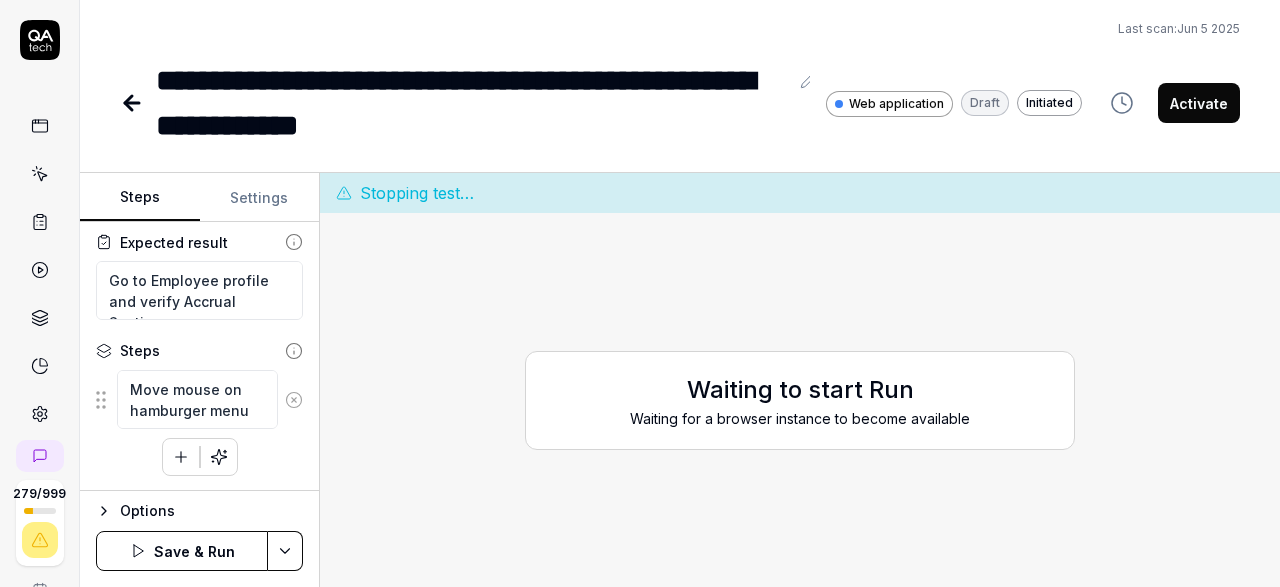 click 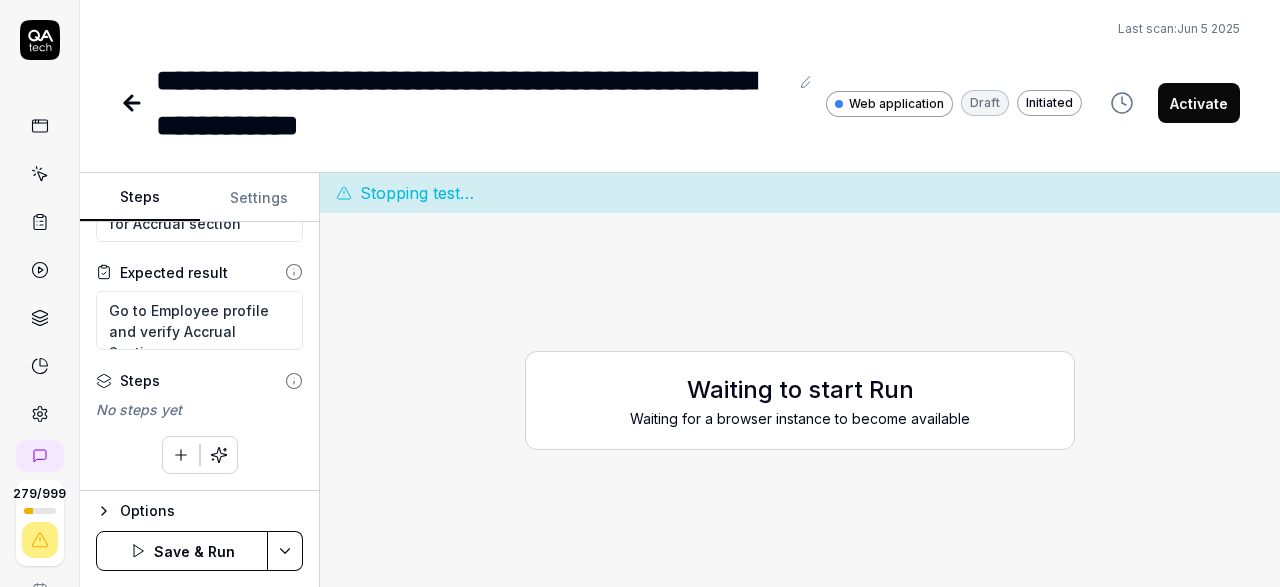 scroll, scrollTop: 82, scrollLeft: 0, axis: vertical 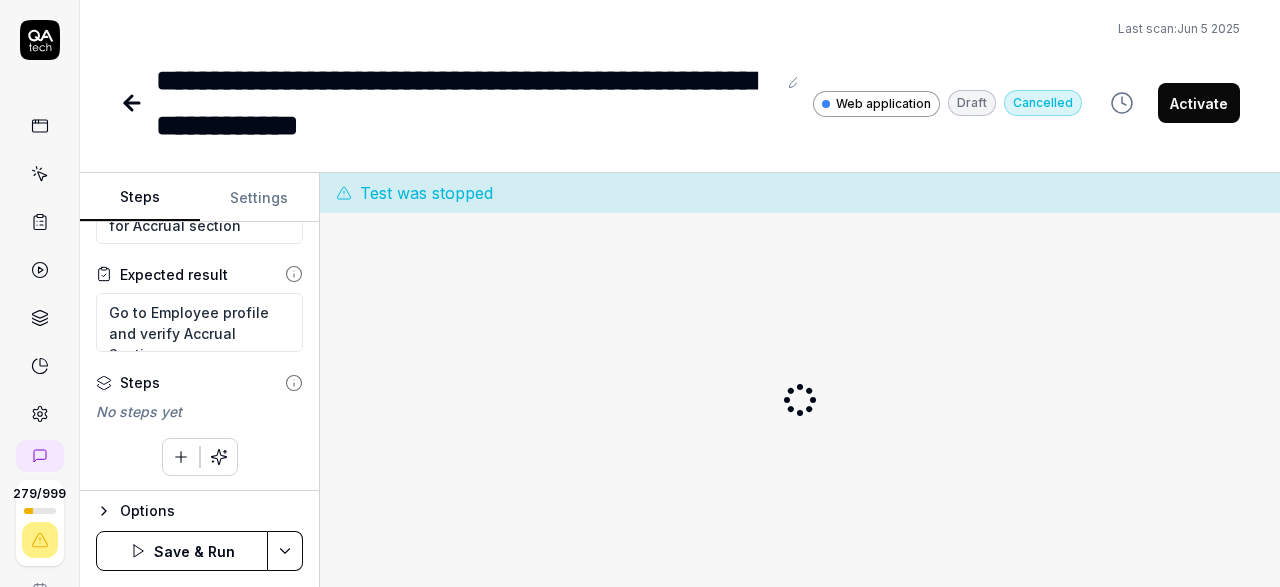 click 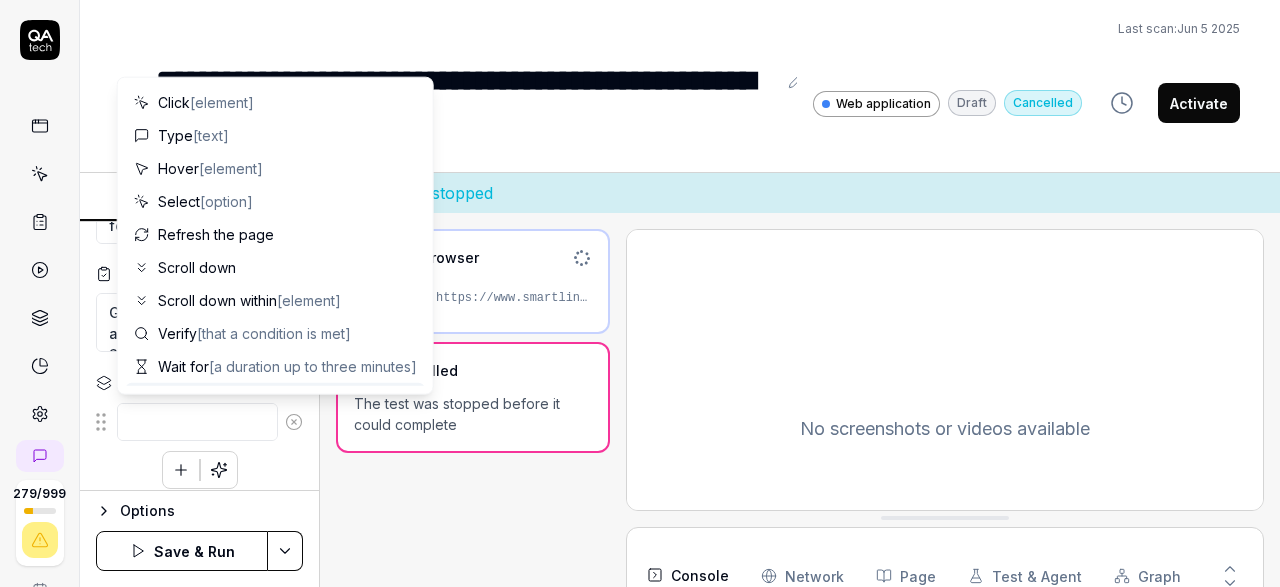 click at bounding box center (197, 422) 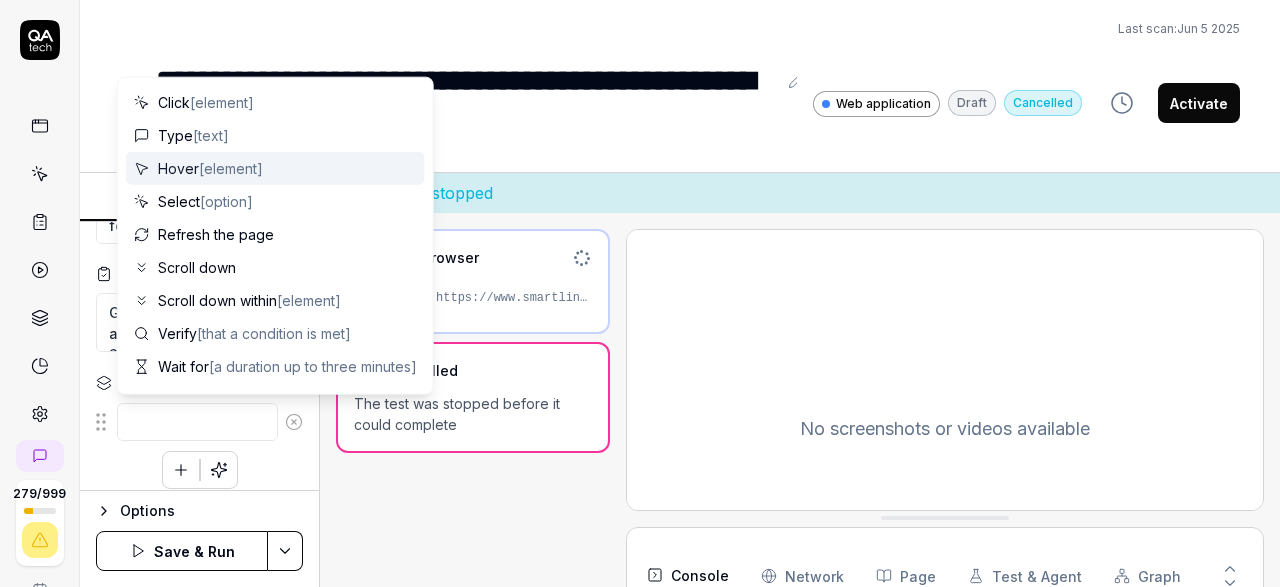 type 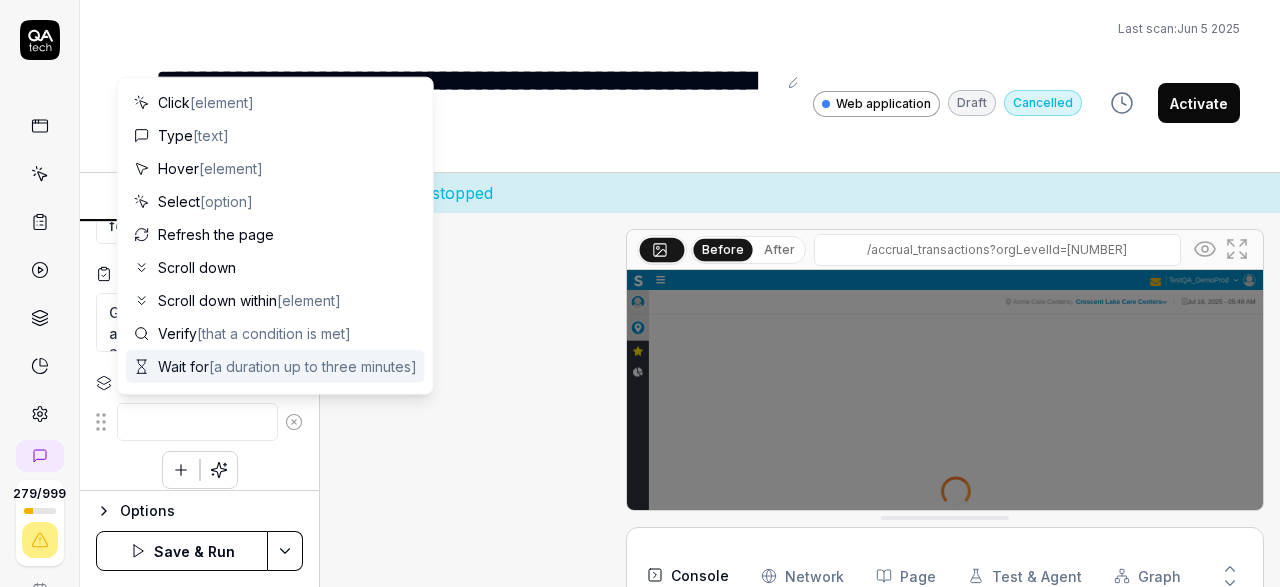 scroll, scrollTop: 112, scrollLeft: 0, axis: vertical 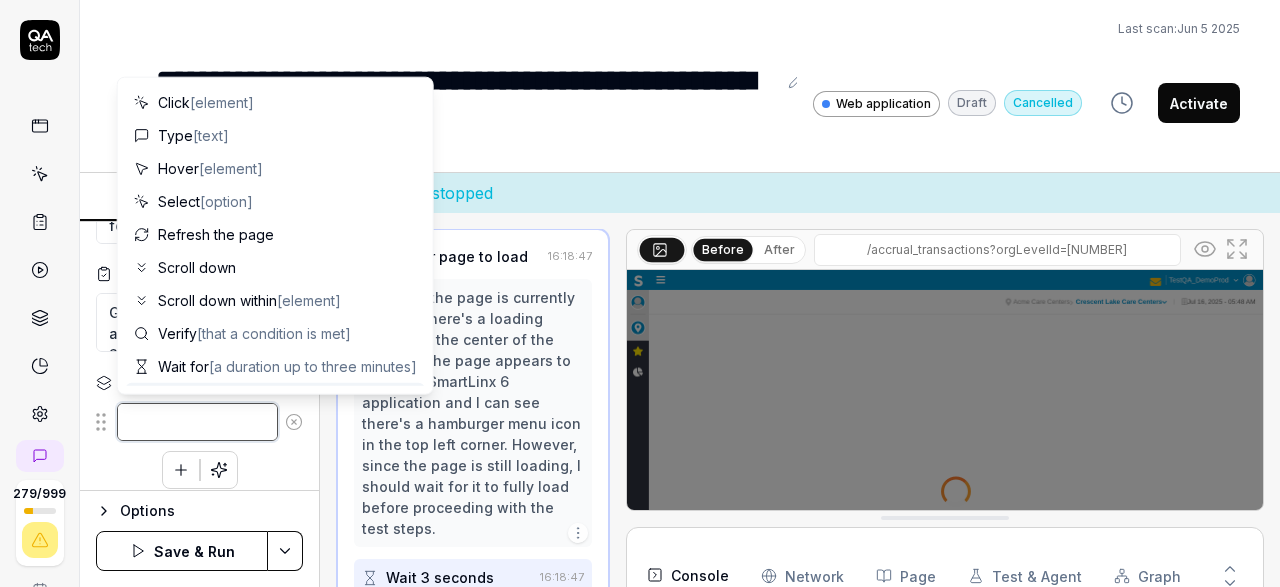 click at bounding box center [197, 422] 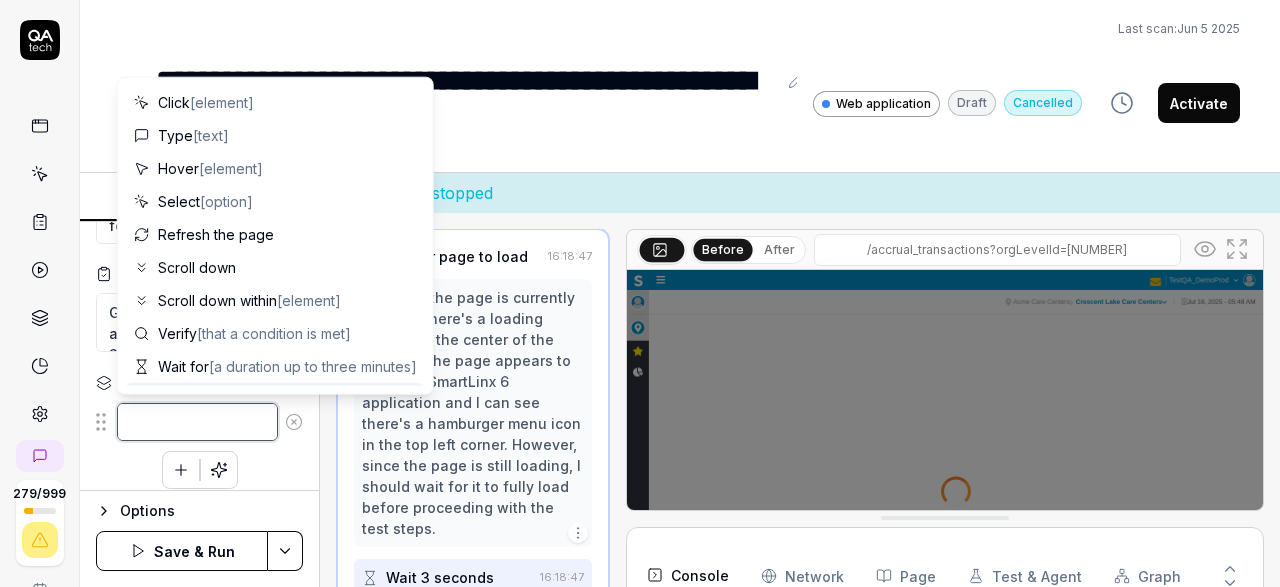 type on "*" 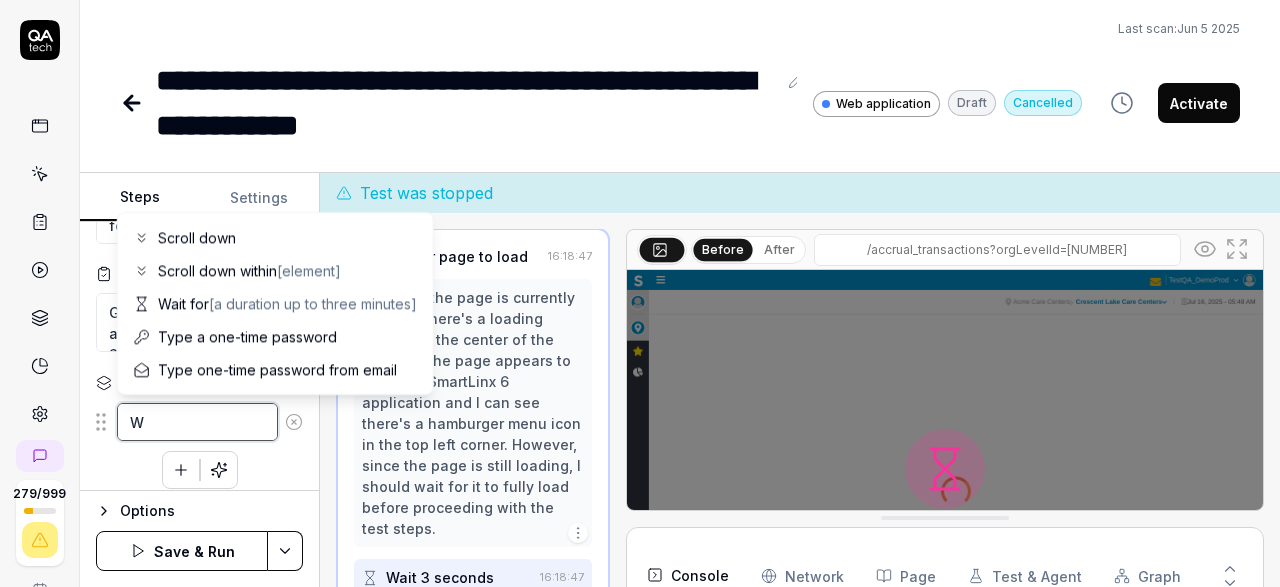 type on "*" 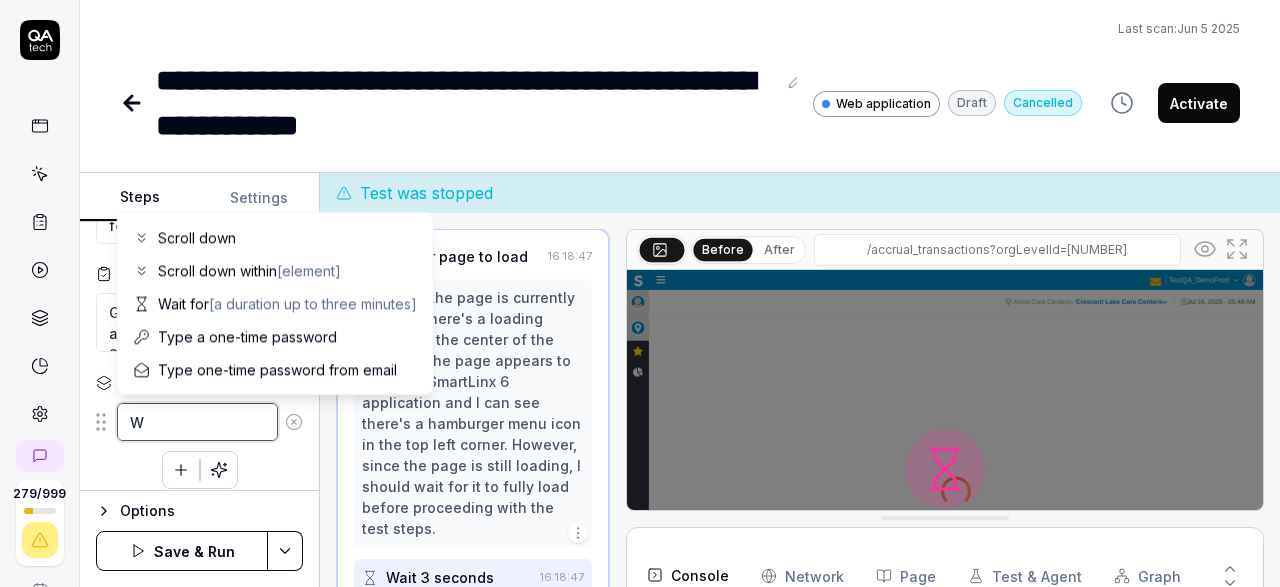 type on "Wa" 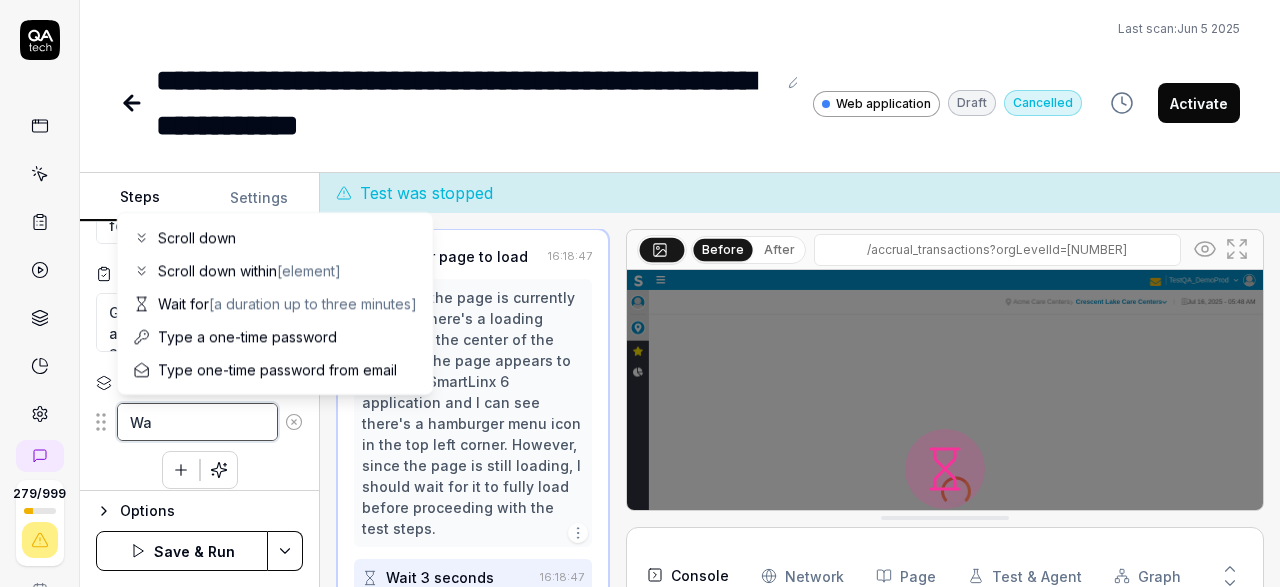 type on "*" 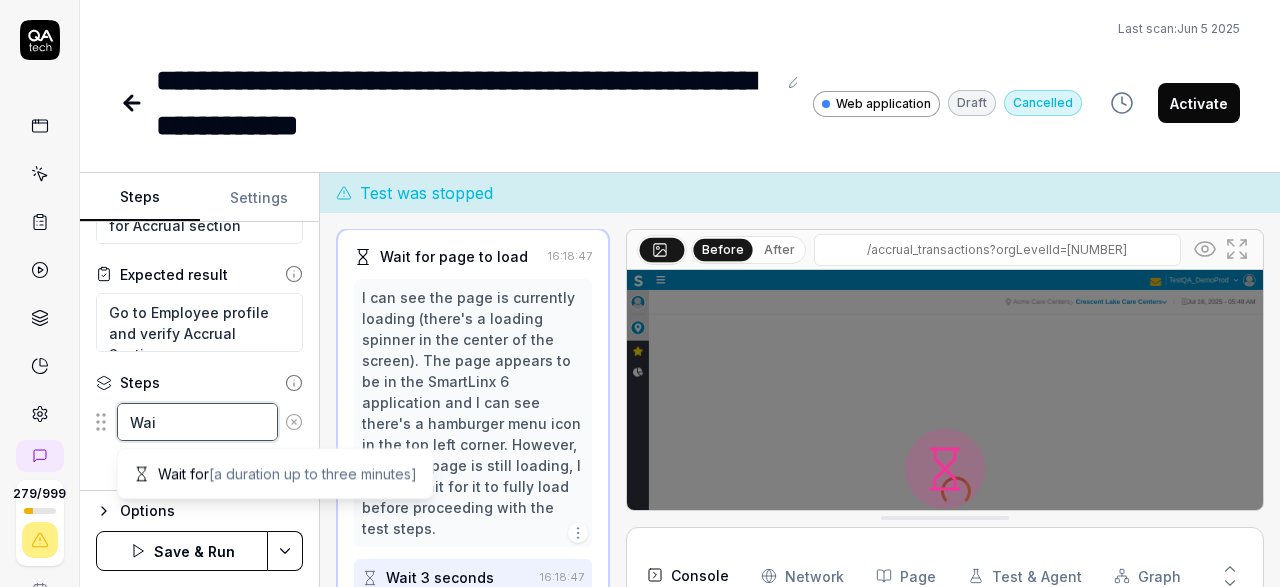 type on "*" 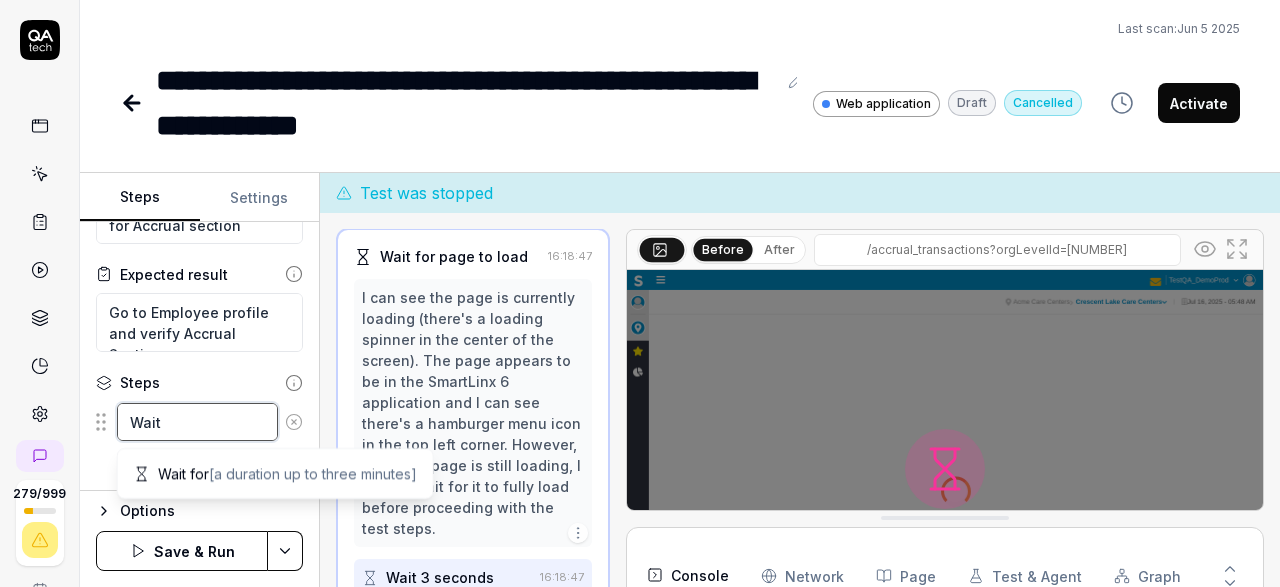 type on "*" 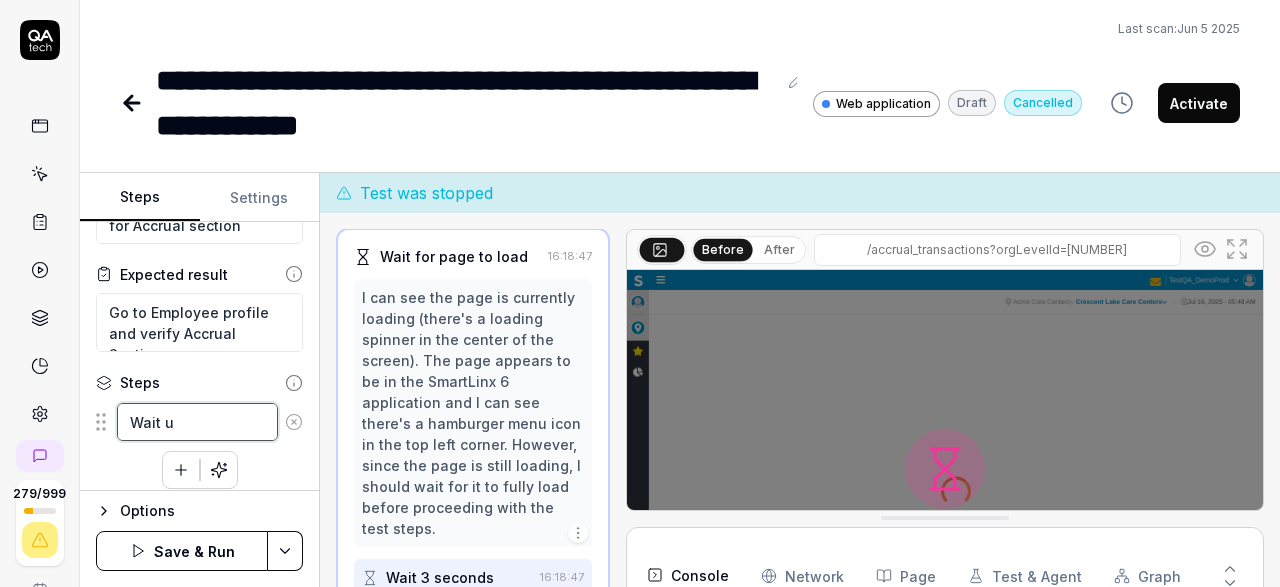 type on "*" 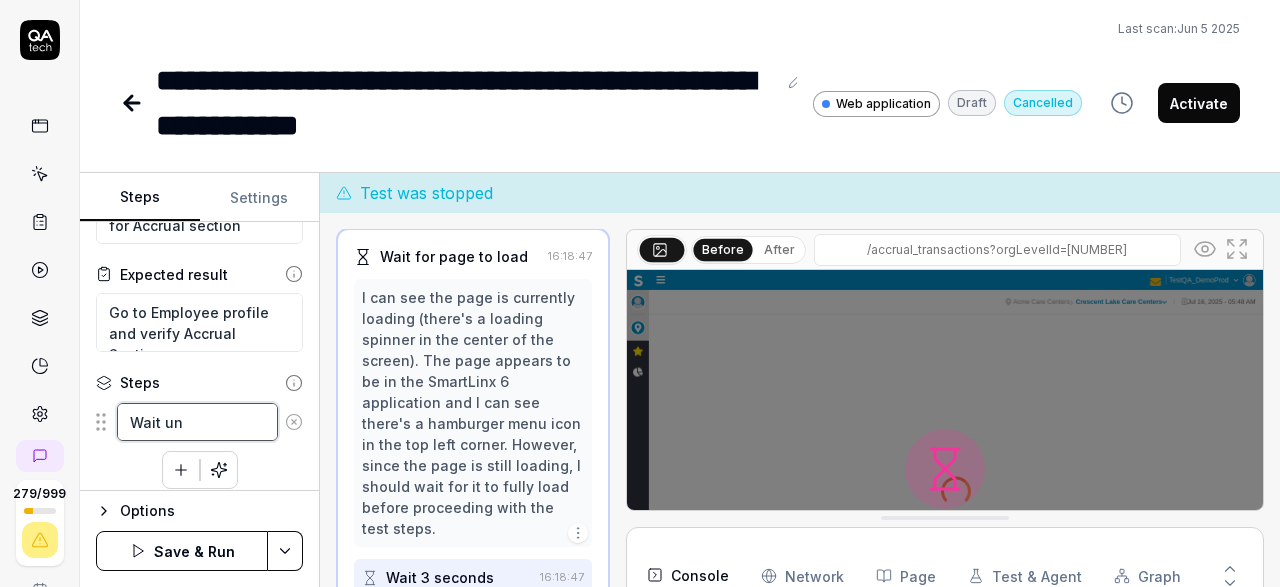 type on "*" 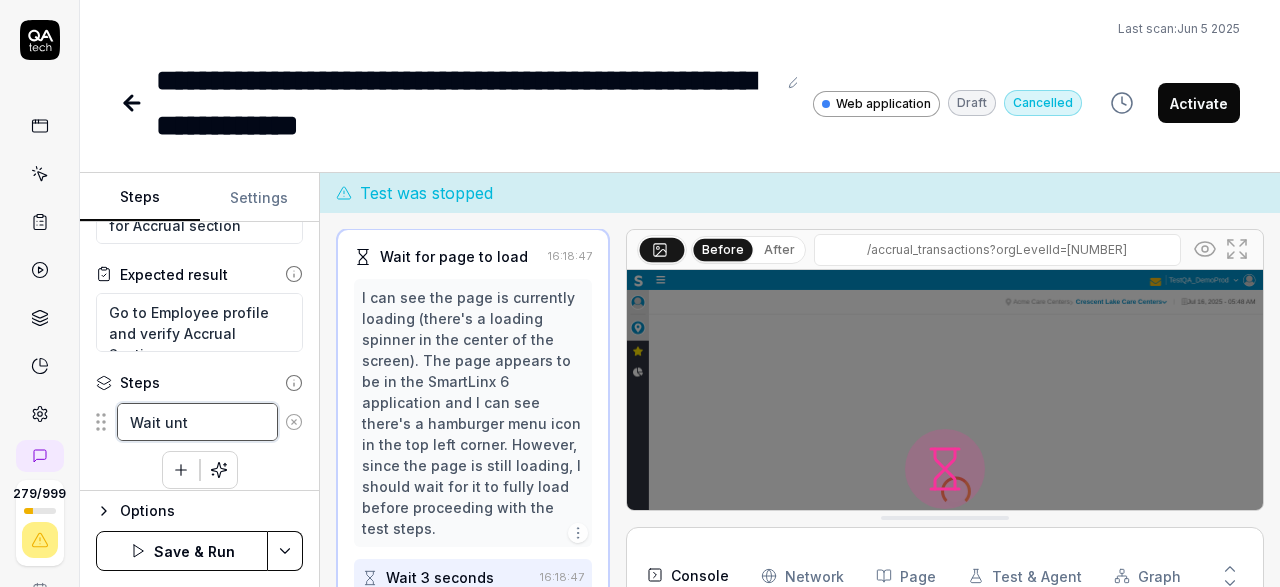 type on "*" 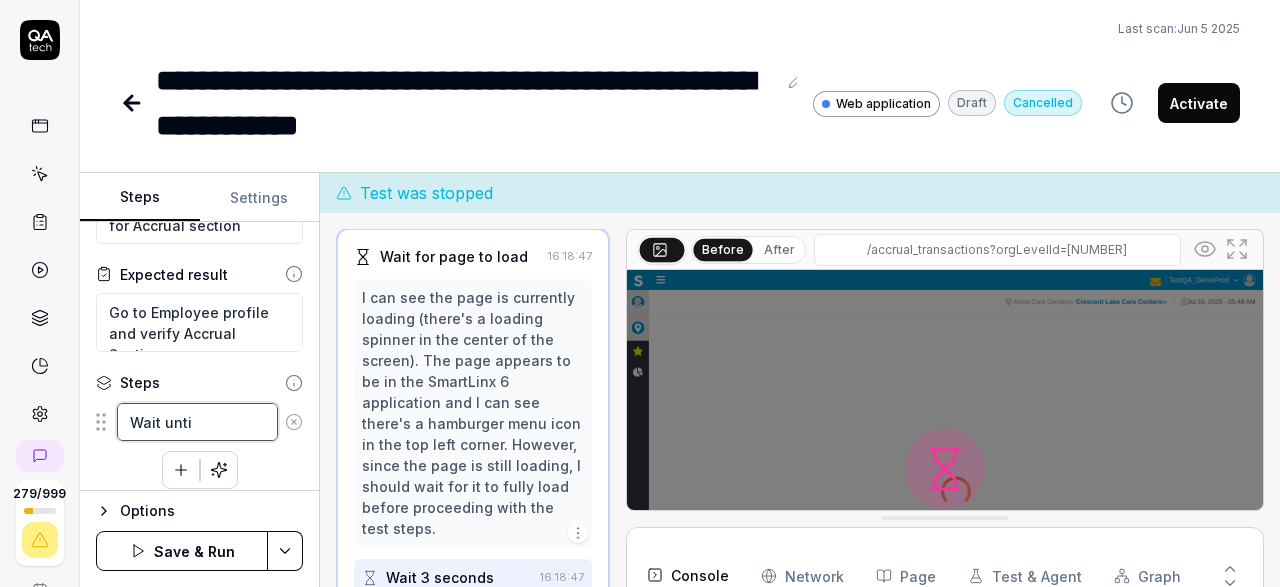 type on "*" 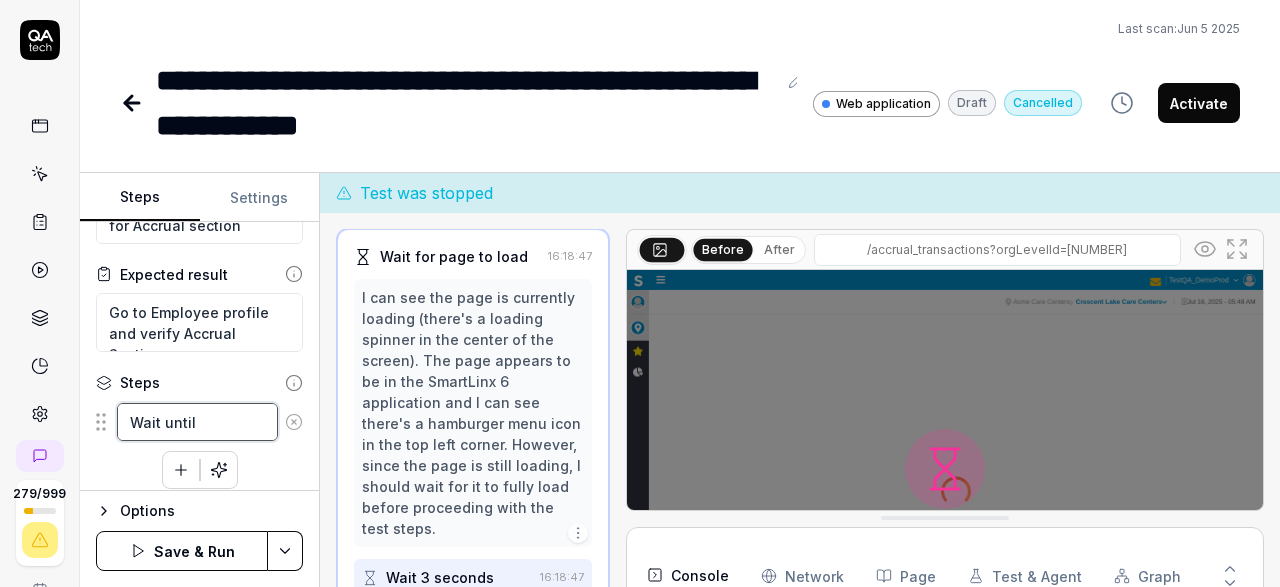 type on "*" 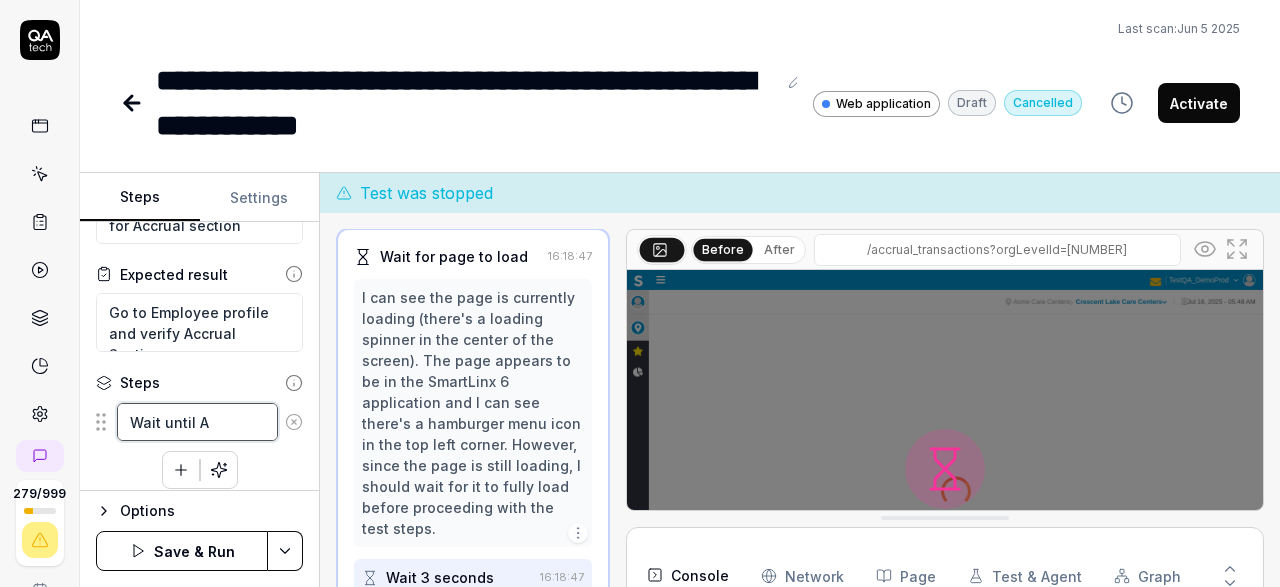 type on "*" 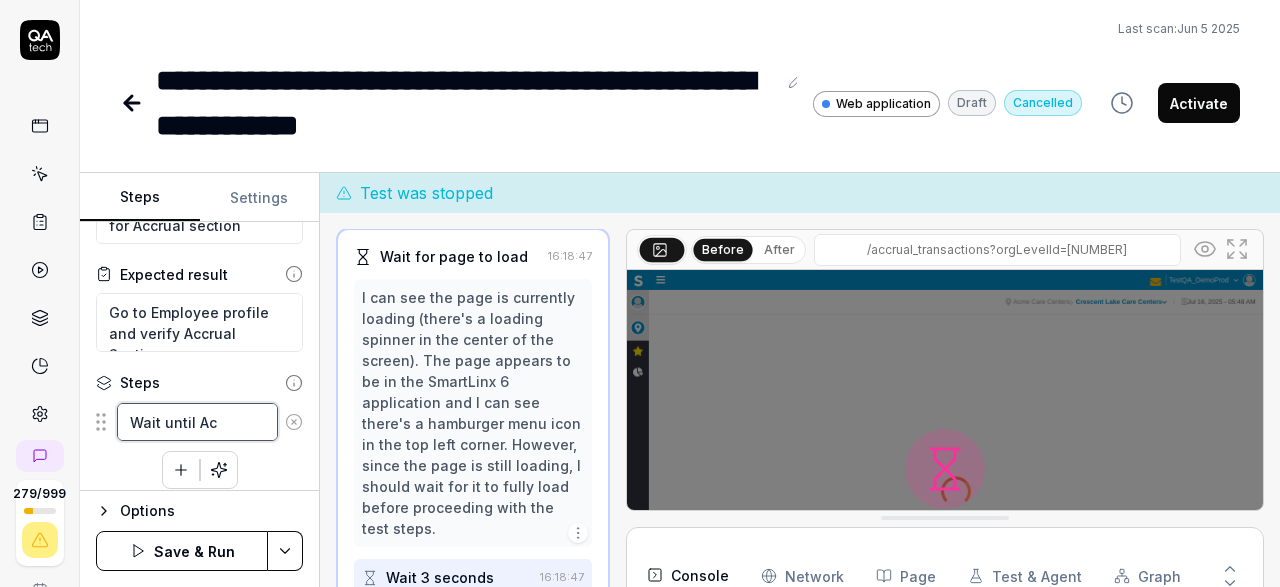 type on "*" 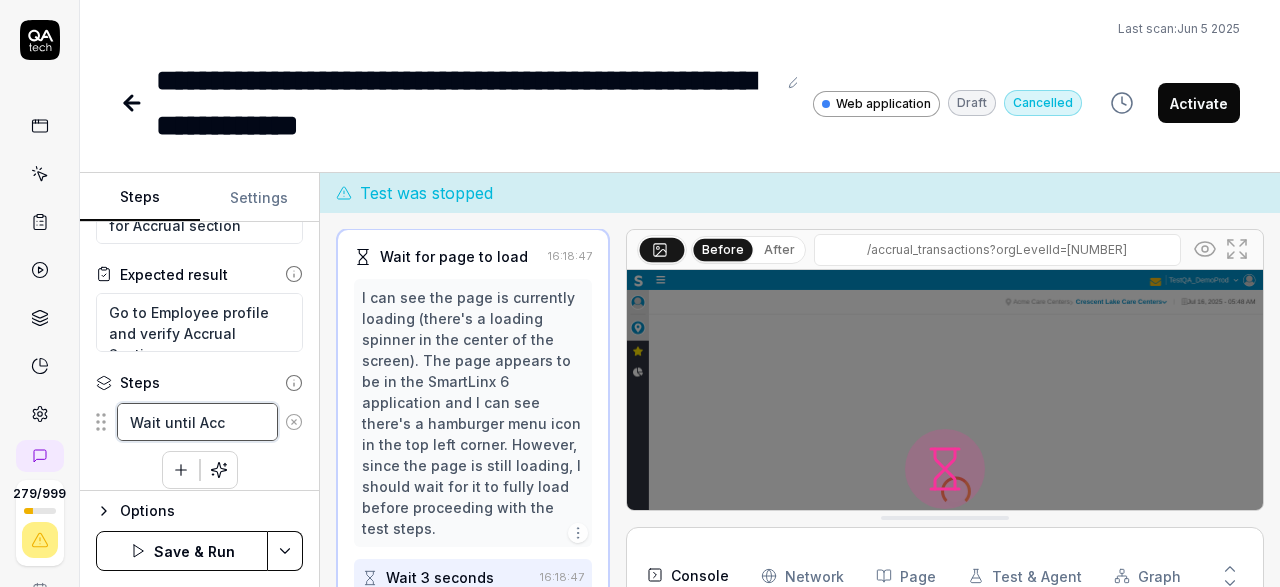 type on "*" 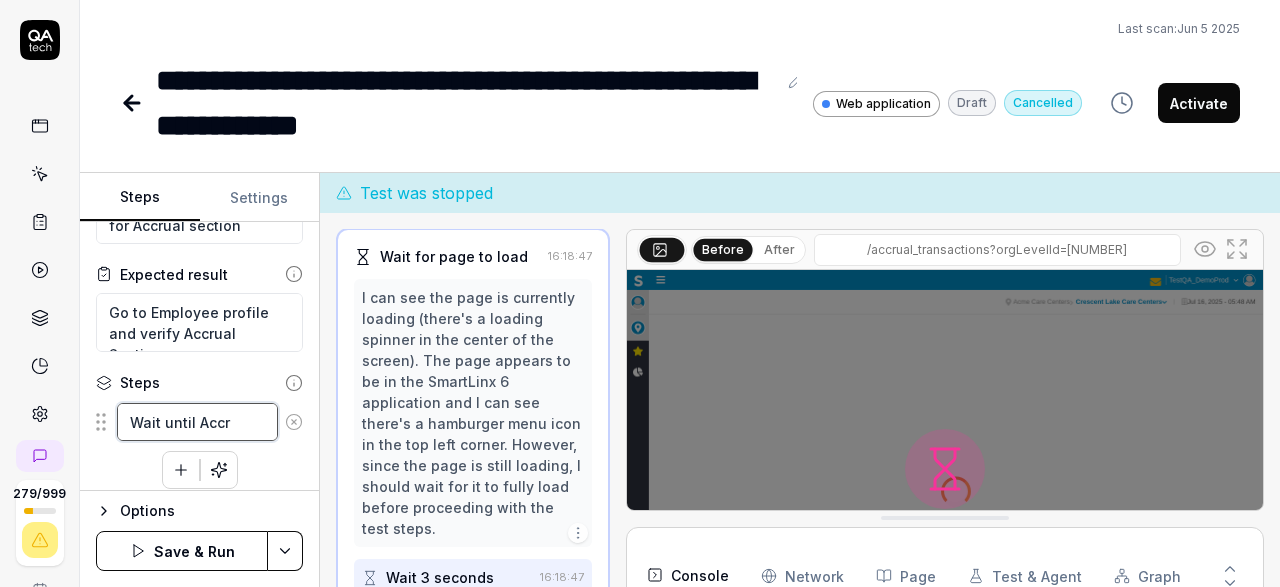 type on "*" 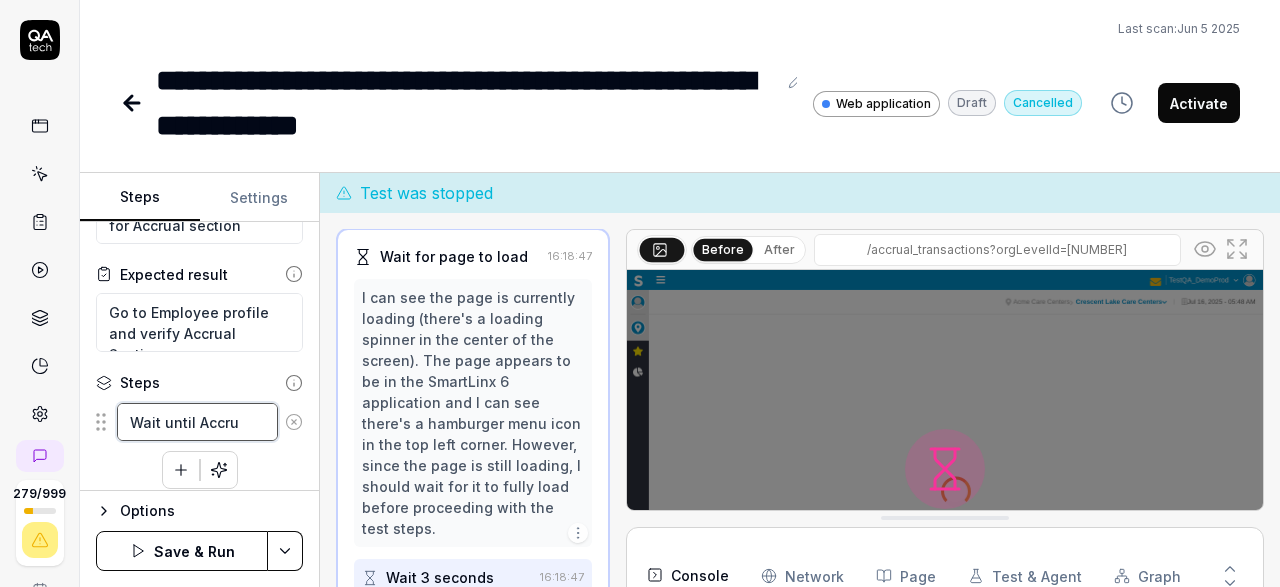 type on "*" 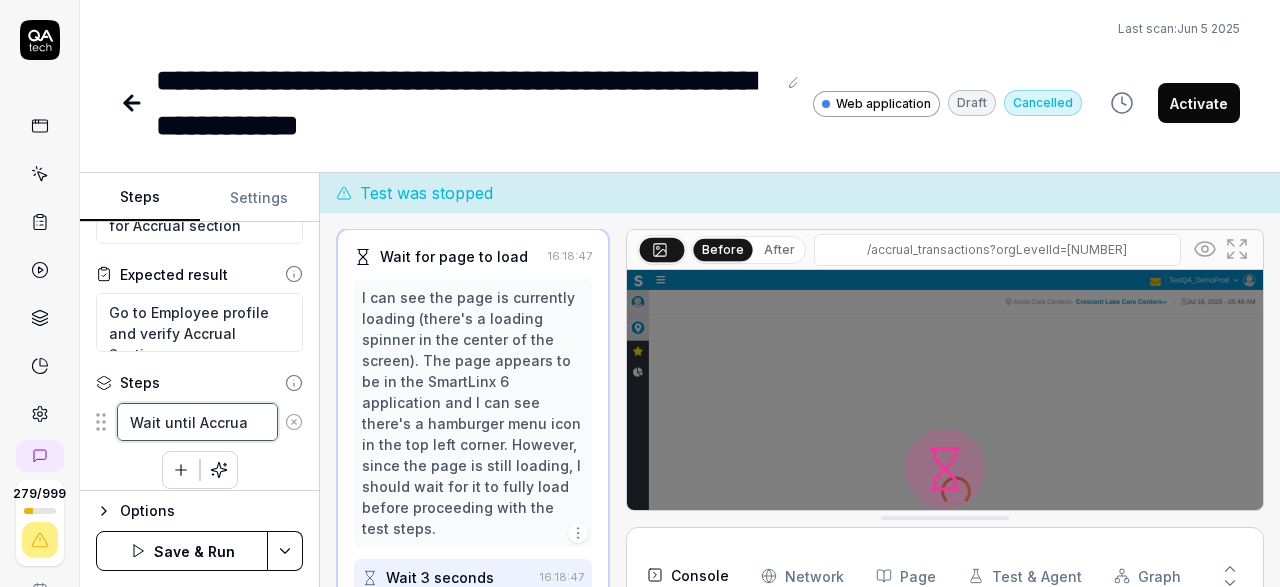 type on "*" 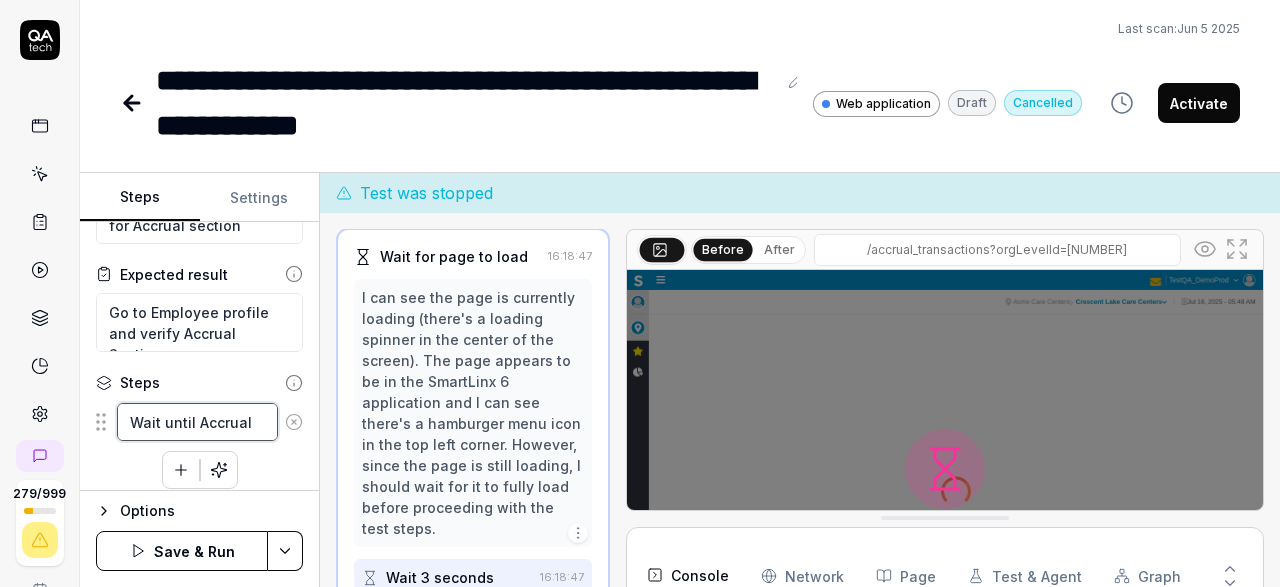 type on "*" 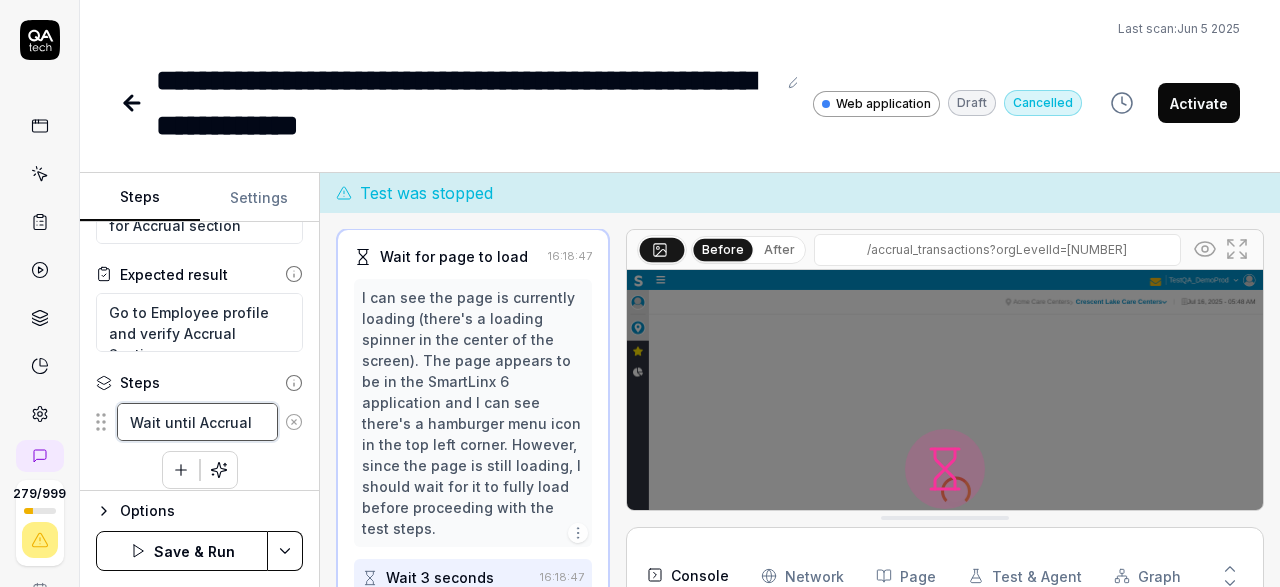 type on "*" 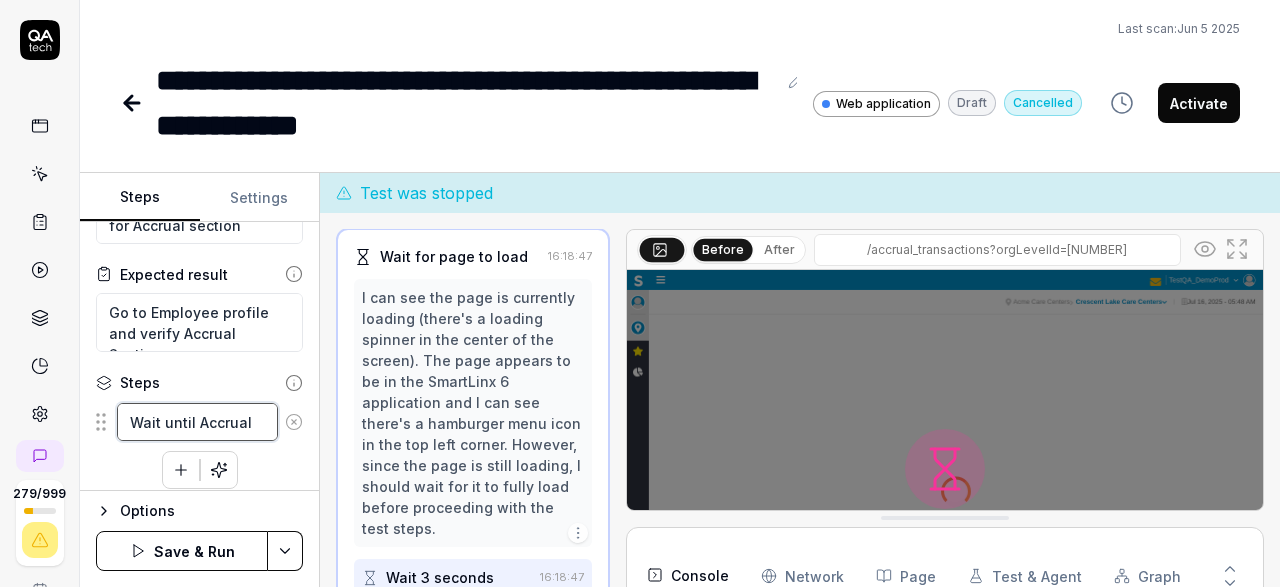 type on "Wait until Accrual T" 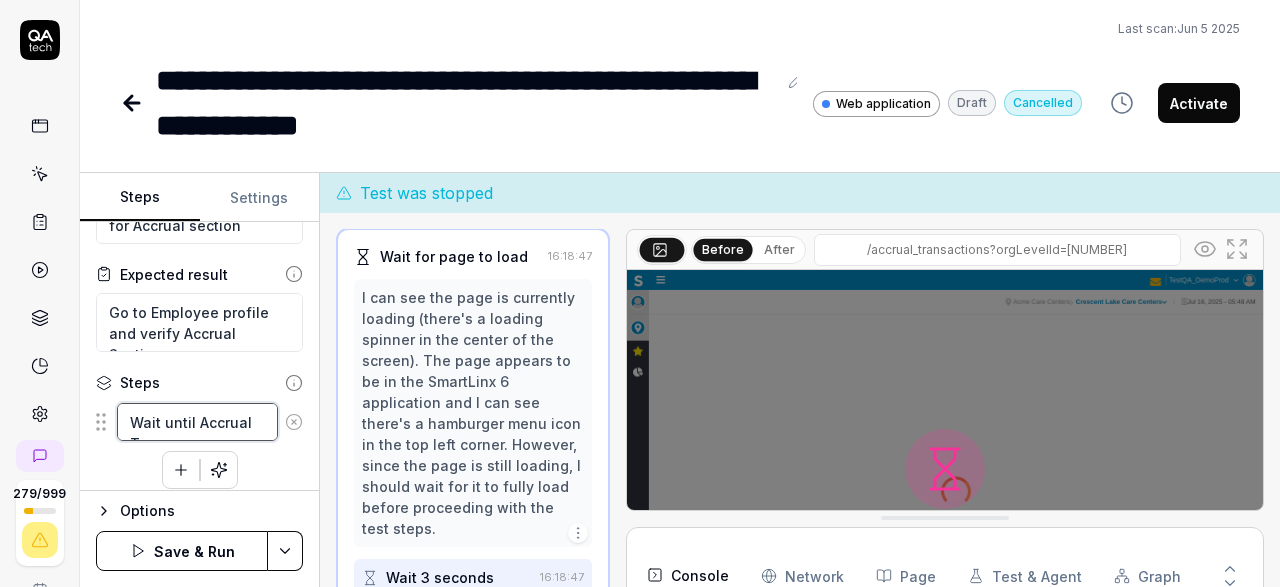 type on "*" 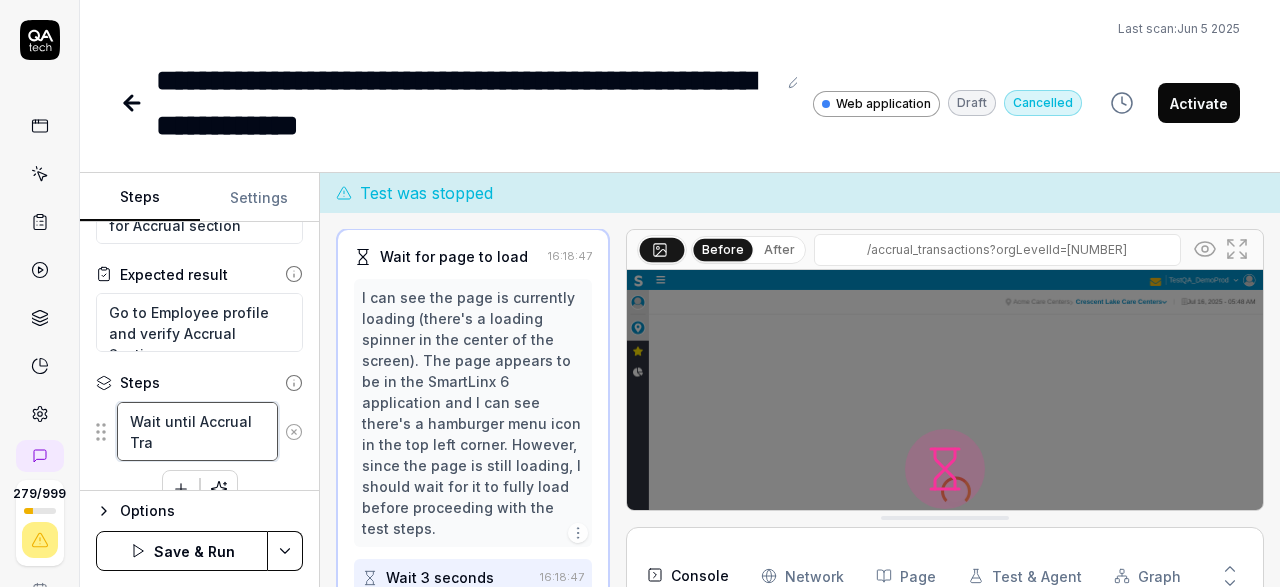 type on "*" 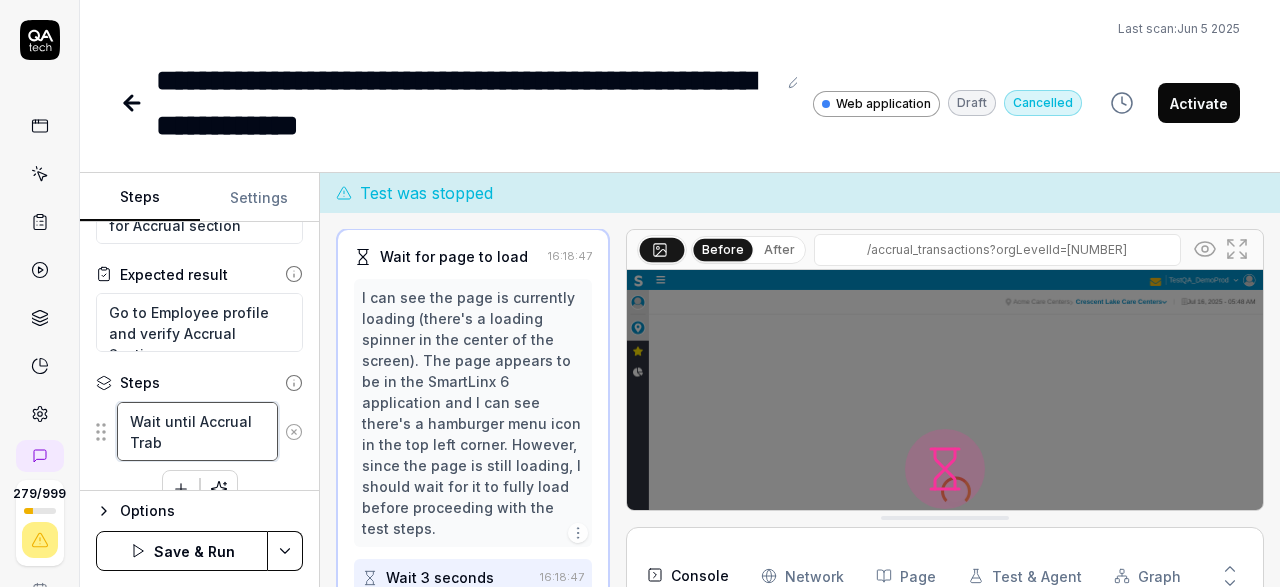 type on "*" 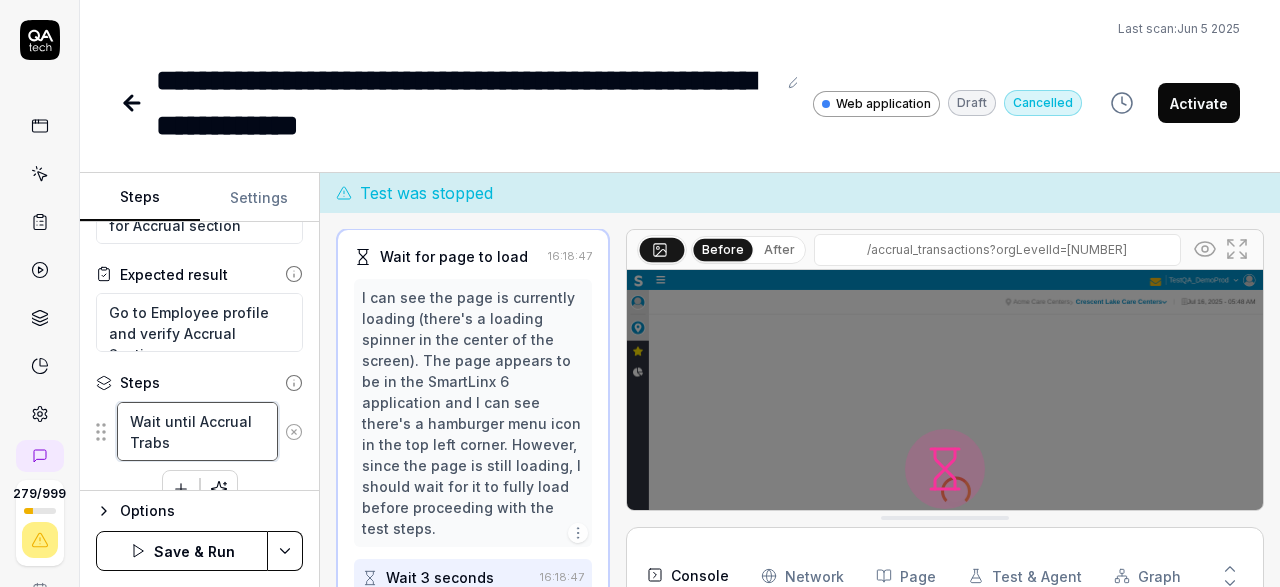 type on "*" 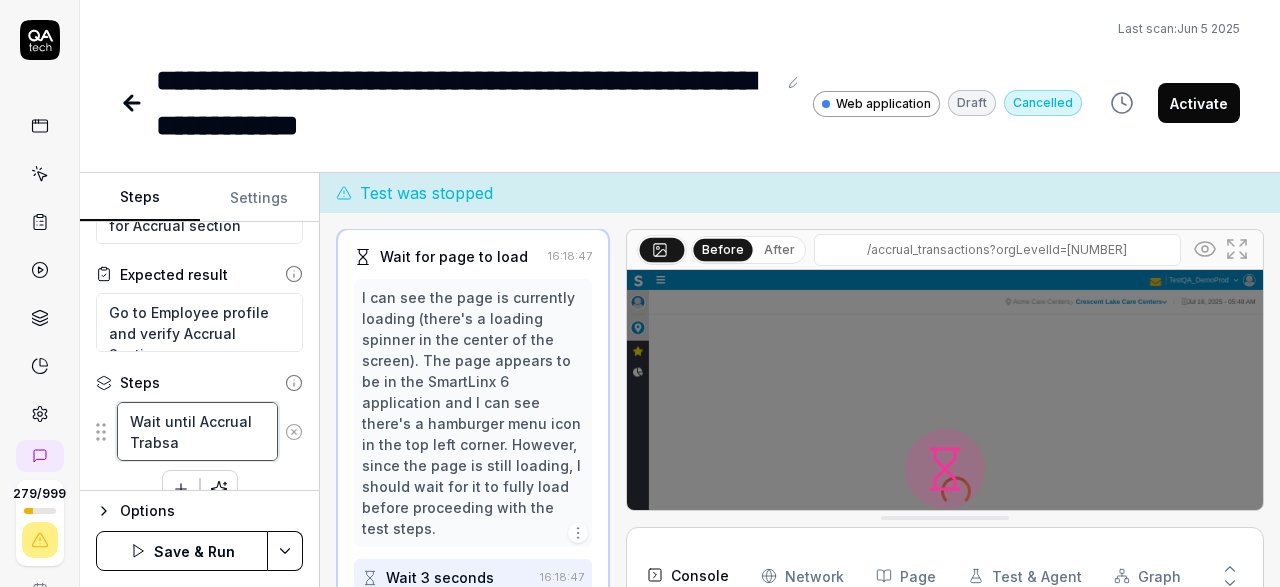 type on "*" 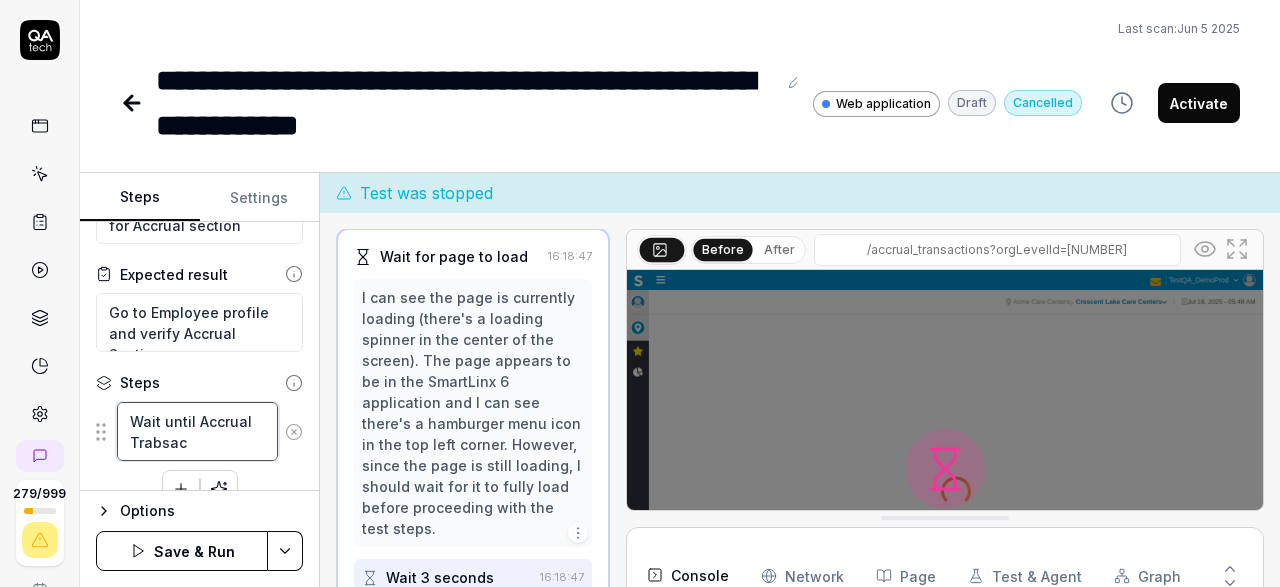 type on "*" 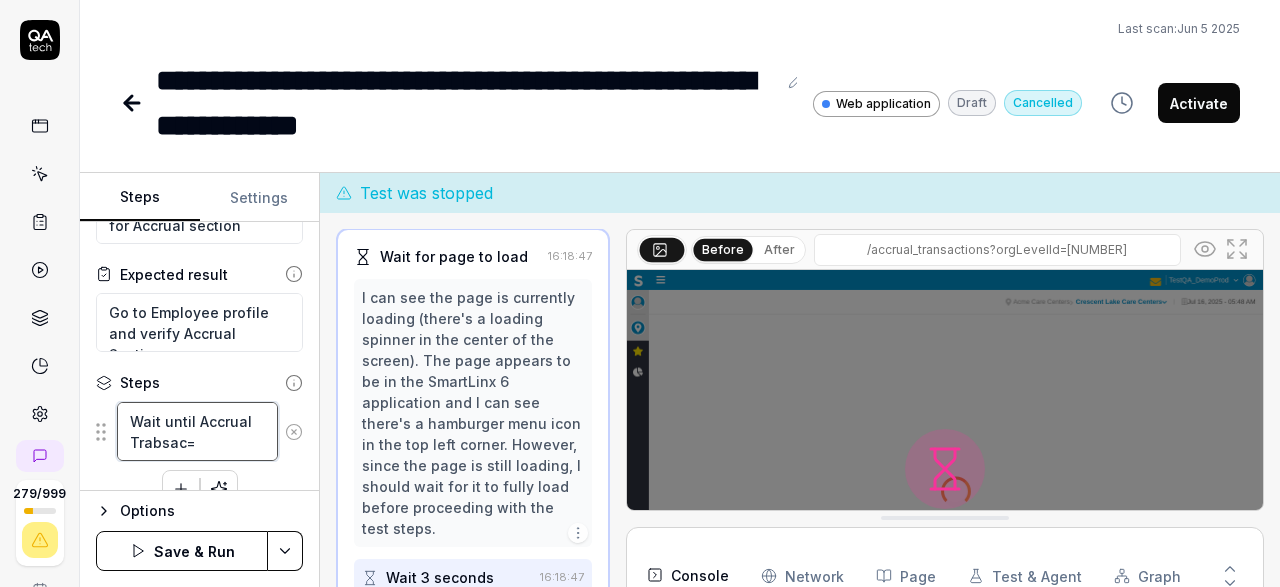 type on "*" 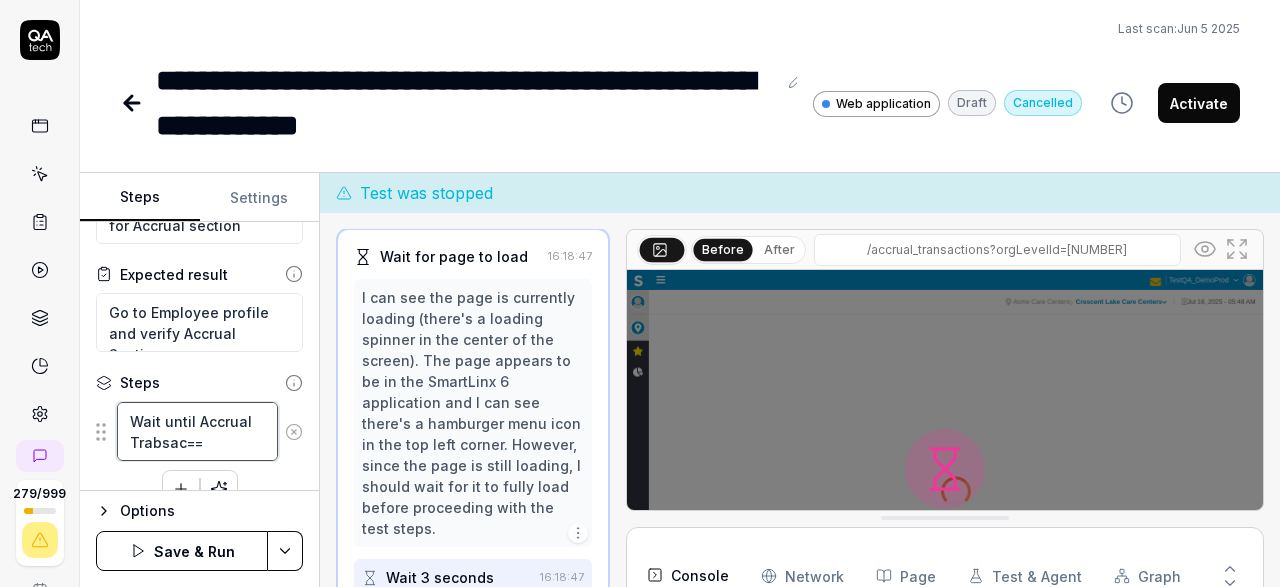 type on "*" 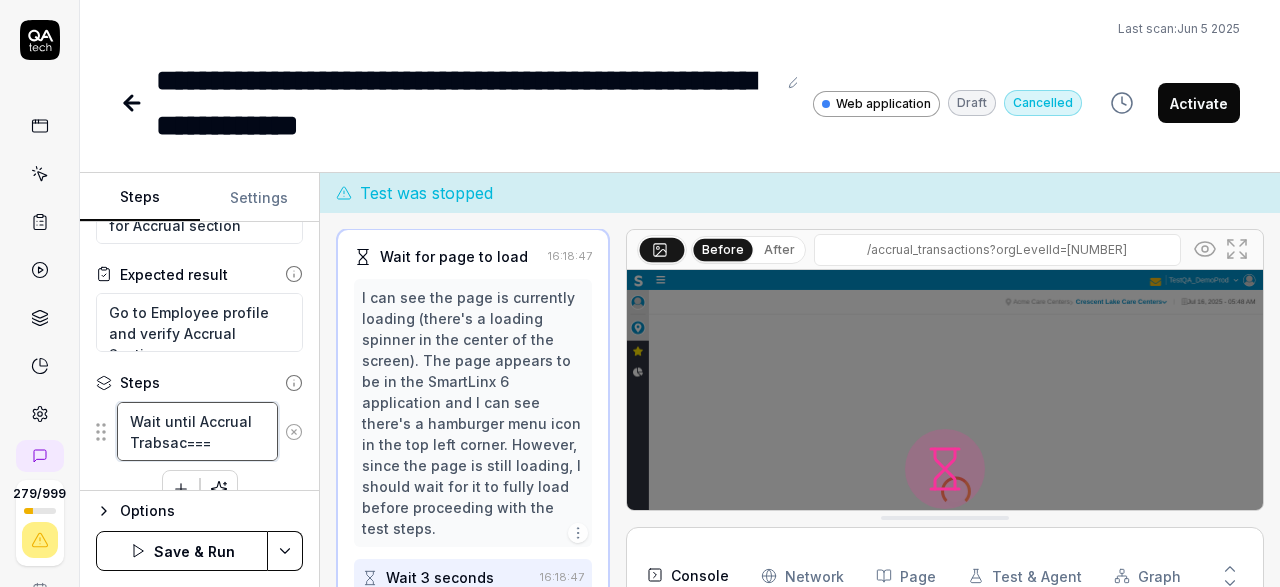 type on "*" 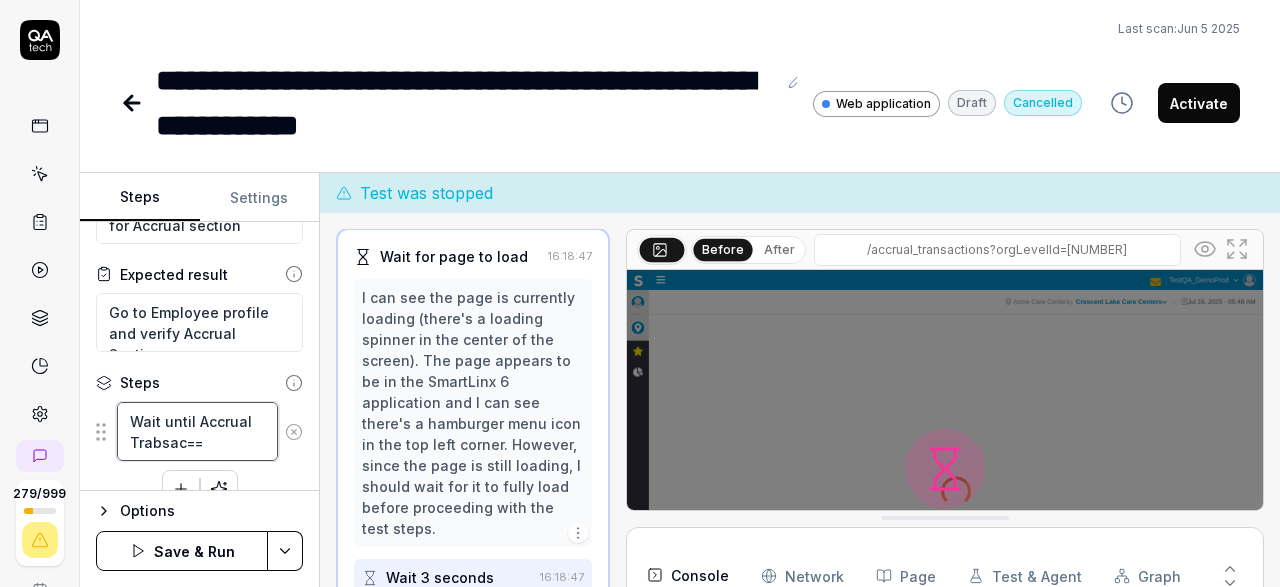 type on "*" 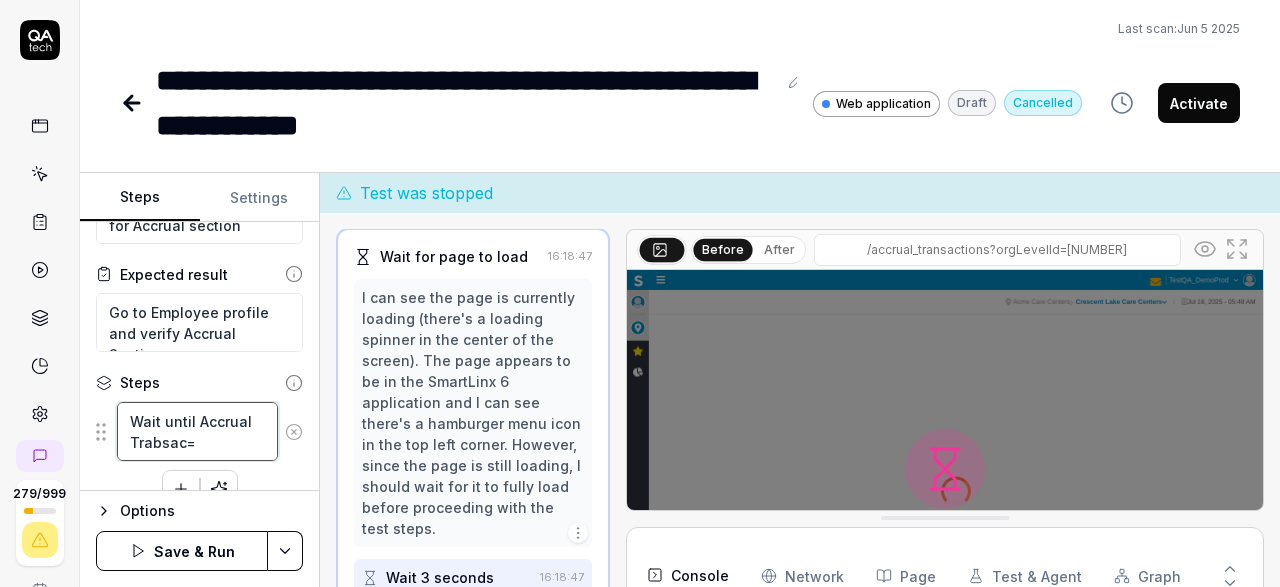 type on "*" 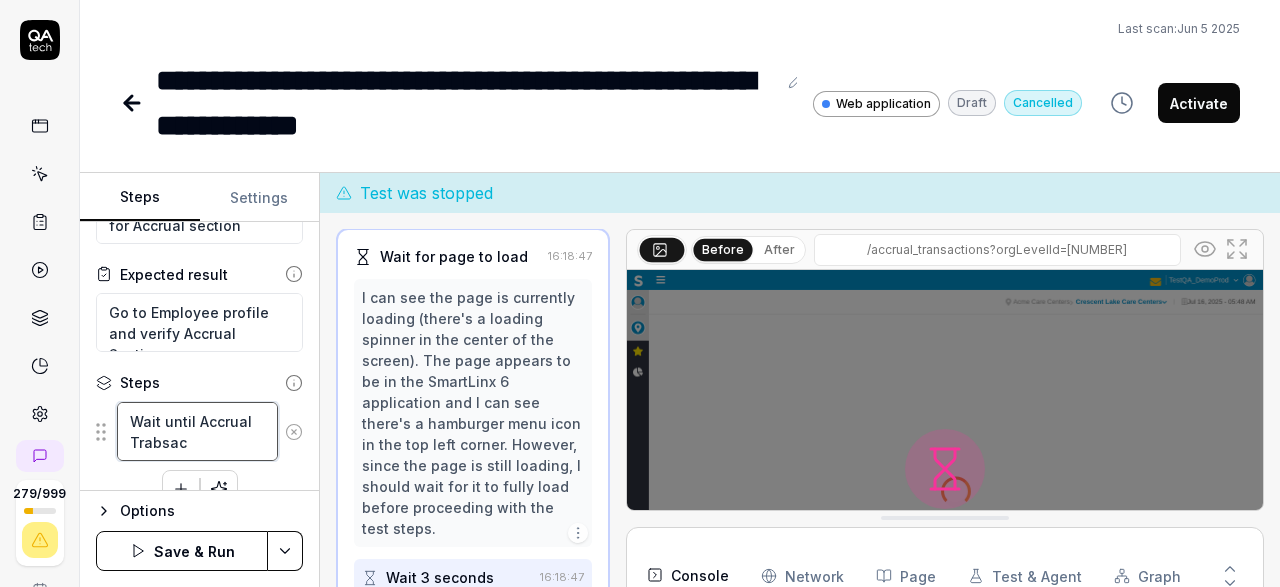 type on "*" 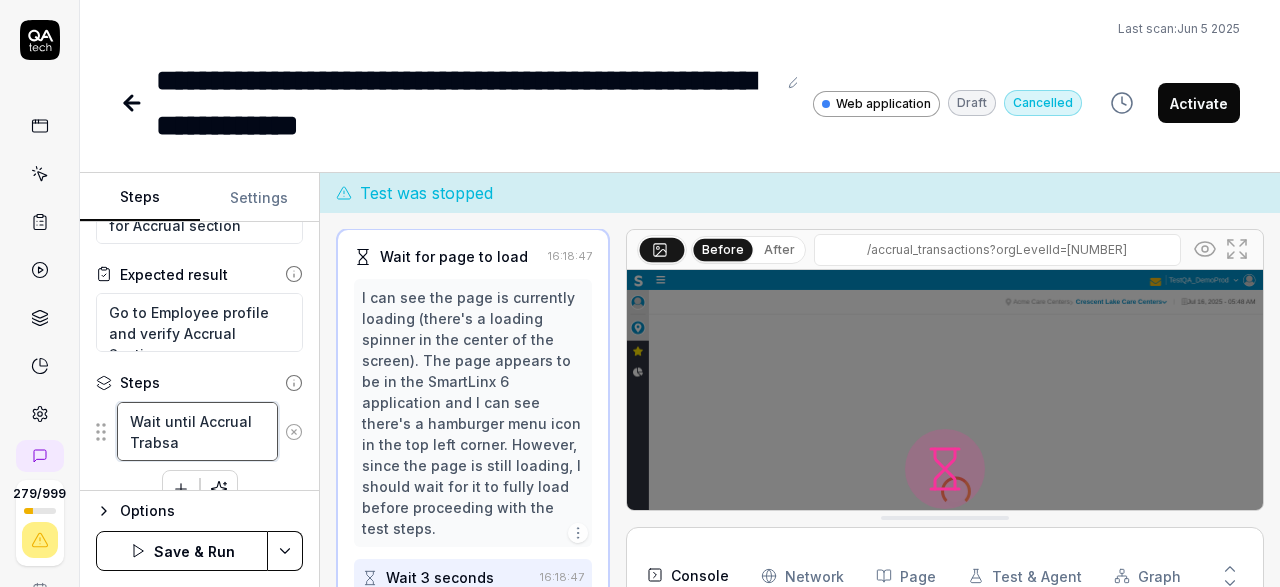 type on "*" 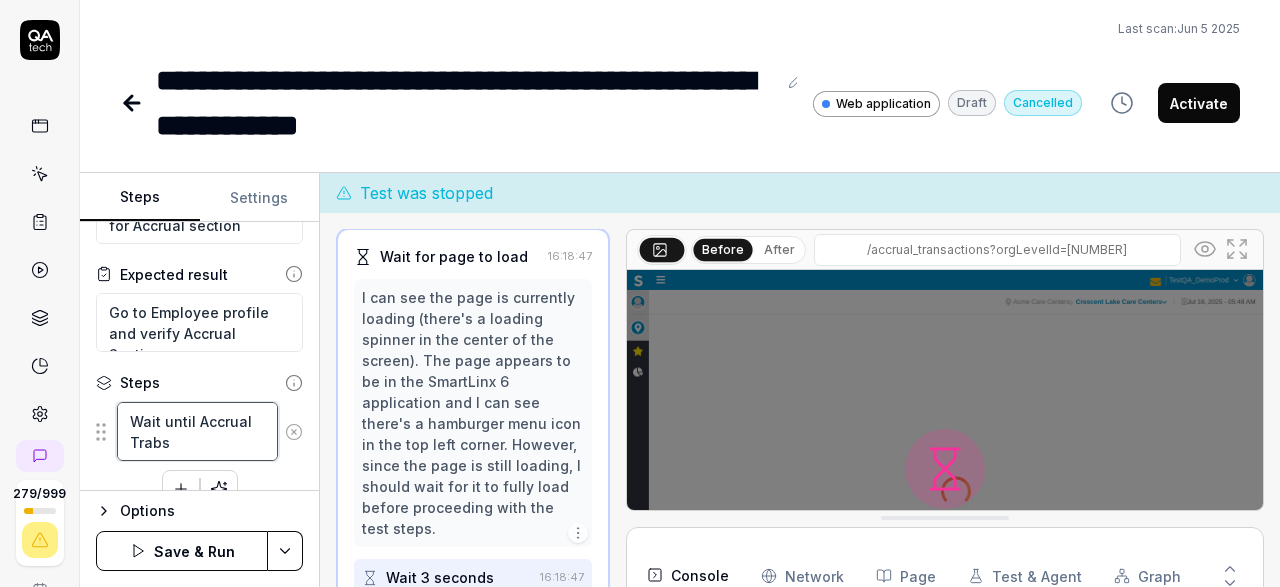 type on "*" 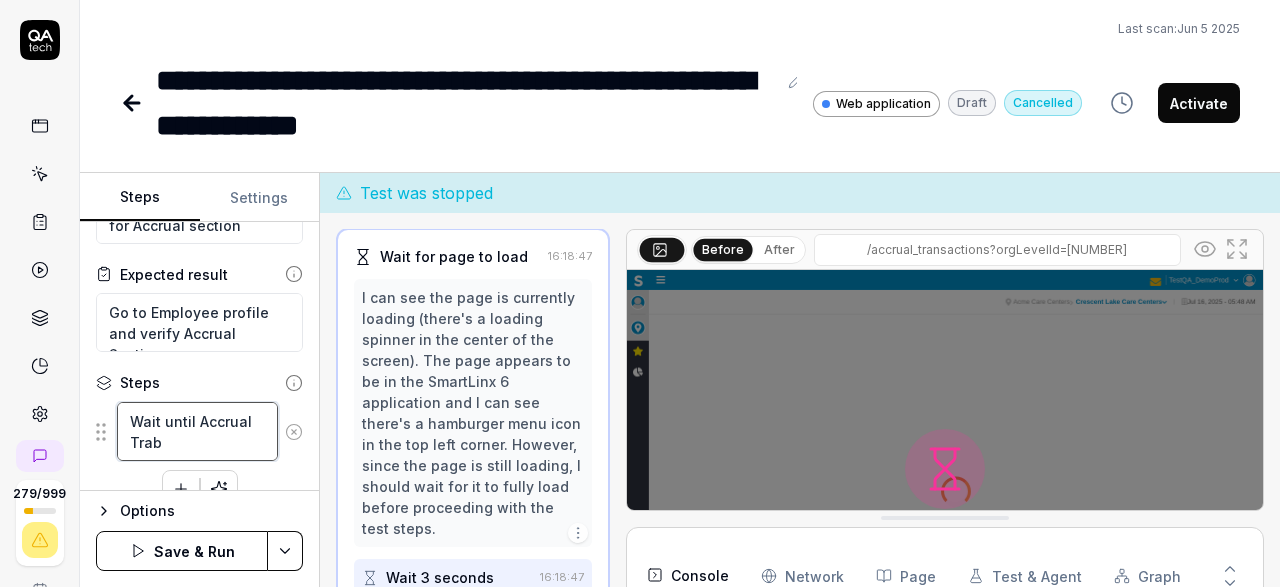 type on "*" 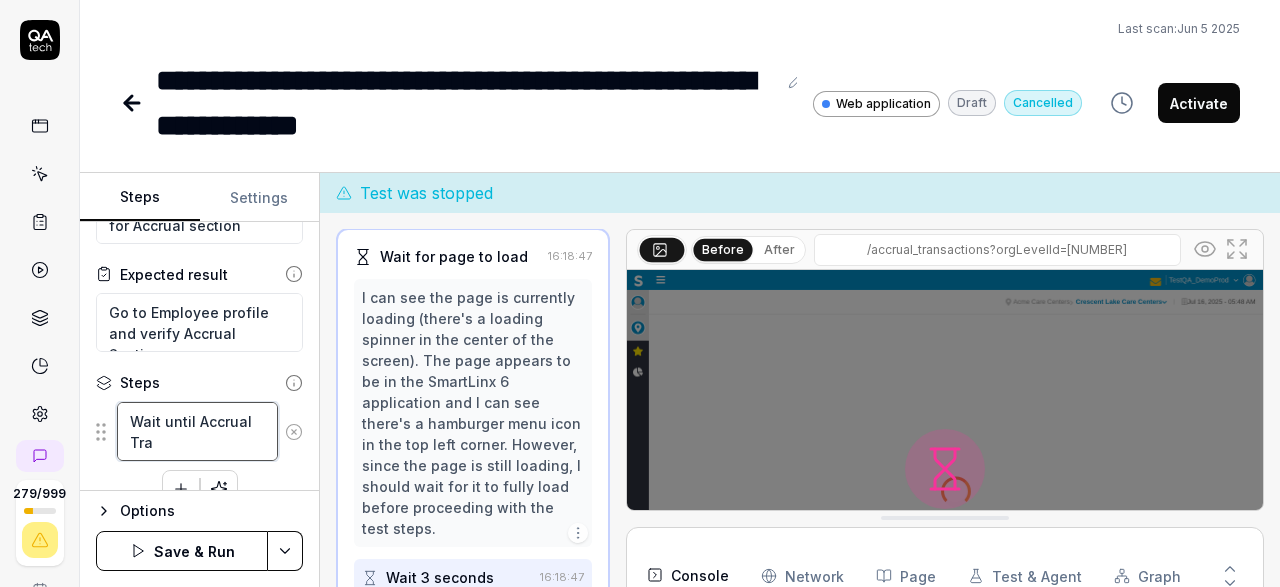 type on "*" 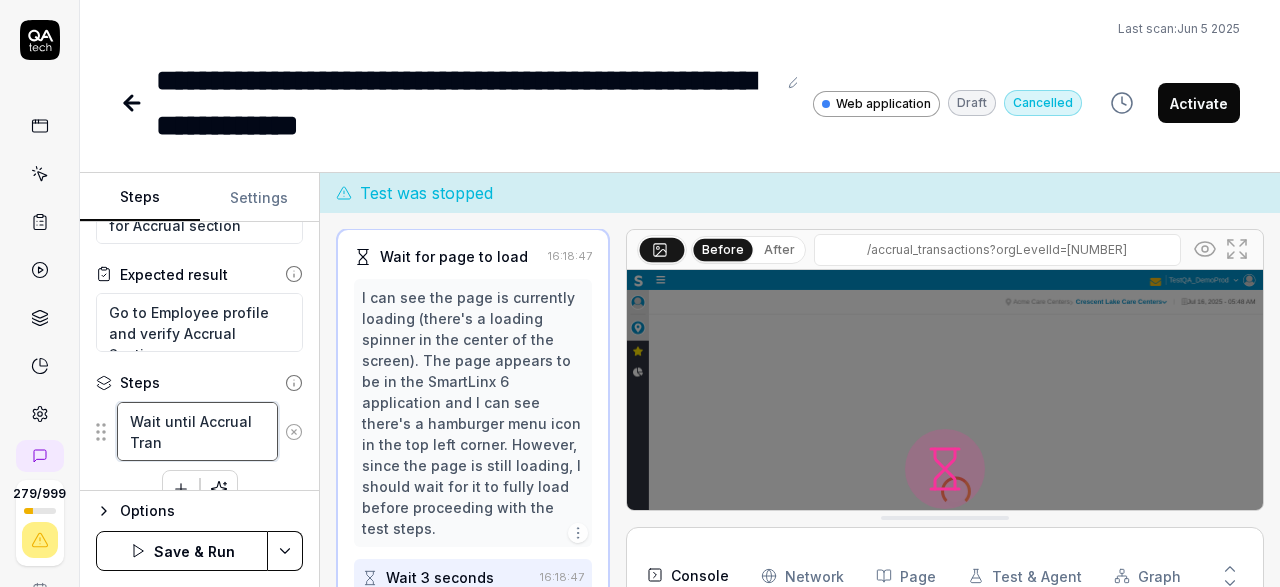 type on "*" 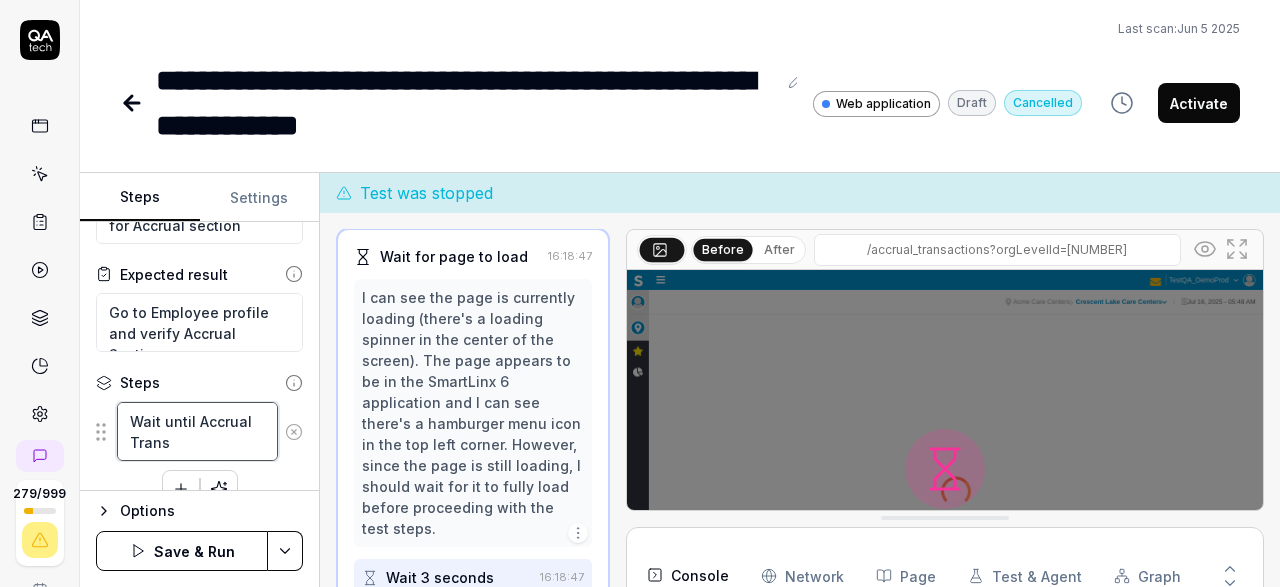 type on "*" 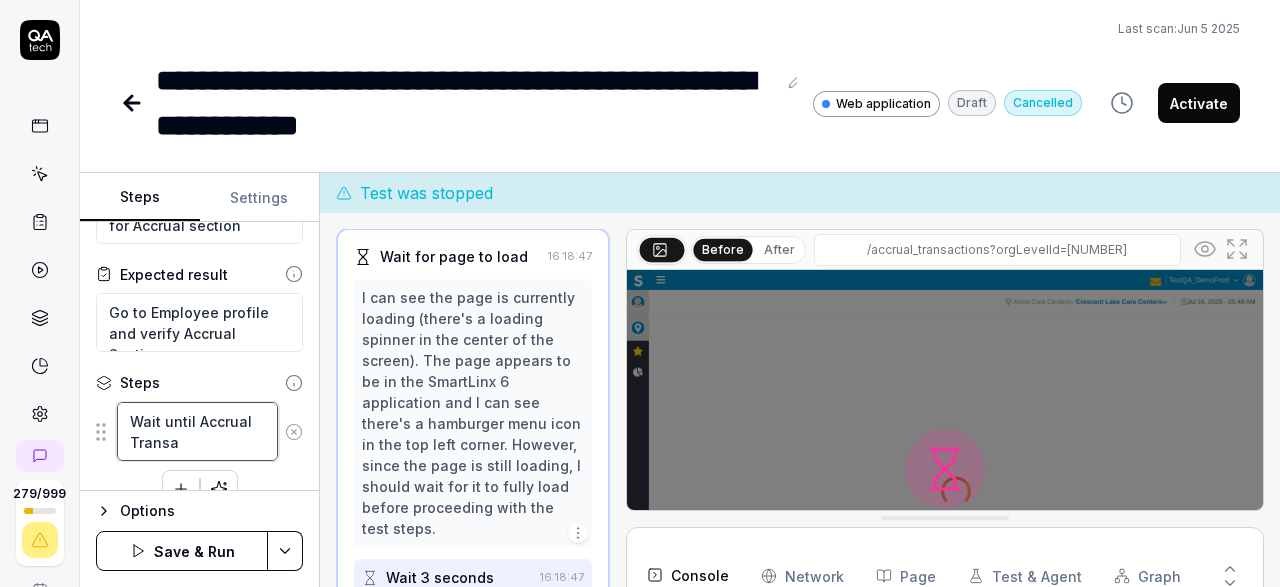 type 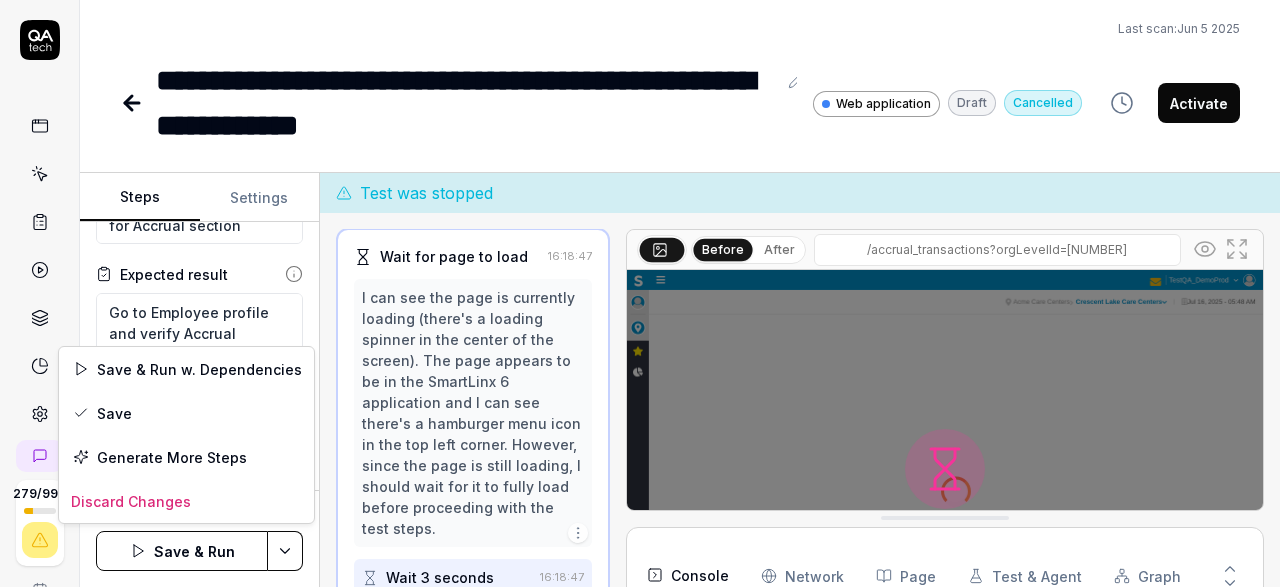 click on "**********" at bounding box center (640, 293) 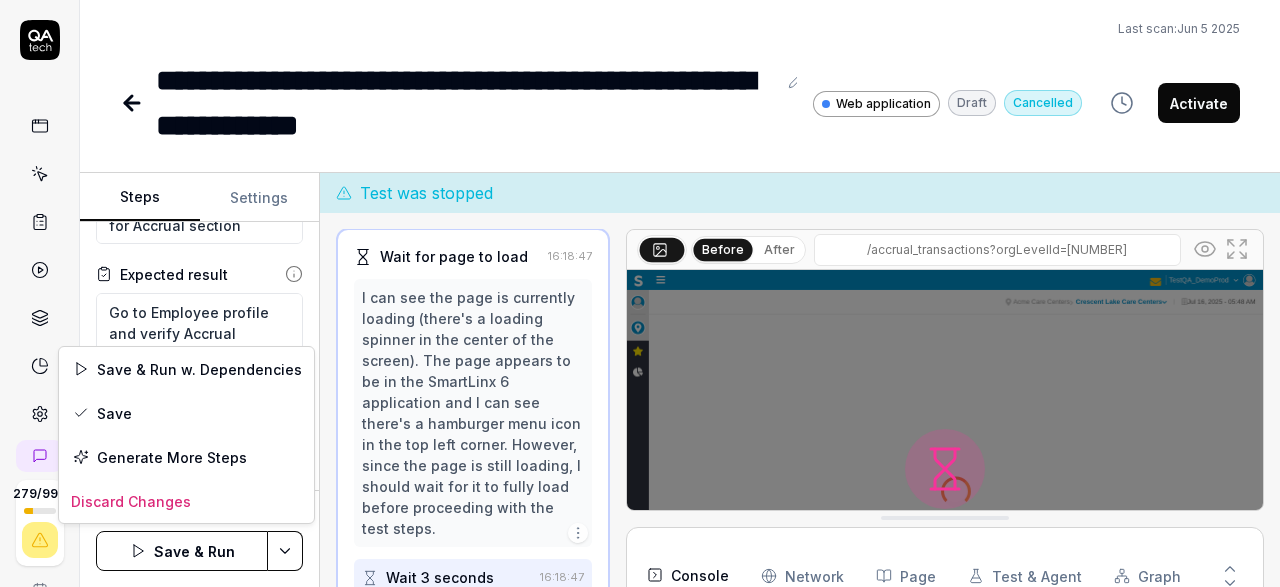 scroll, scrollTop: 82, scrollLeft: 0, axis: vertical 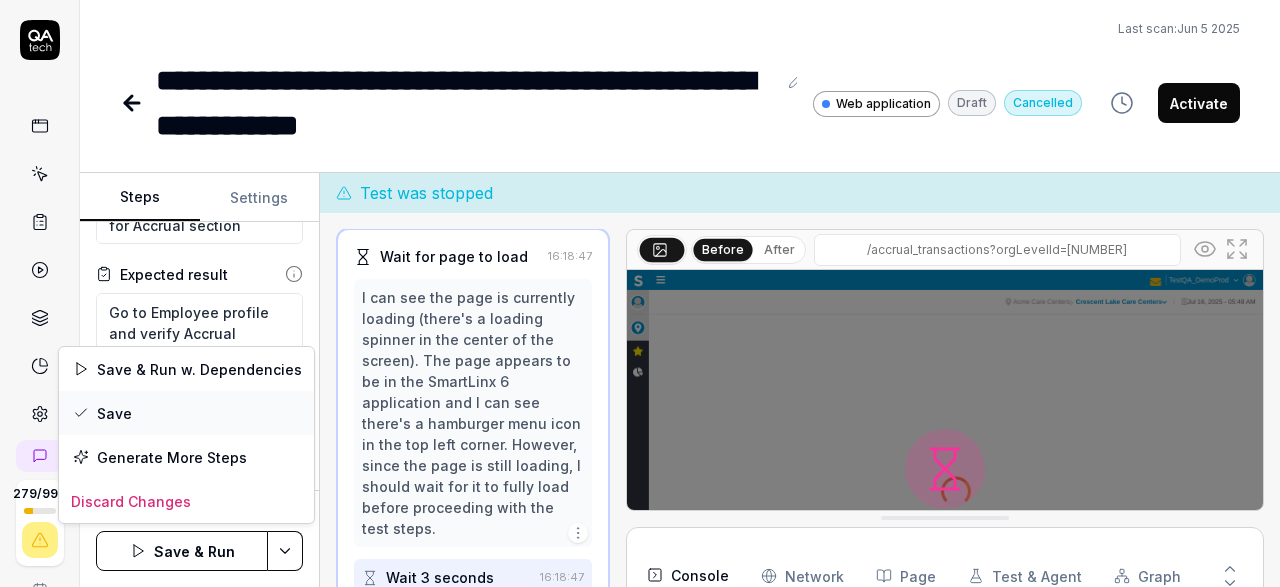 click on "Save" at bounding box center [186, 413] 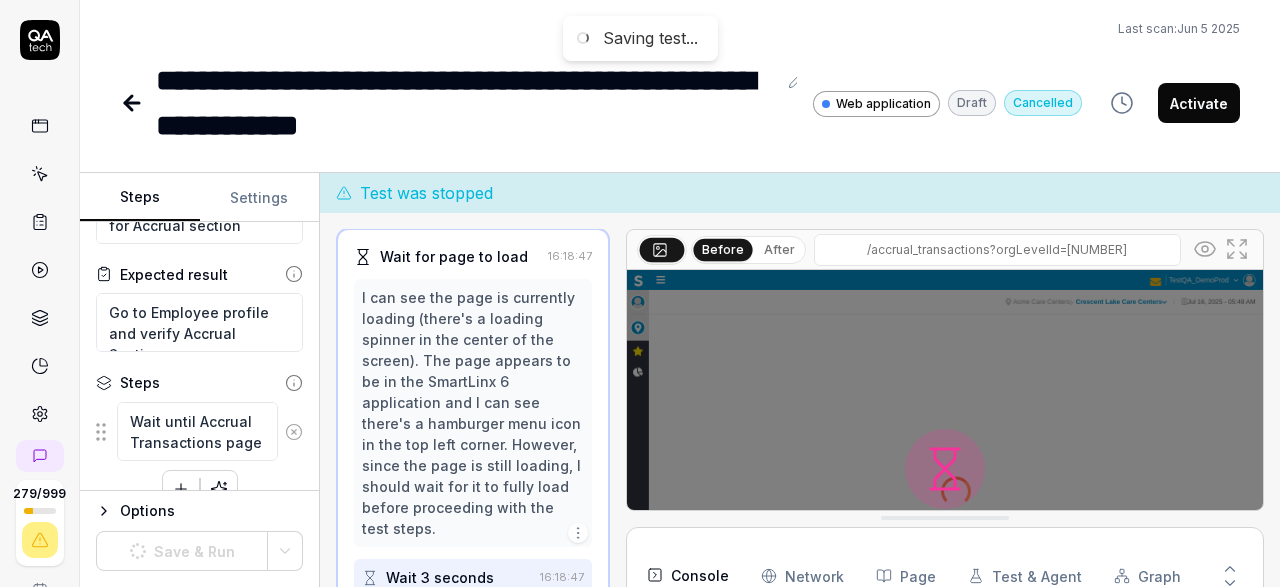 scroll, scrollTop: 82, scrollLeft: 0, axis: vertical 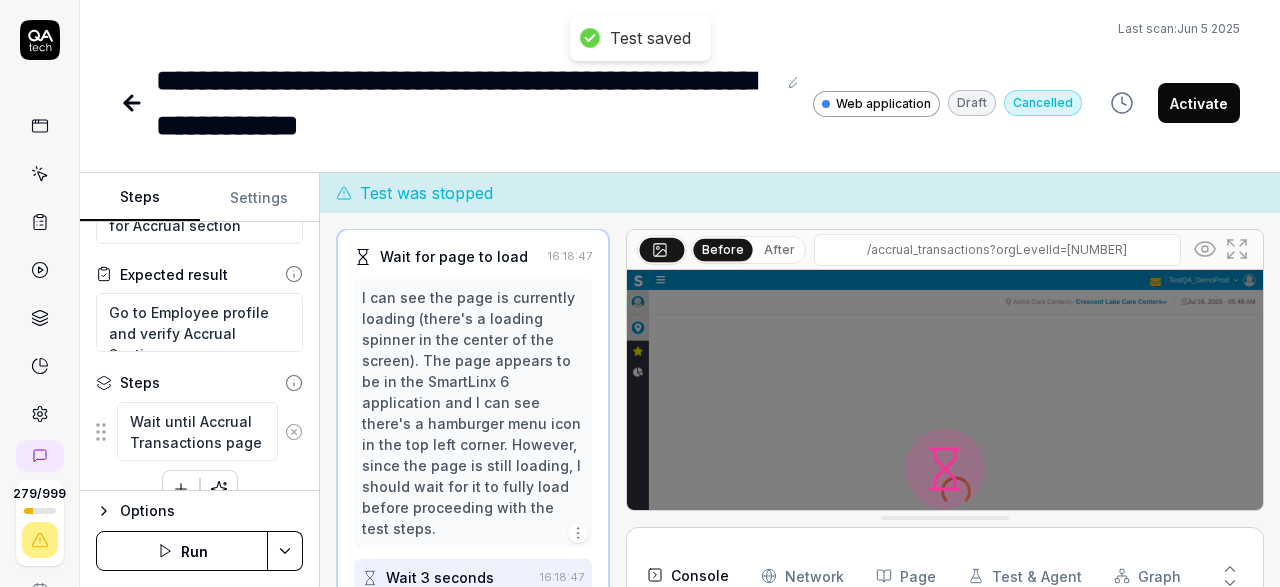 click on "Run" at bounding box center [182, 551] 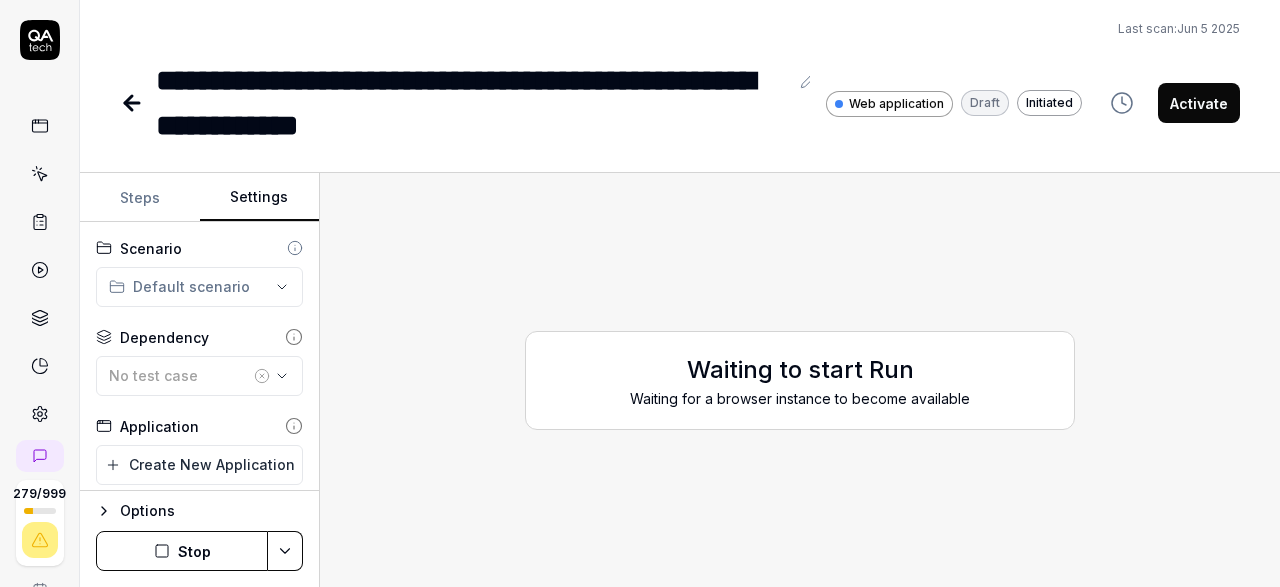click on "Settings" at bounding box center [260, 198] 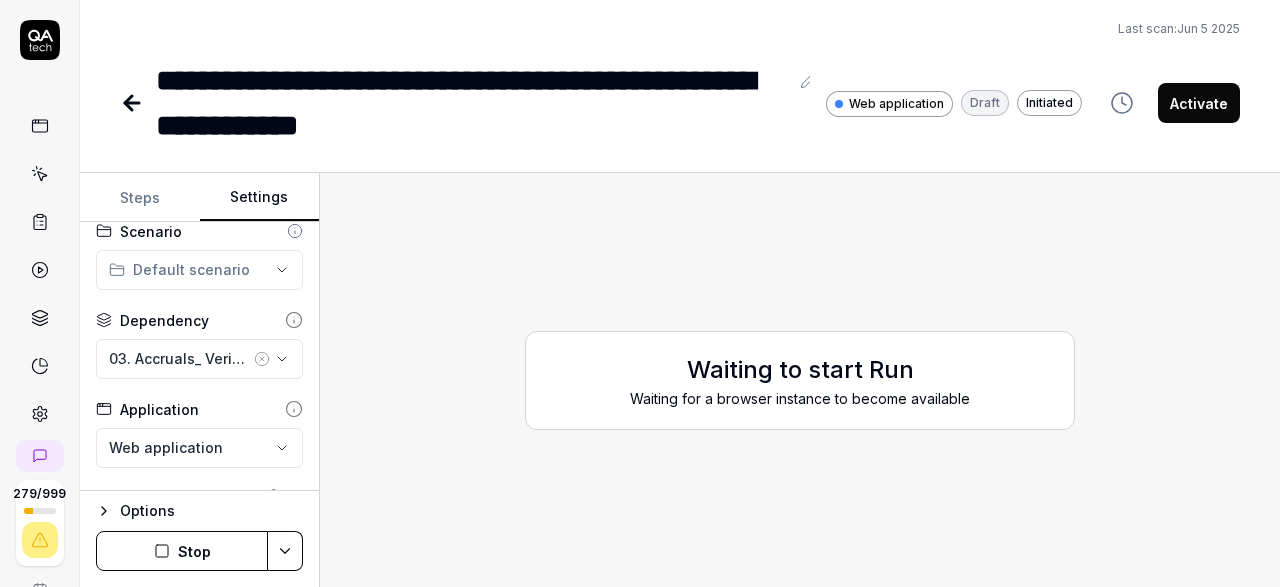 scroll, scrollTop: 13, scrollLeft: 0, axis: vertical 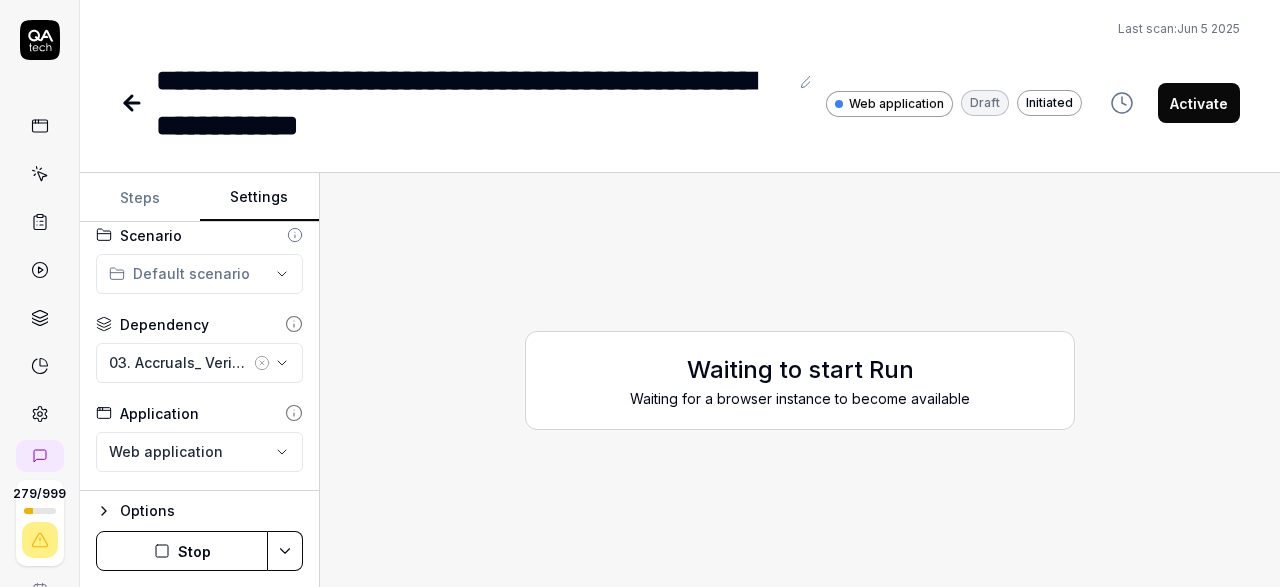 click on "Stop" at bounding box center [182, 551] 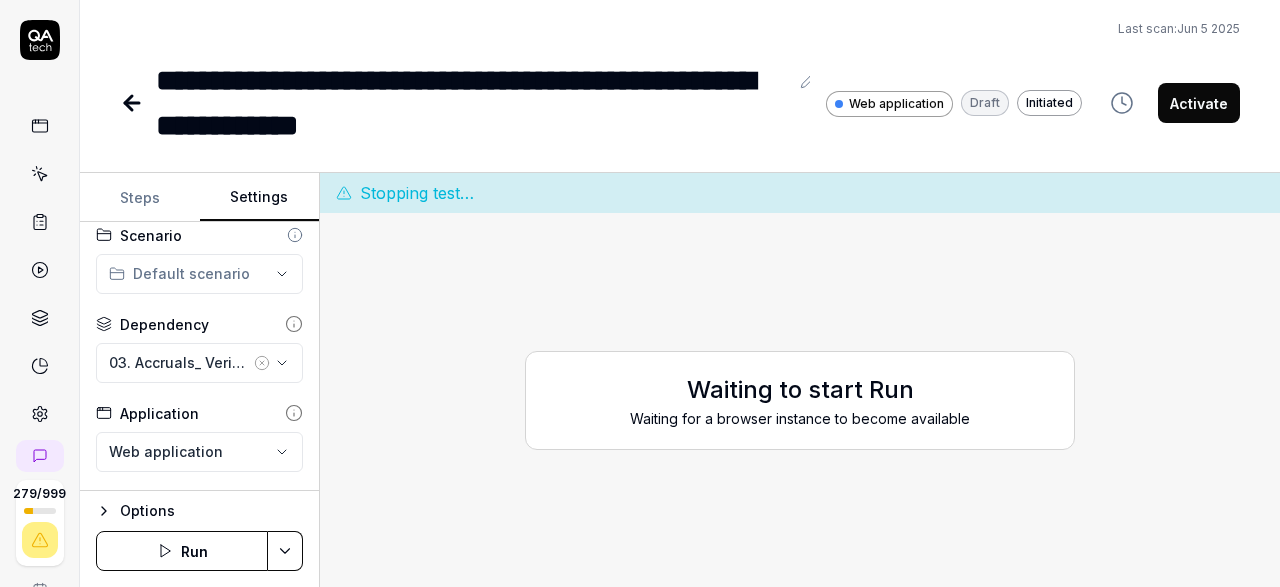 click 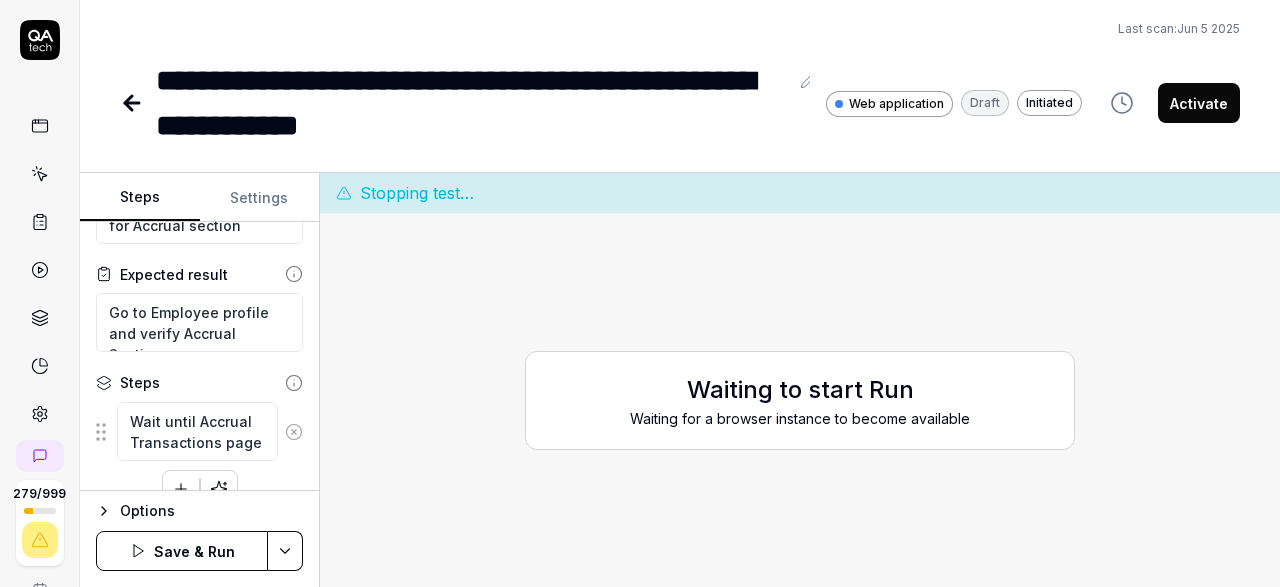 scroll, scrollTop: 82, scrollLeft: 0, axis: vertical 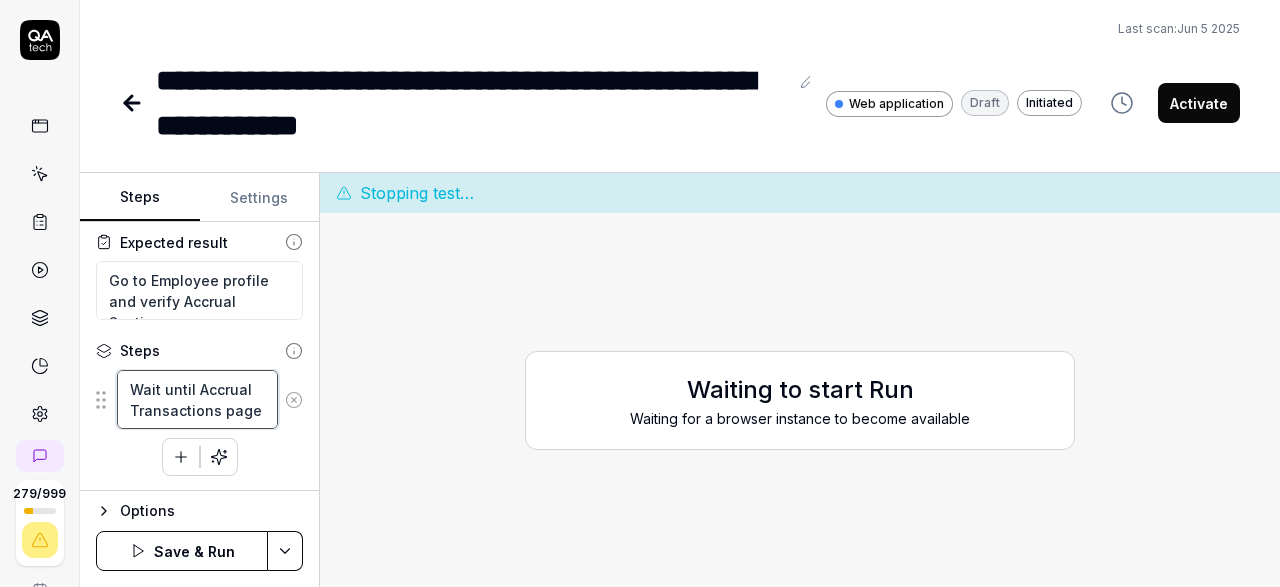 click on "Wait until Accrual Transactions page" at bounding box center (197, 399) 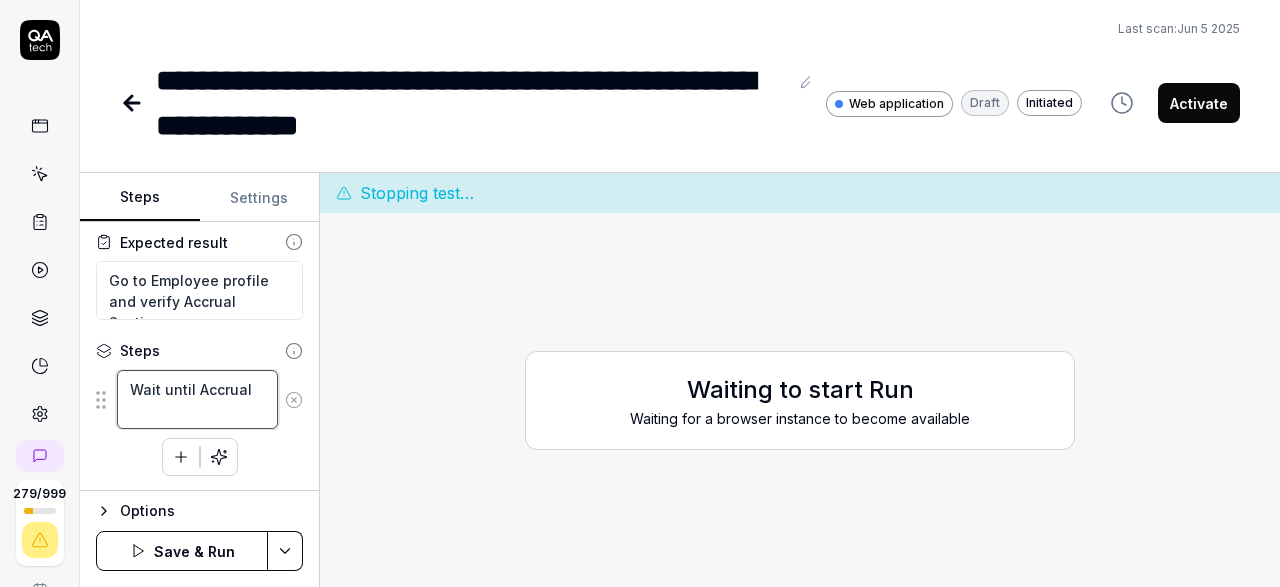 scroll, scrollTop: 95, scrollLeft: 0, axis: vertical 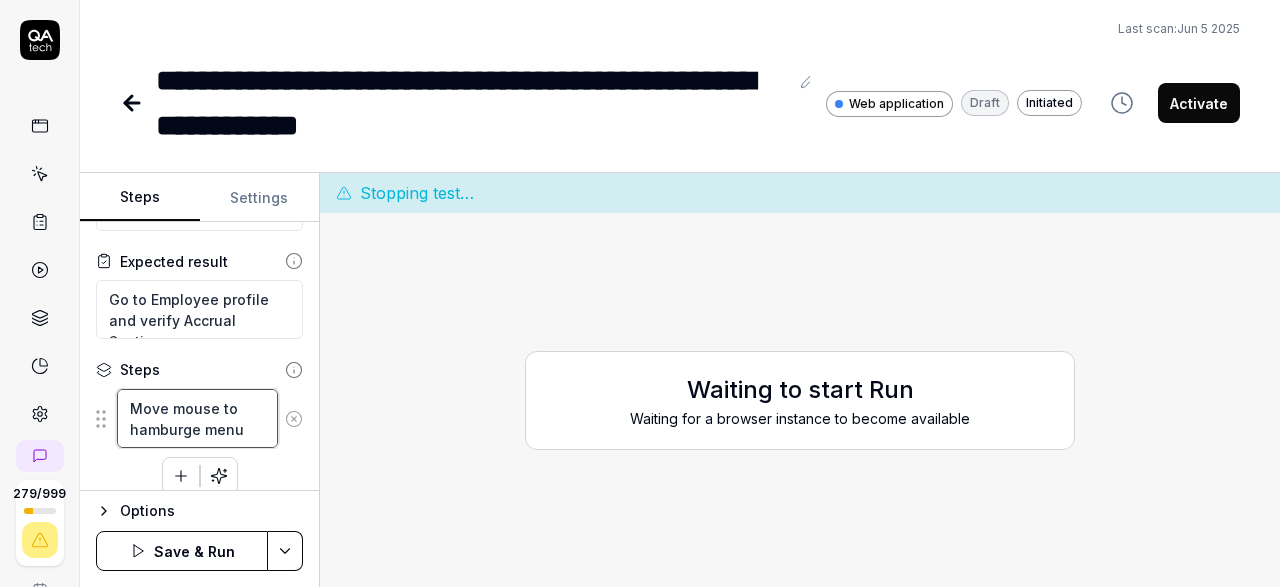 click on "Move mouse to hamburge menu" at bounding box center [197, 418] 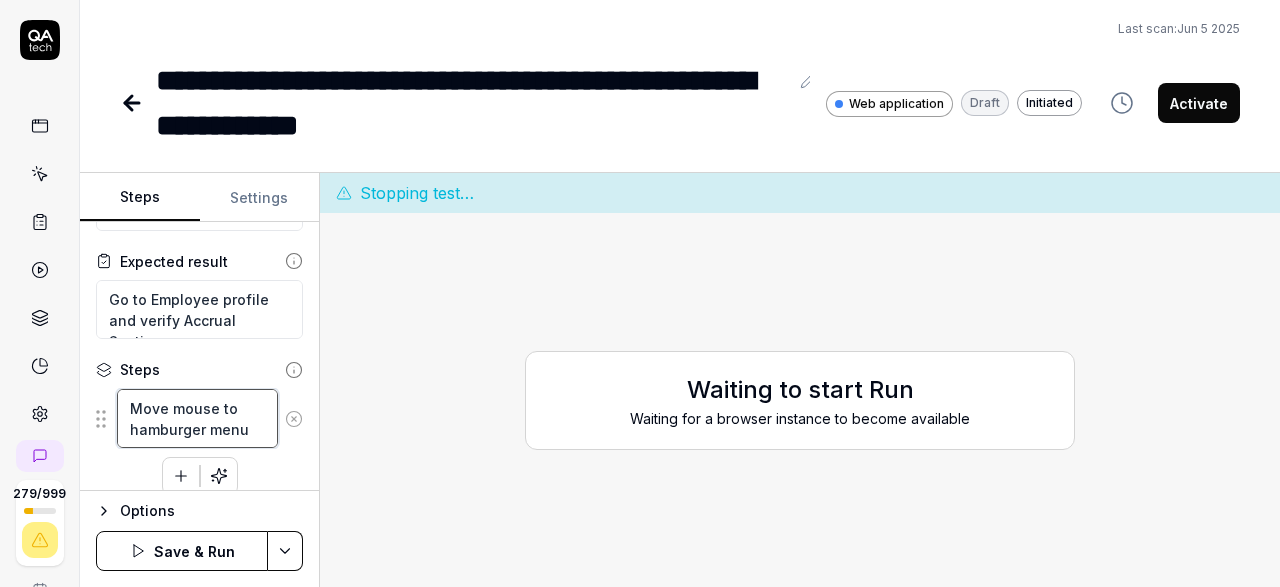 scroll, scrollTop: 114, scrollLeft: 0, axis: vertical 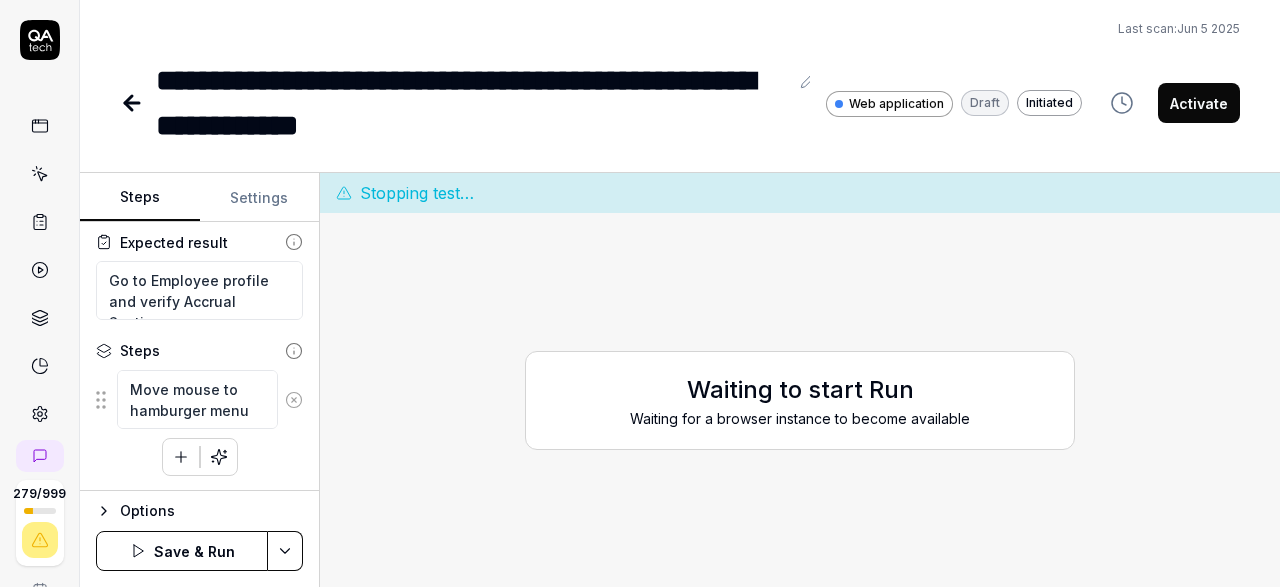 click 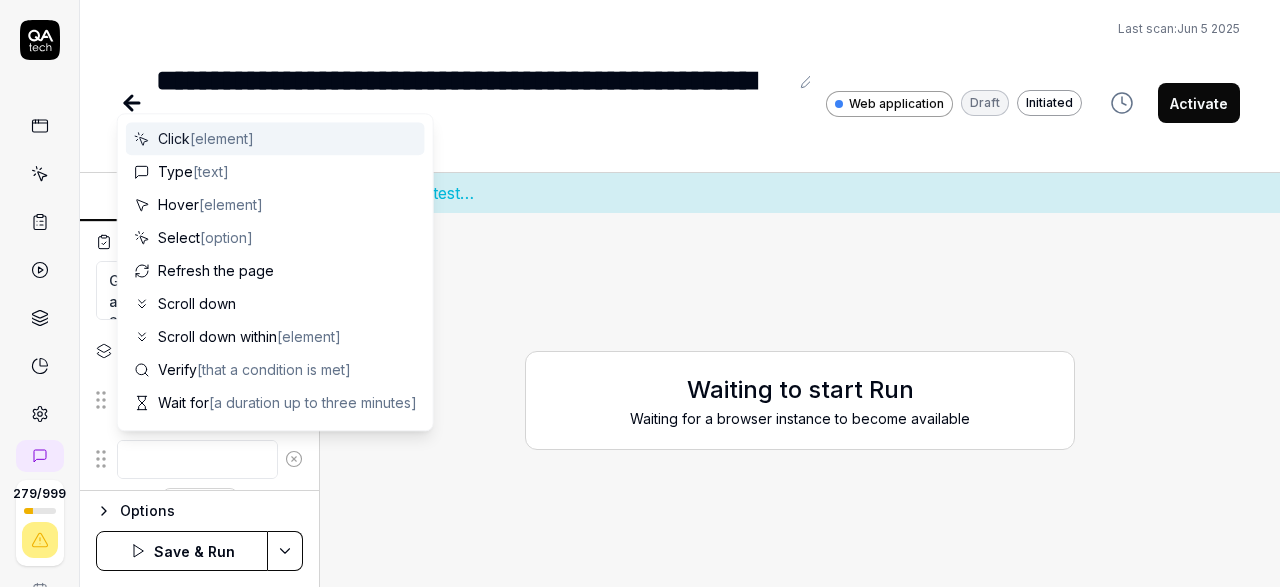 click at bounding box center [197, 459] 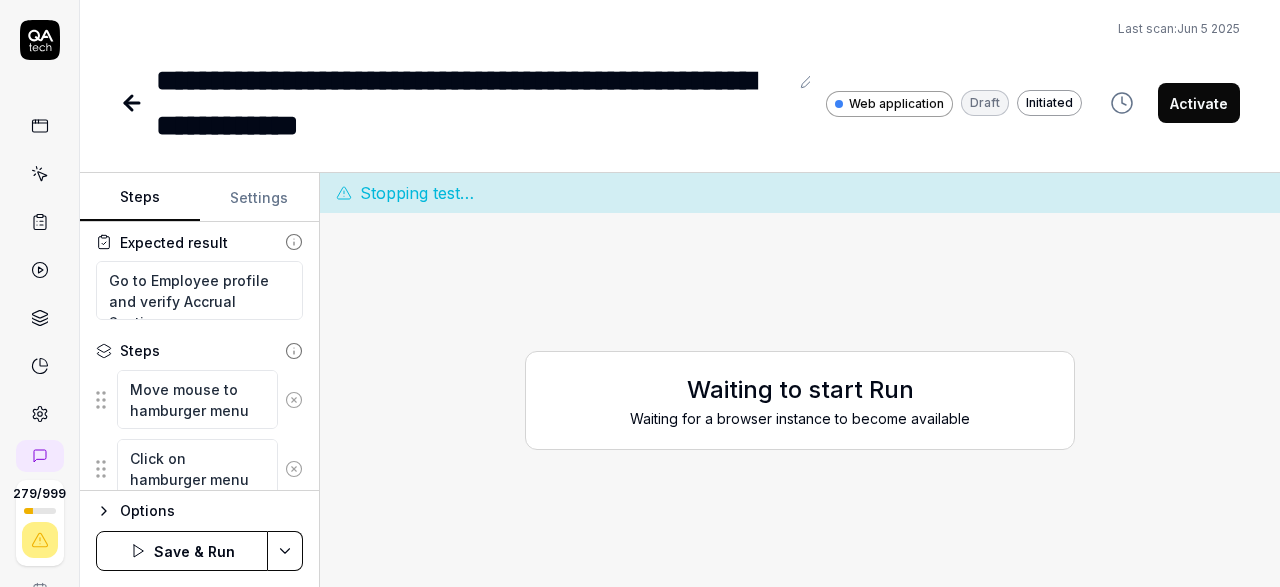 scroll, scrollTop: 183, scrollLeft: 0, axis: vertical 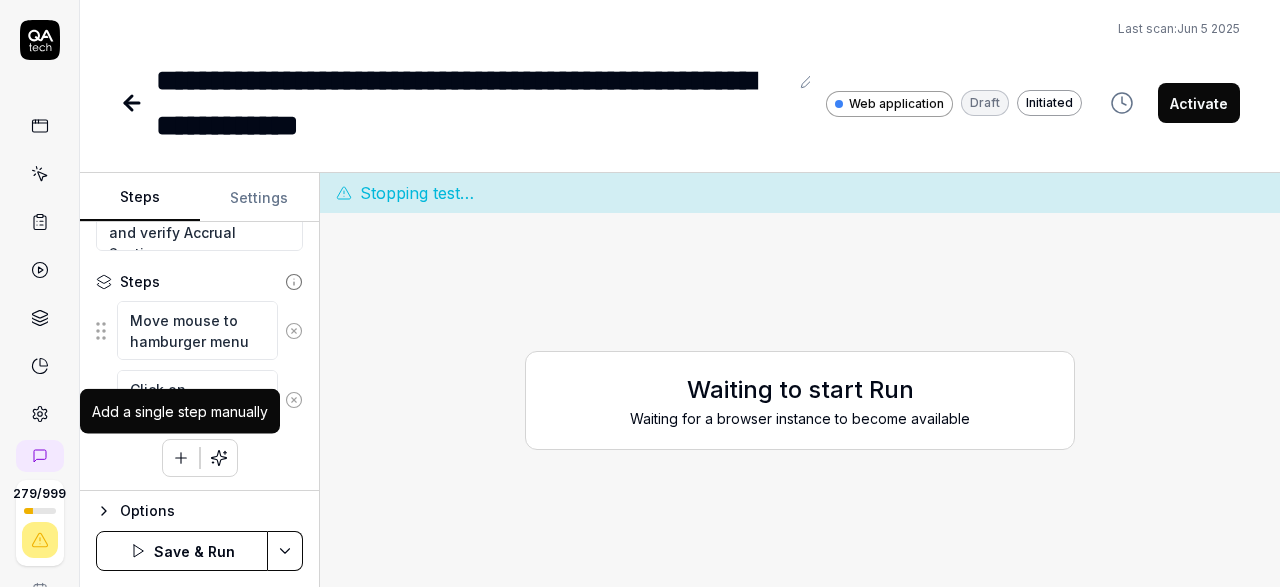 click 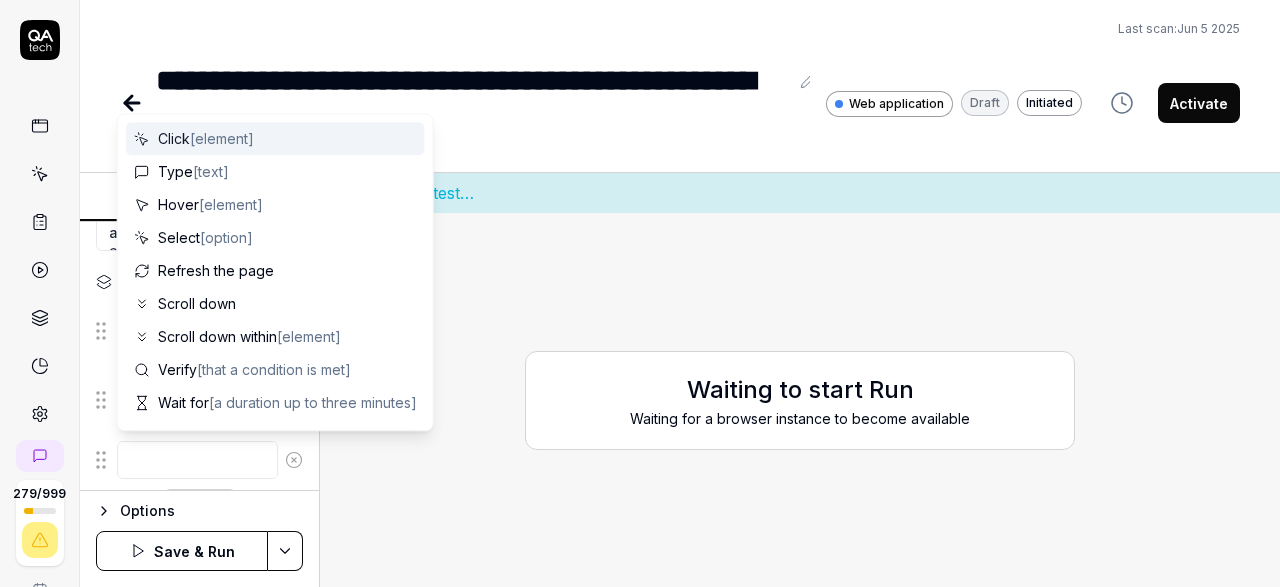 click at bounding box center (197, 460) 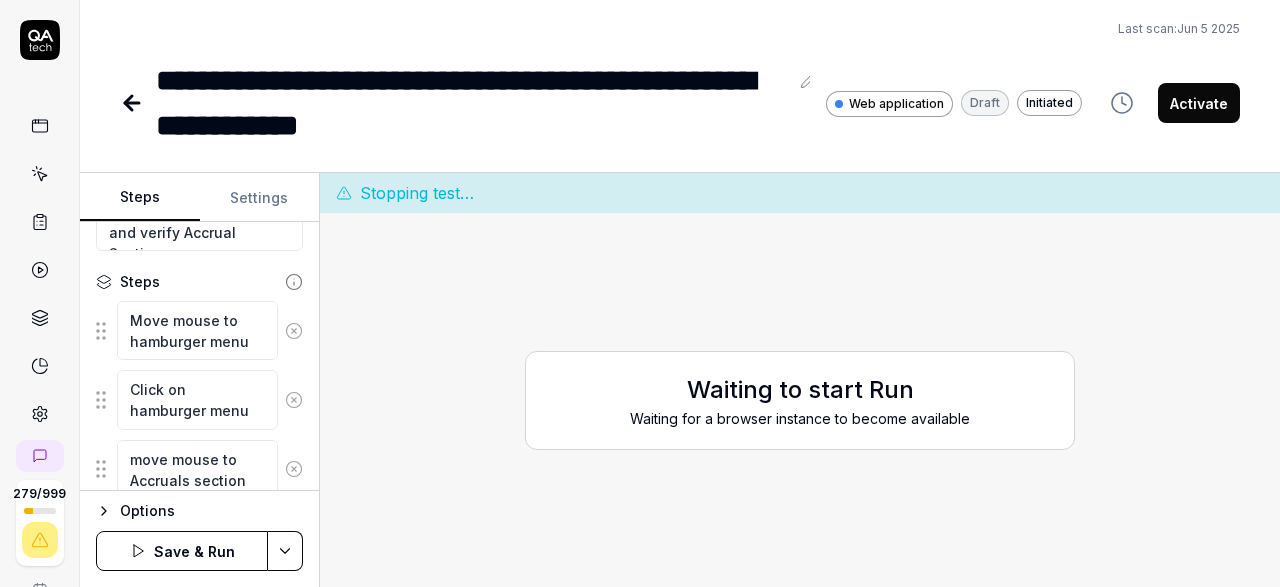 scroll, scrollTop: 251, scrollLeft: 0, axis: vertical 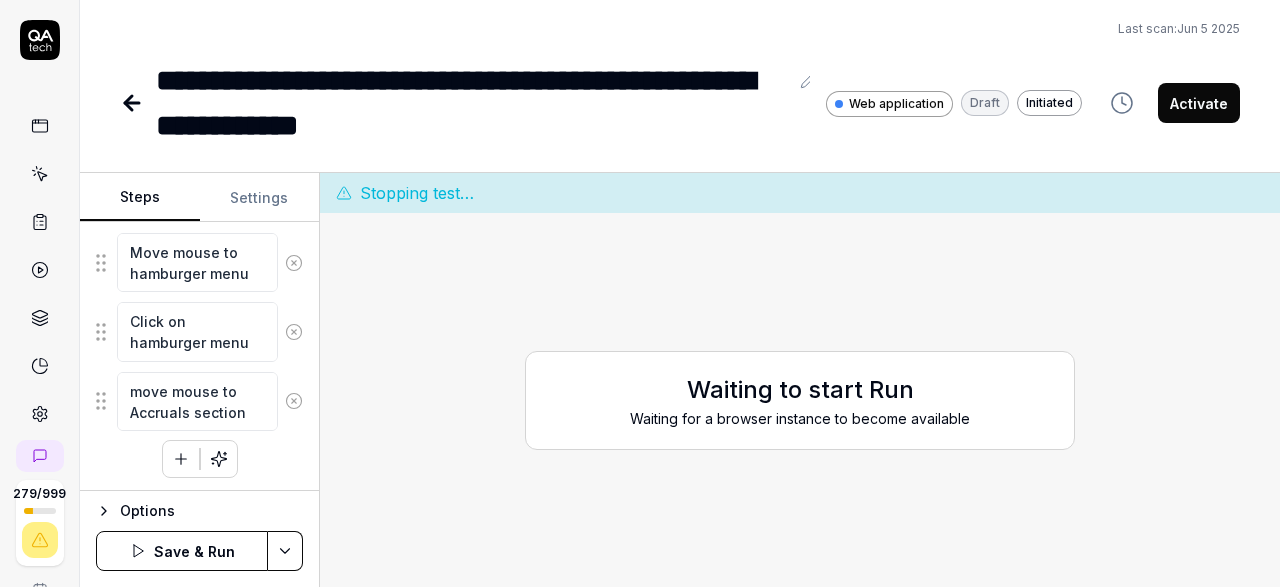 click 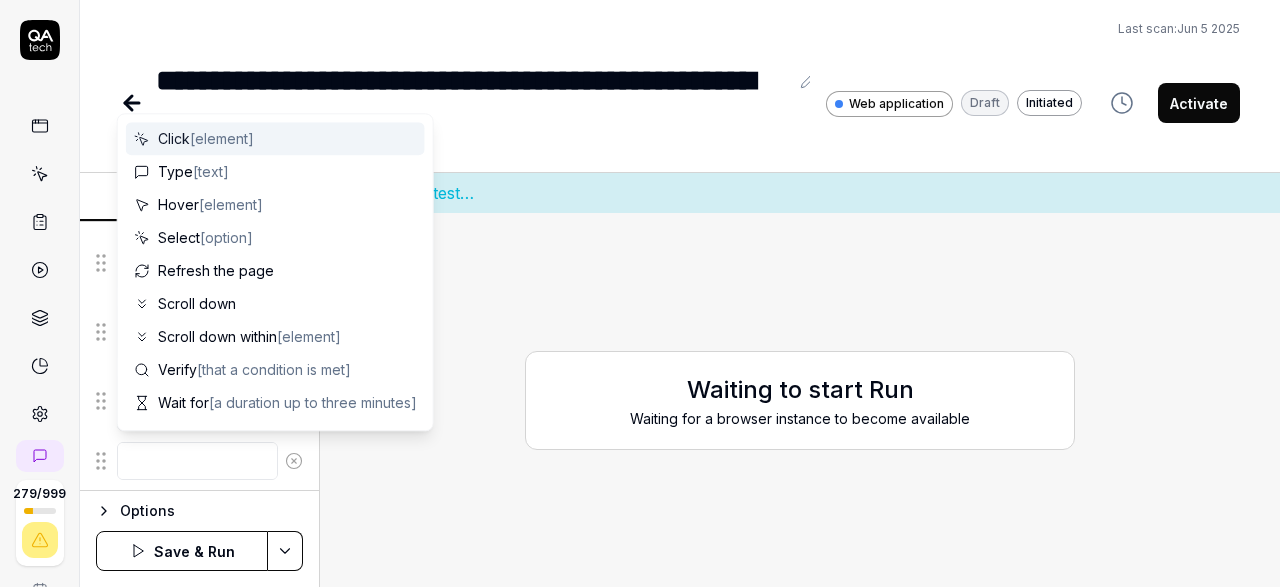 click at bounding box center [197, 461] 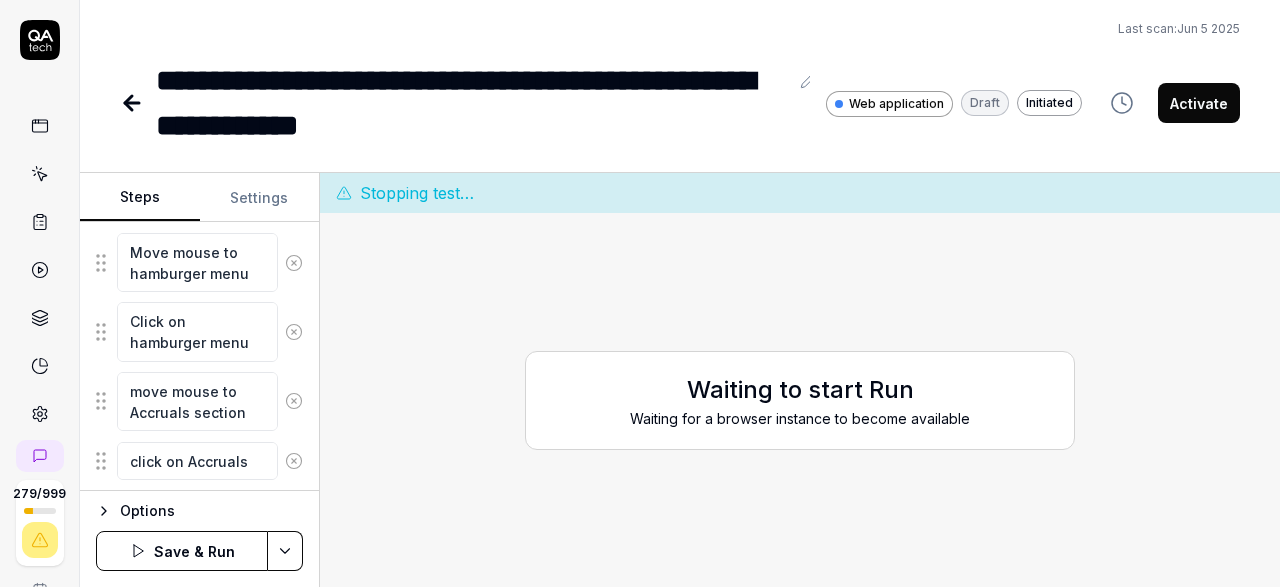 scroll, scrollTop: 301, scrollLeft: 0, axis: vertical 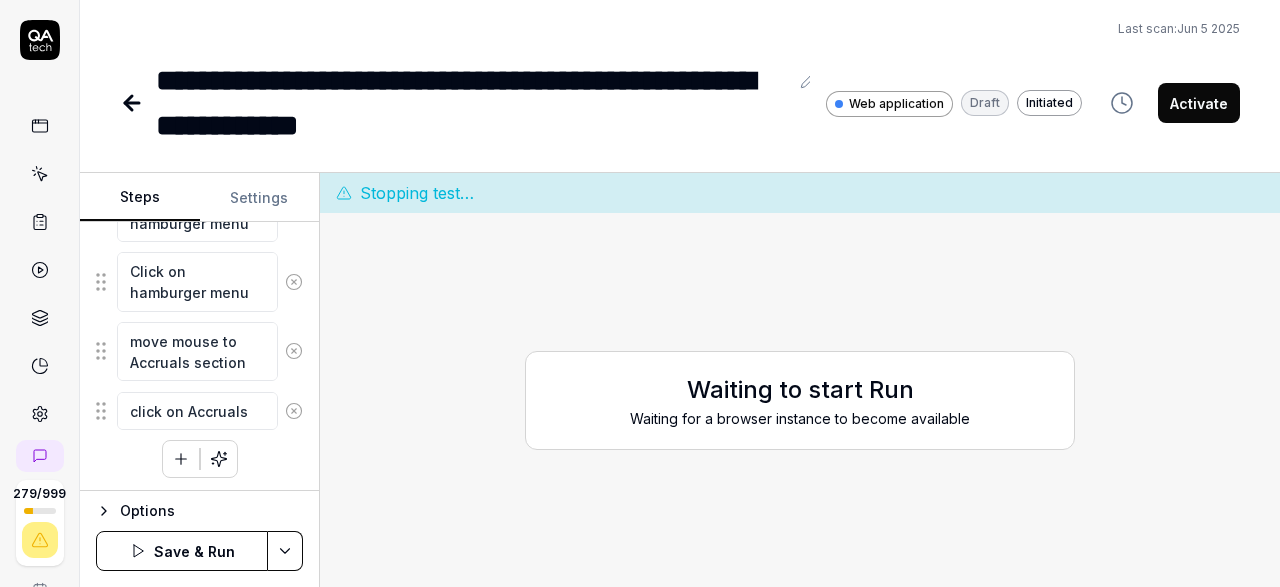click 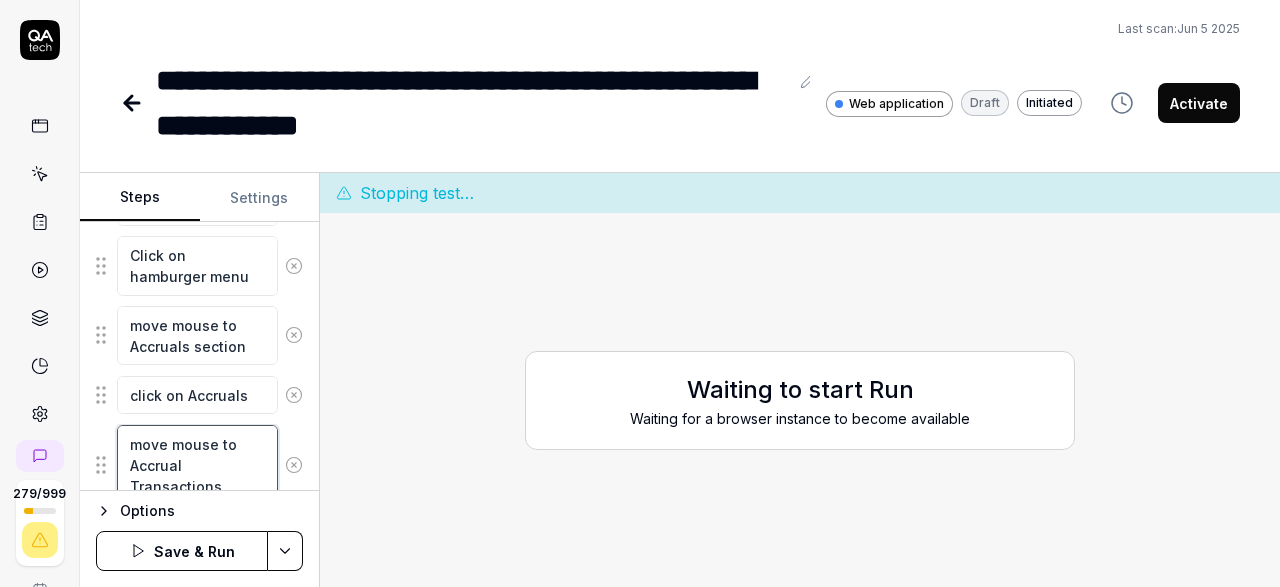 scroll, scrollTop: 390, scrollLeft: 0, axis: vertical 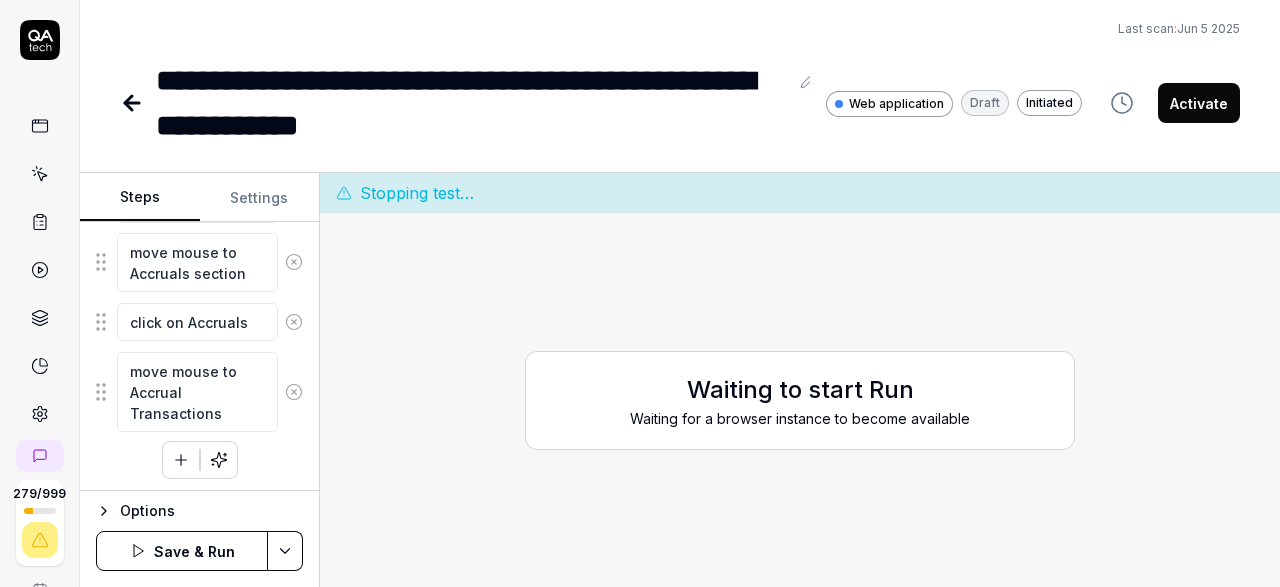 click 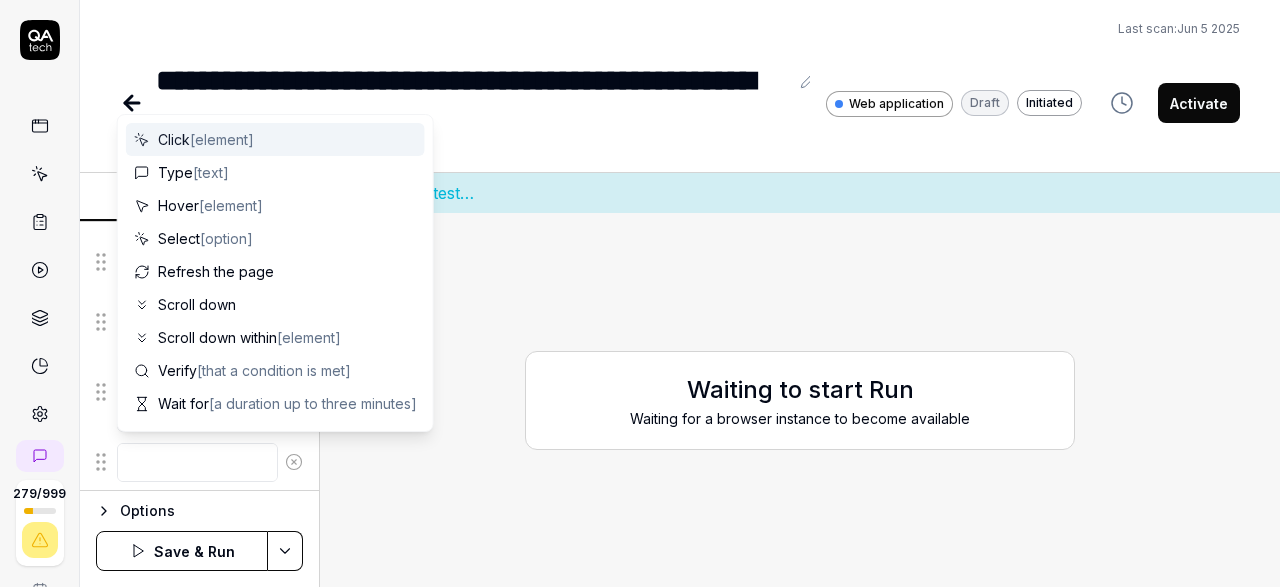 click at bounding box center [197, 462] 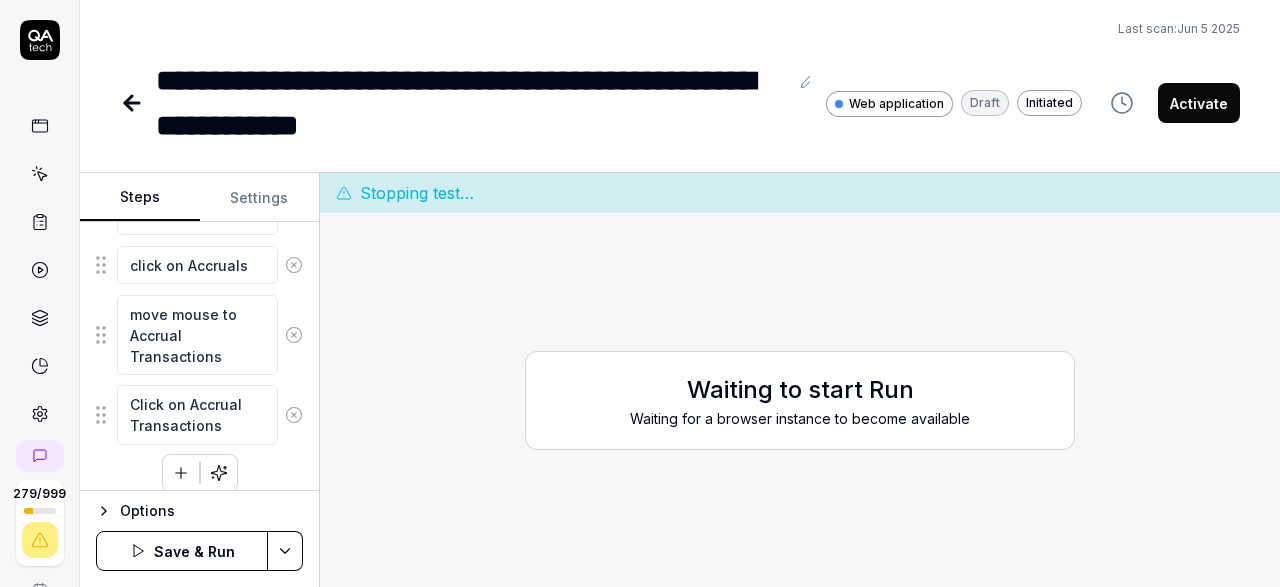 scroll, scrollTop: 459, scrollLeft: 0, axis: vertical 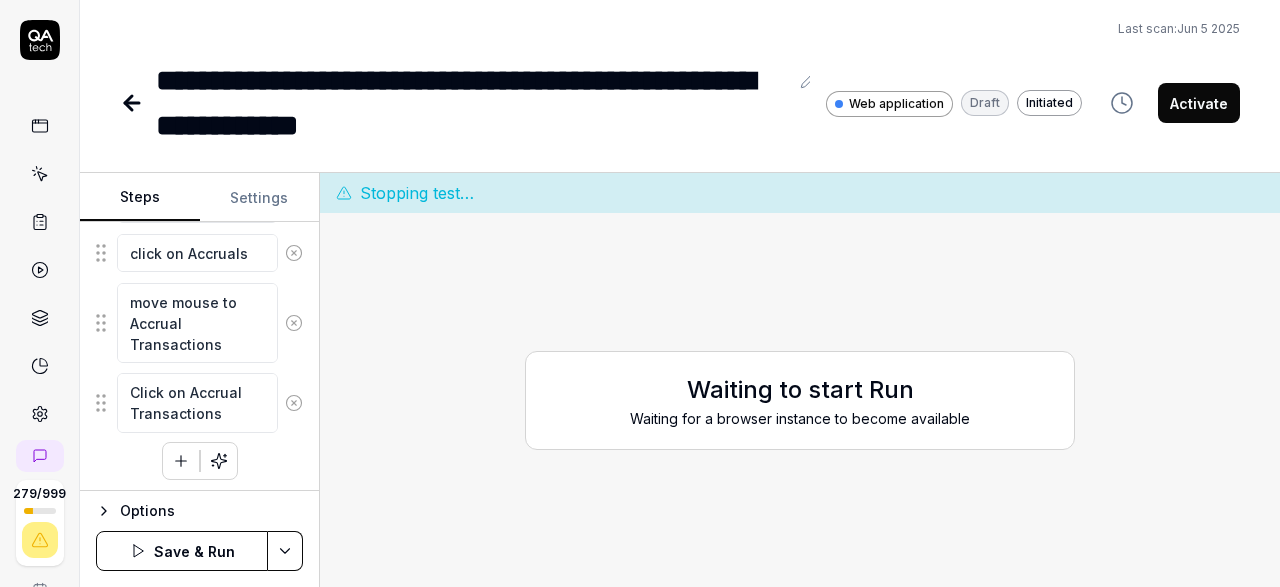 click 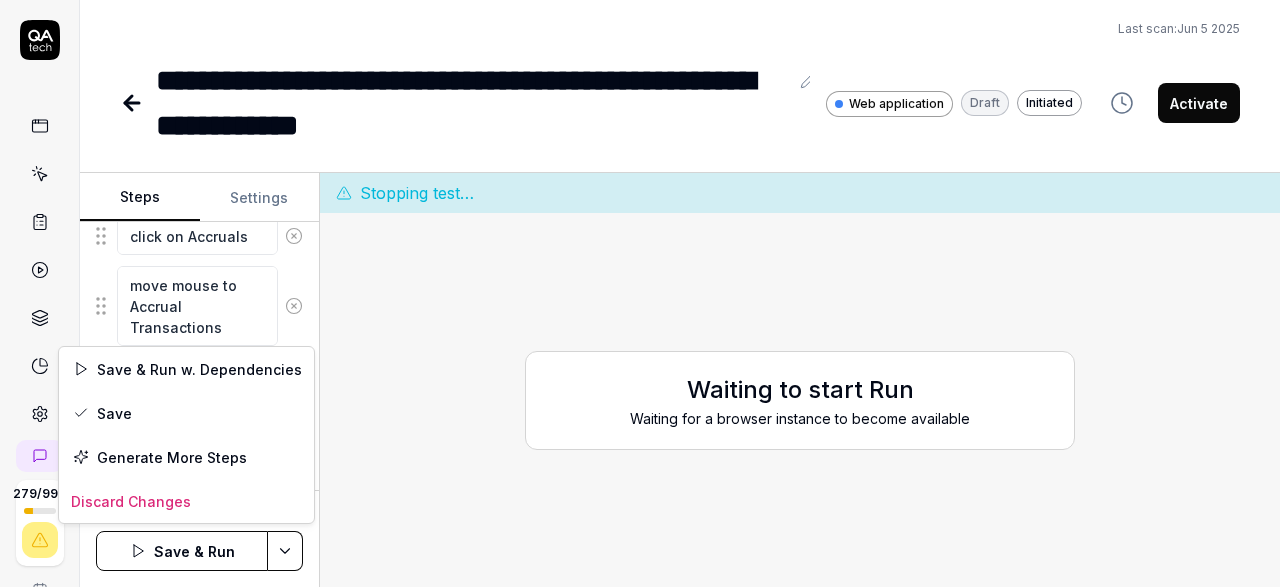 scroll, scrollTop: 476, scrollLeft: 0, axis: vertical 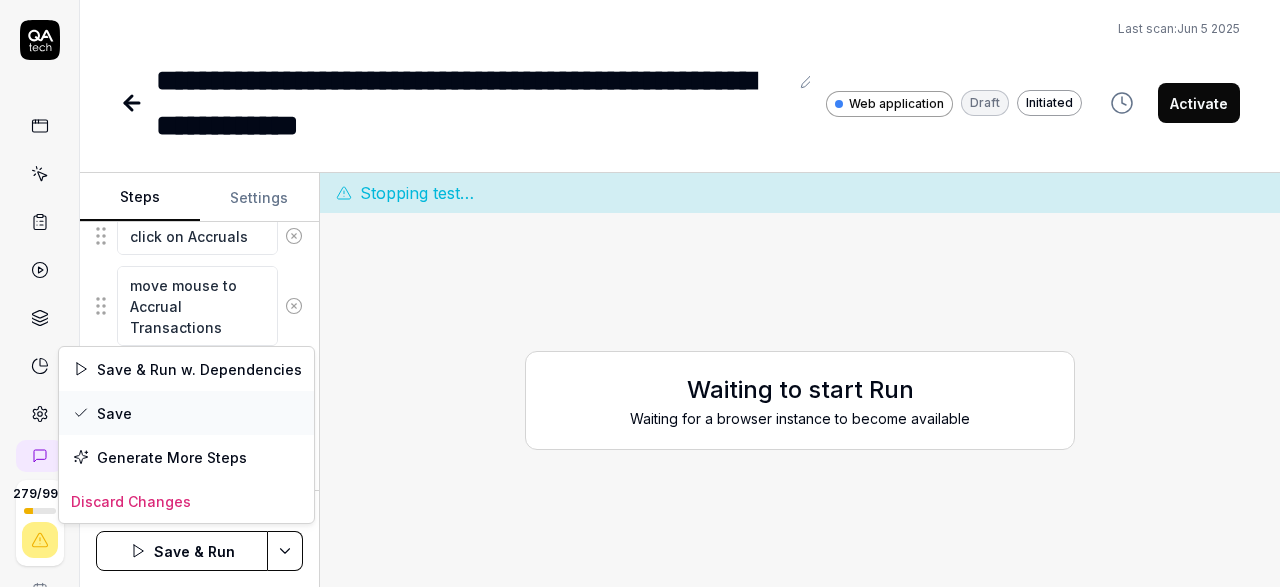 click on "Save" at bounding box center [186, 413] 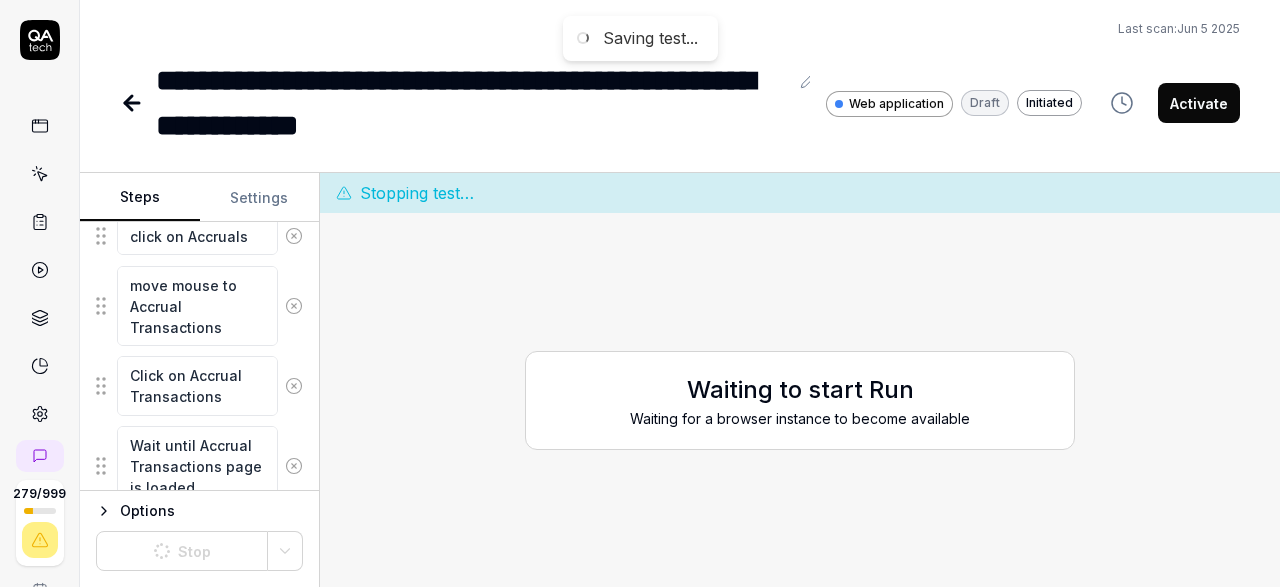 scroll, scrollTop: 476, scrollLeft: 0, axis: vertical 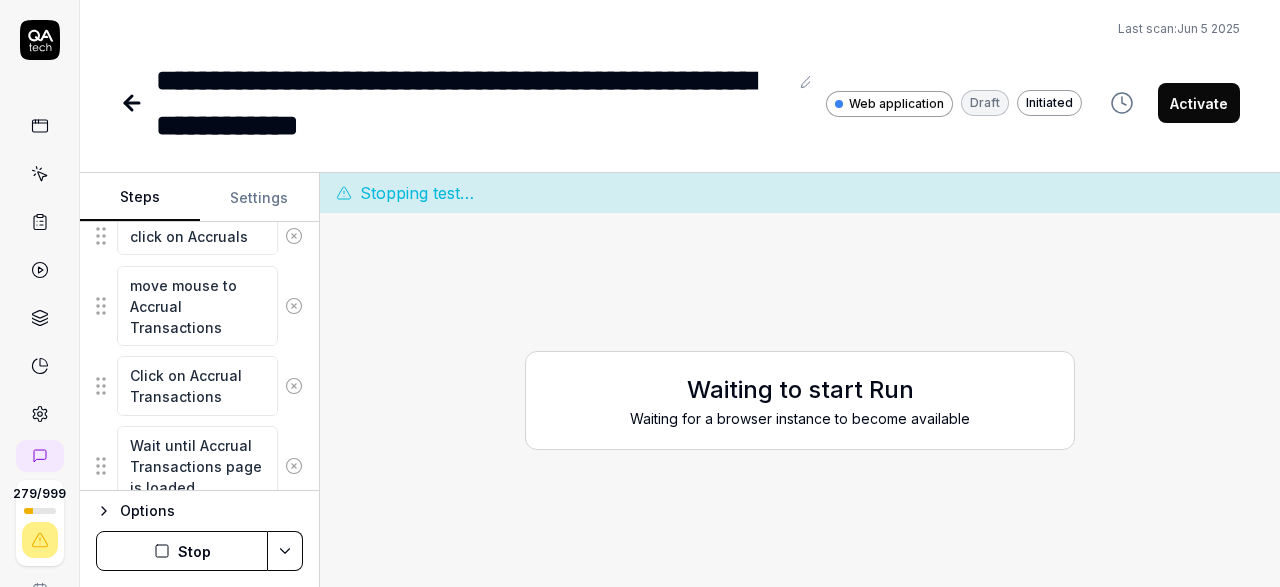 click on "Stop" at bounding box center (182, 551) 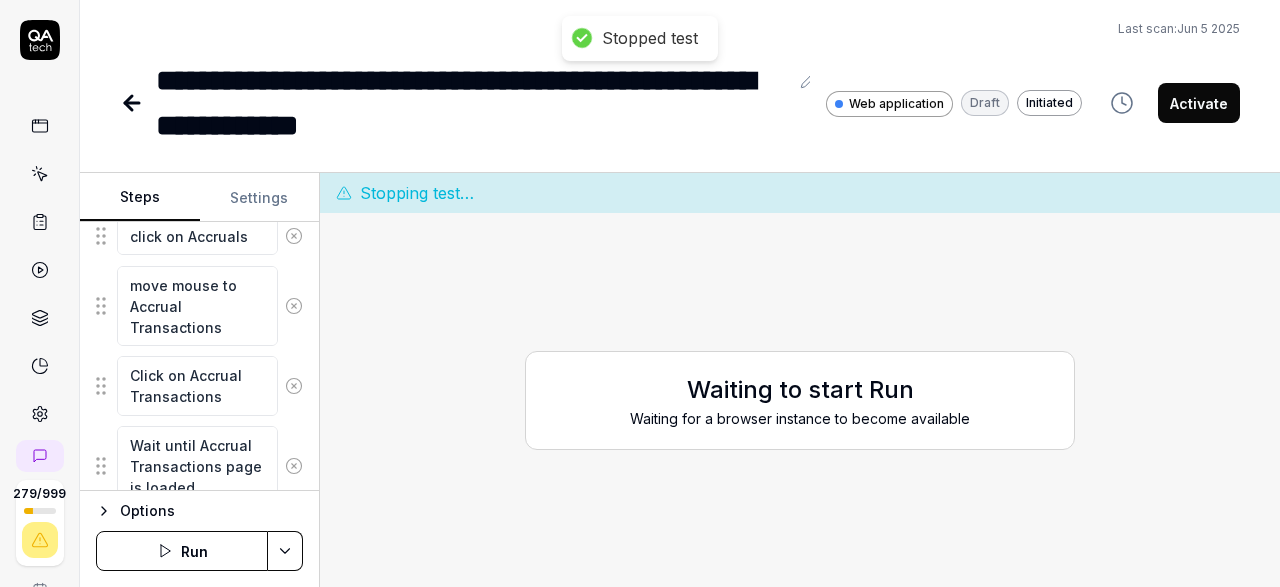 scroll, scrollTop: 549, scrollLeft: 0, axis: vertical 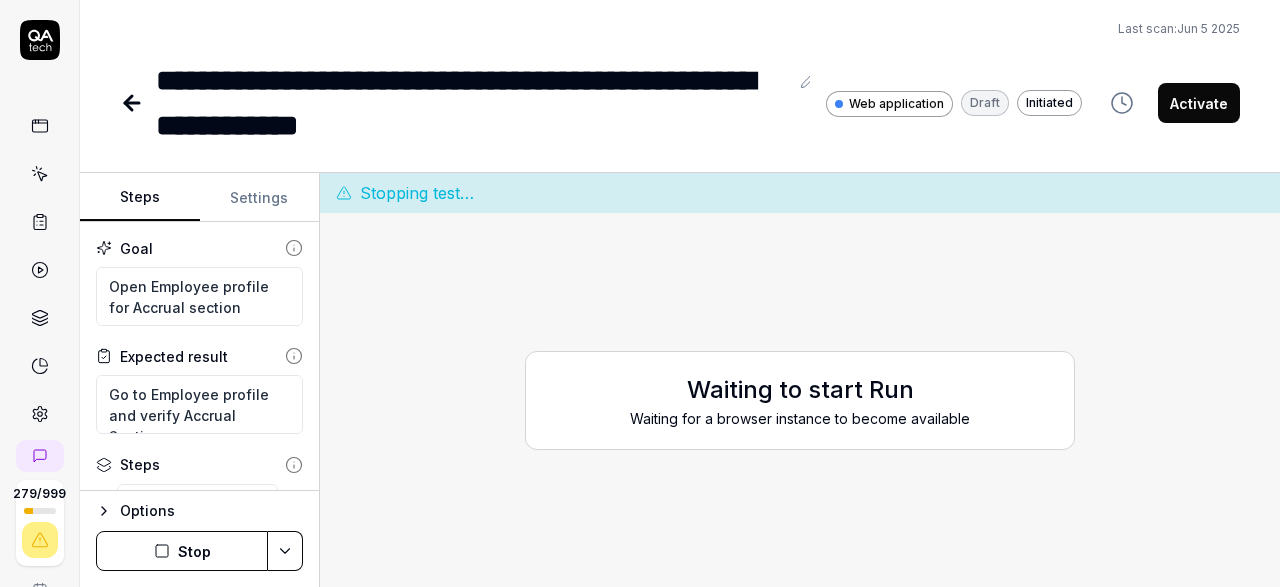 type on "*" 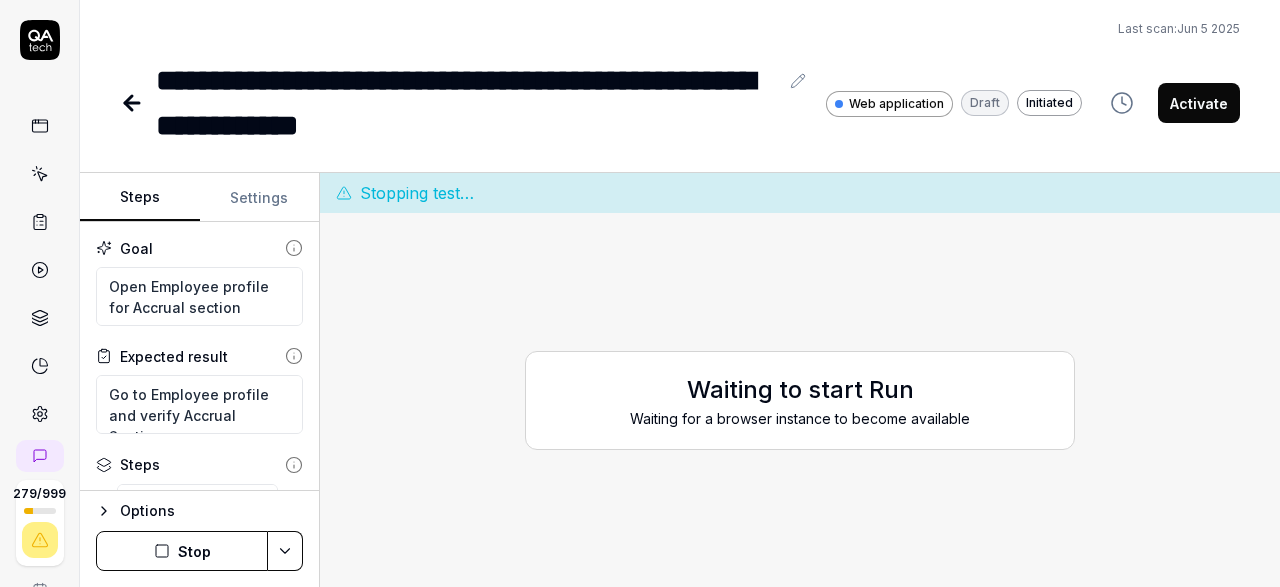 scroll, scrollTop: 0, scrollLeft: 0, axis: both 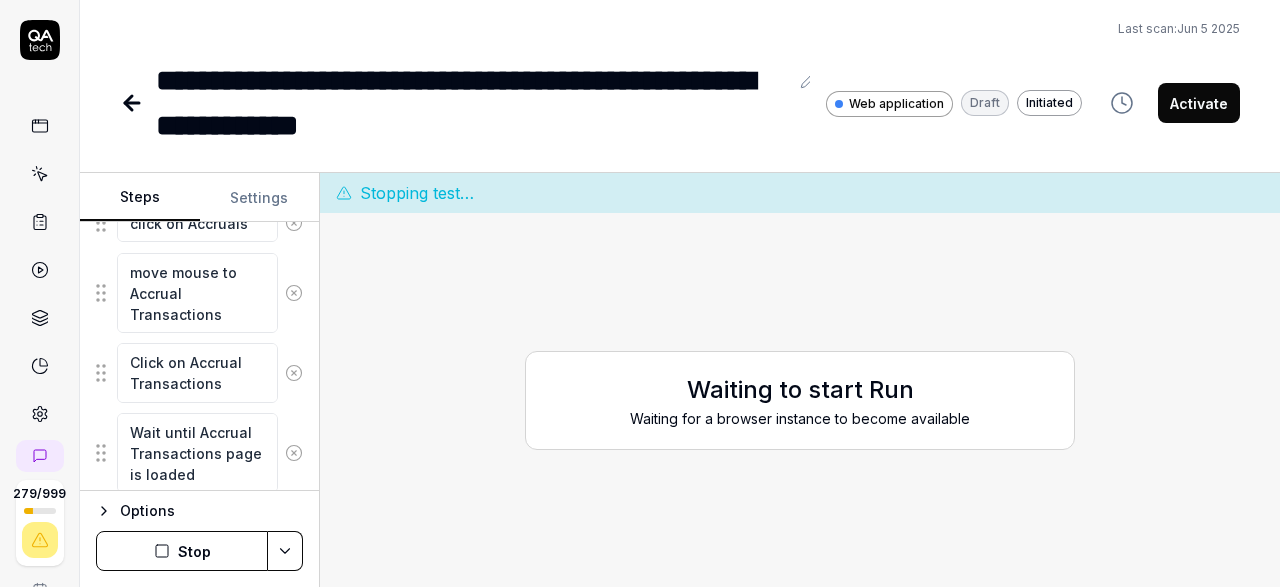 click on "Options Stop" at bounding box center [199, 538] 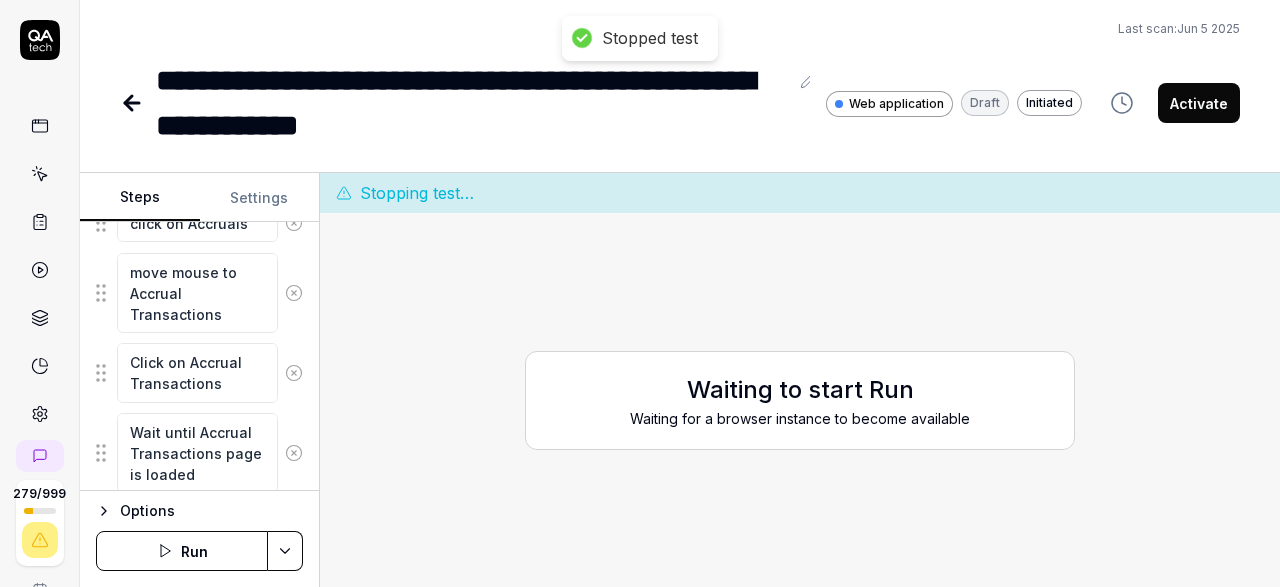 type on "*" 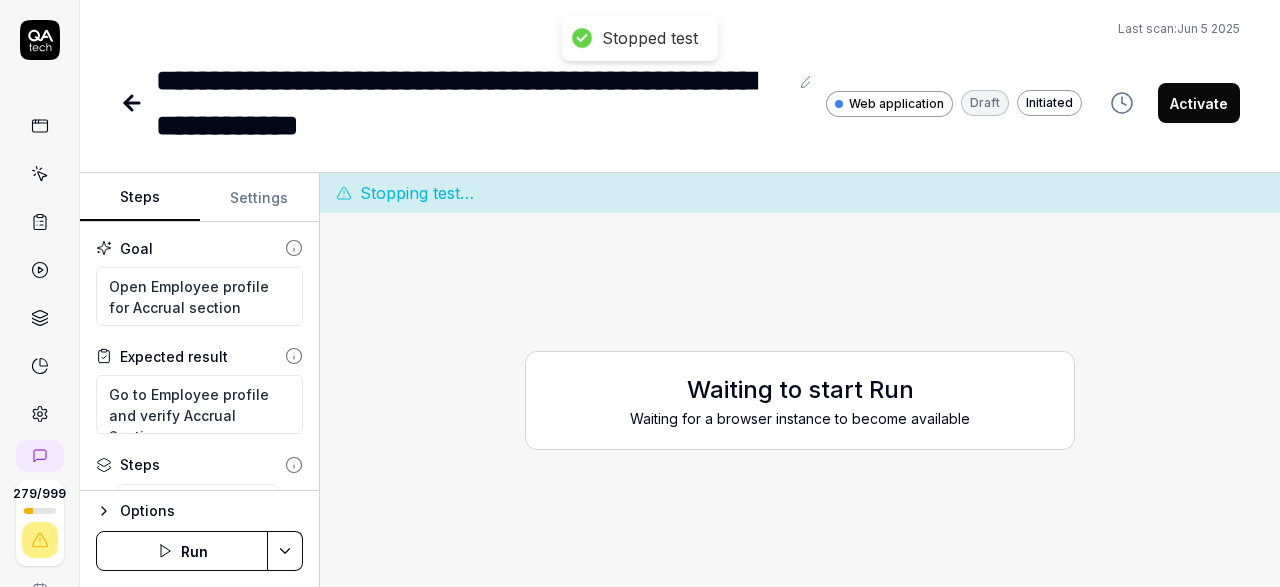 scroll, scrollTop: 0, scrollLeft: 0, axis: both 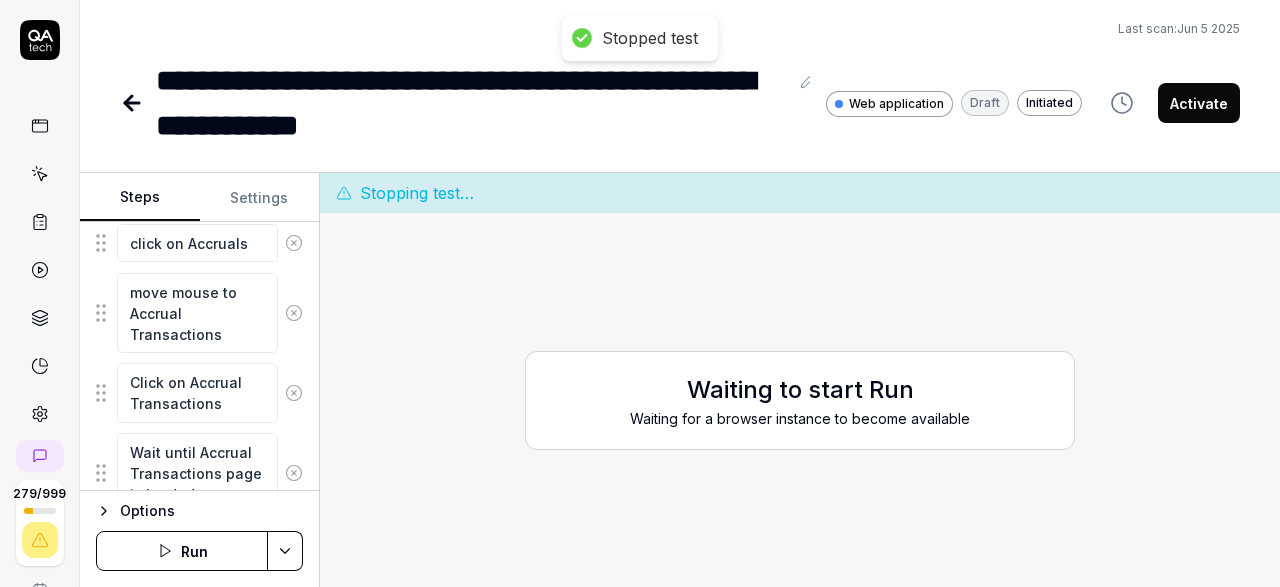 click on "Run" at bounding box center (182, 551) 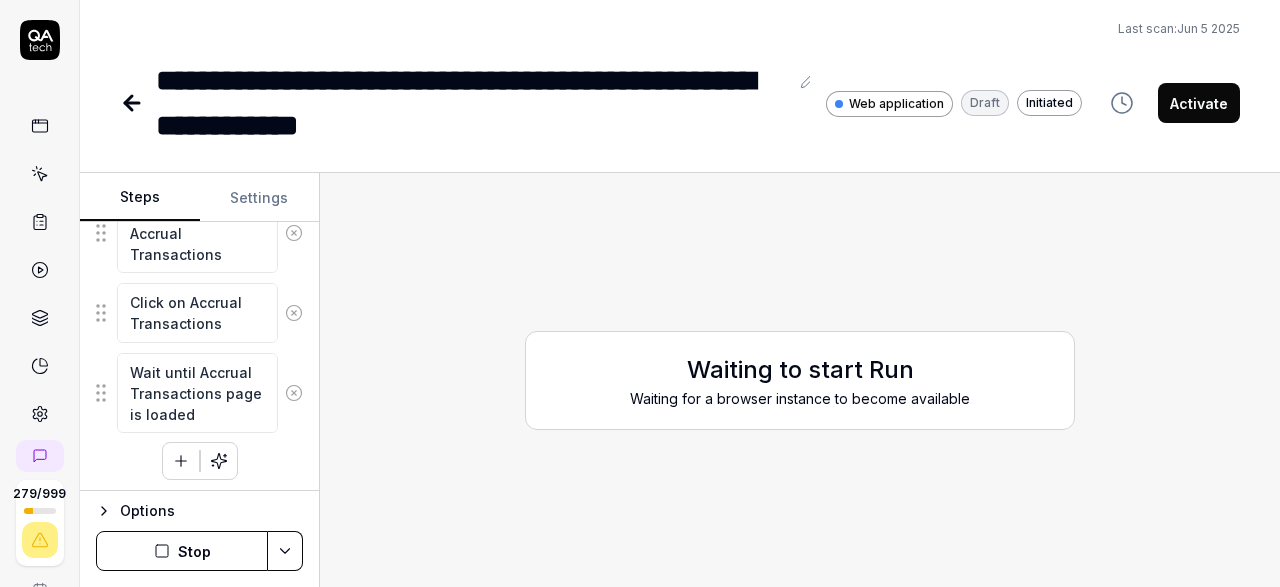 scroll, scrollTop: 0, scrollLeft: 0, axis: both 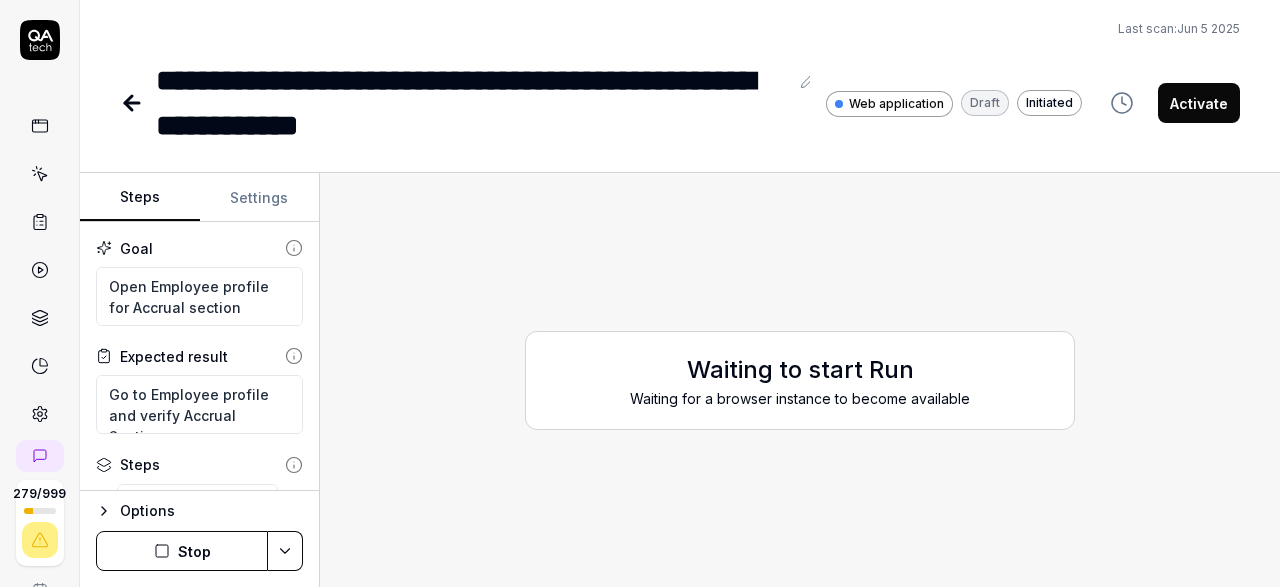 click on "Stop" at bounding box center (182, 551) 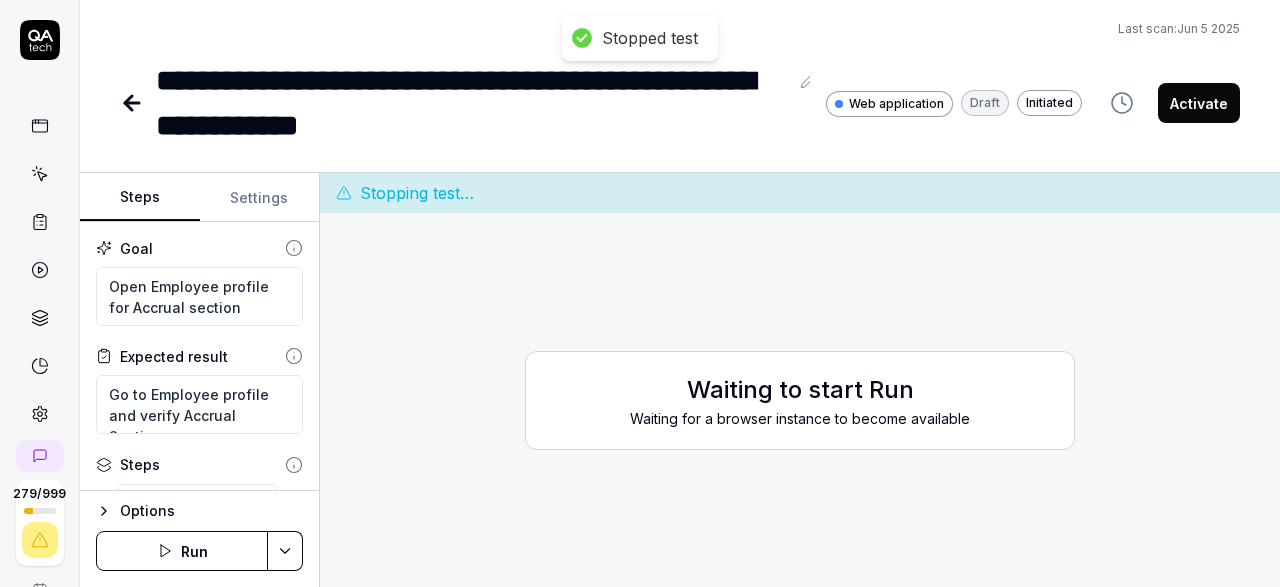 type on "*" 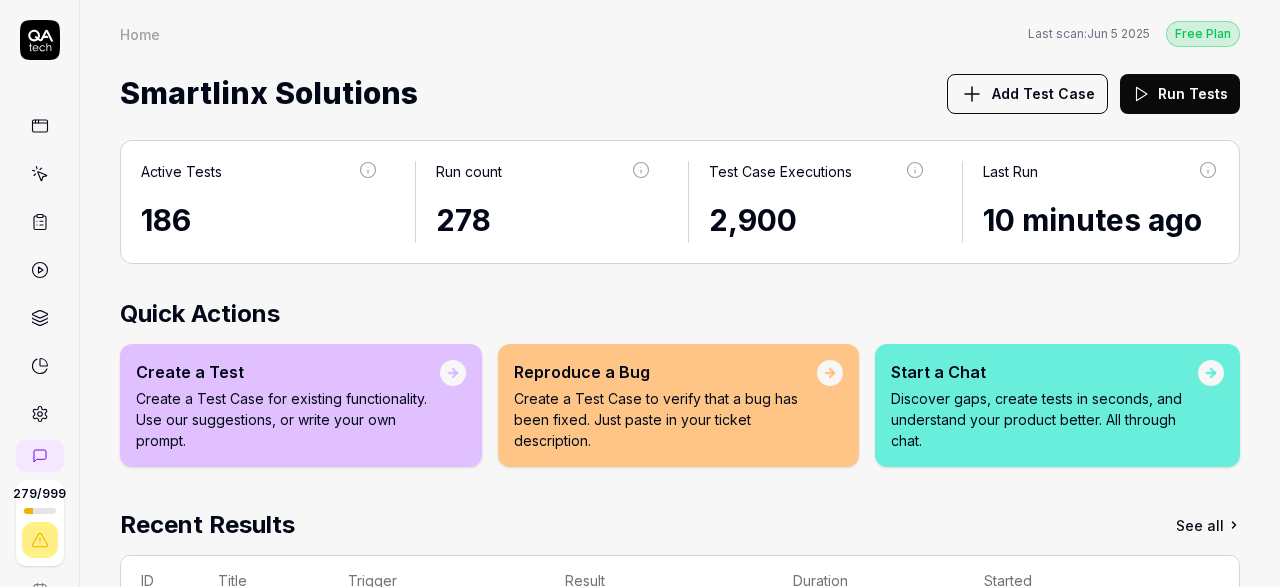 scroll, scrollTop: 0, scrollLeft: 0, axis: both 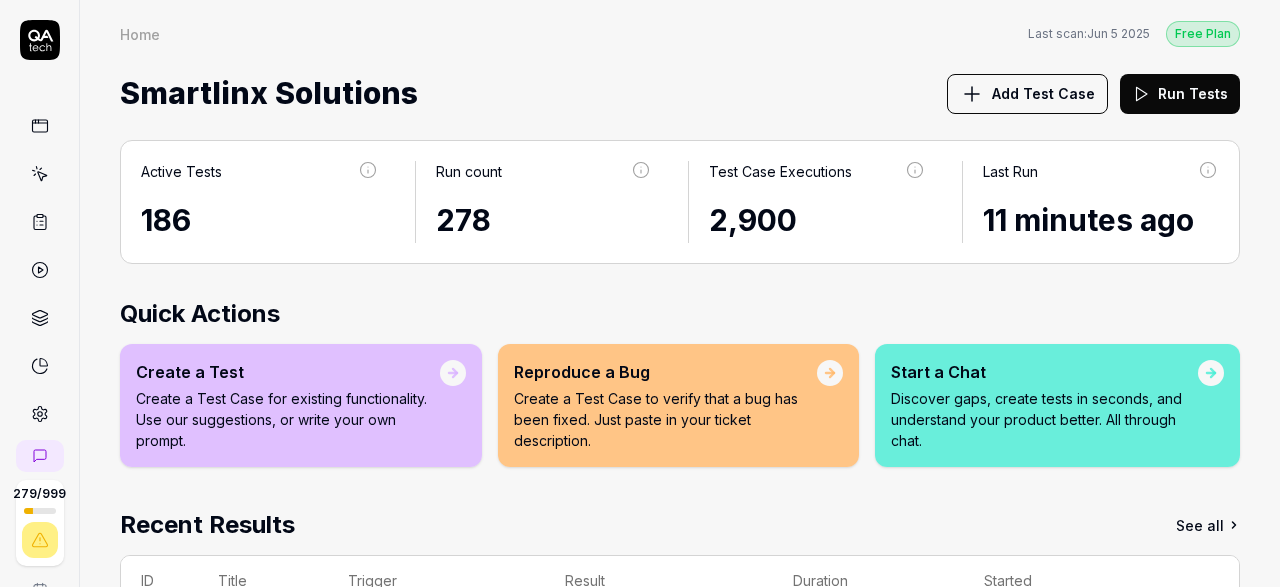 click 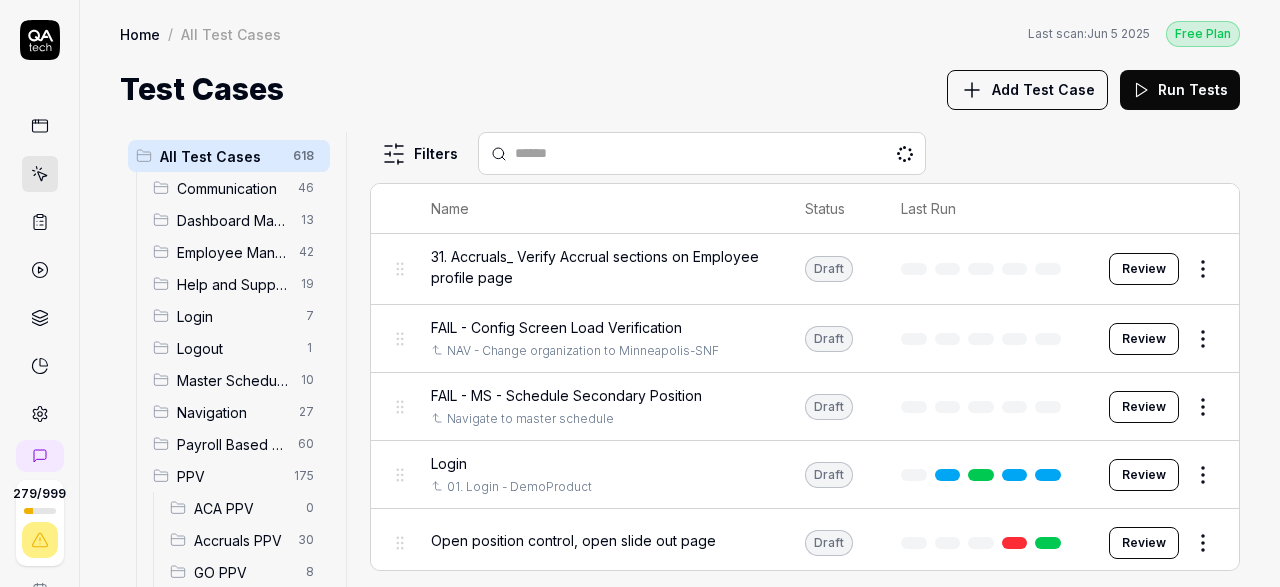 click on "31. Accruals_ Verify Accrual sections on Employee profile page" at bounding box center [598, 267] 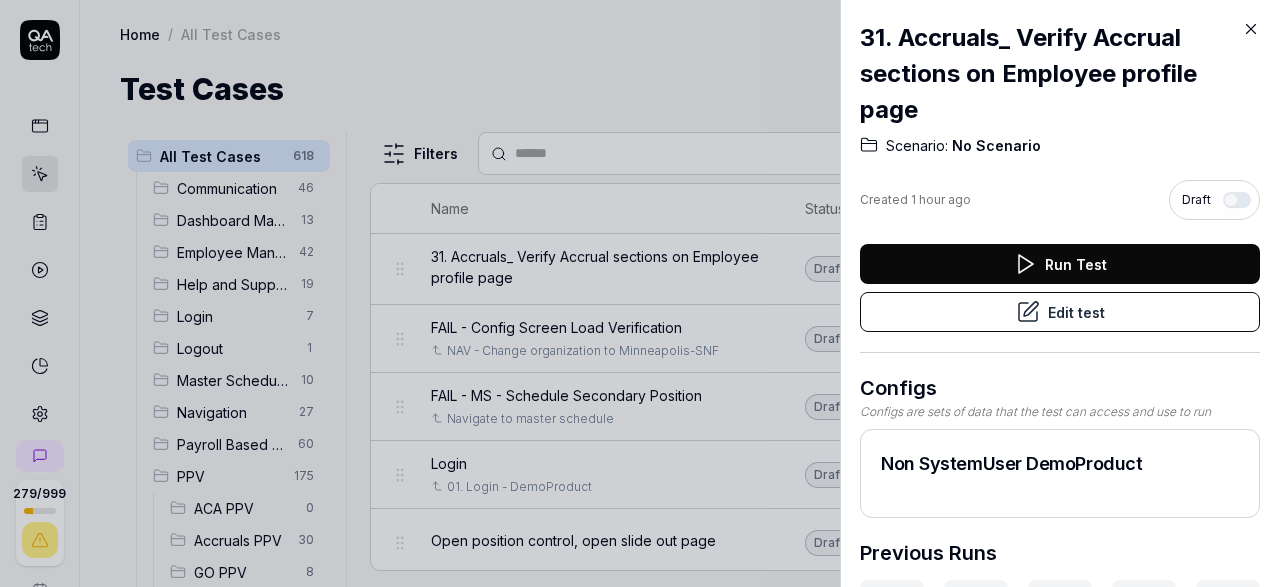 click on "Edit test" at bounding box center [1060, 312] 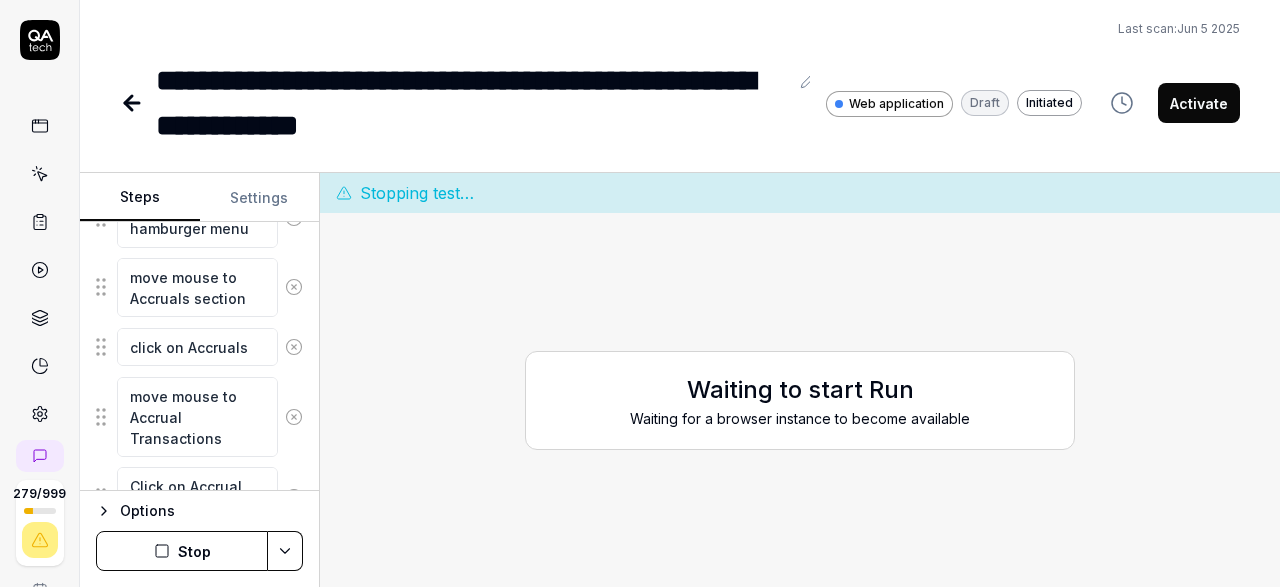 scroll, scrollTop: 549, scrollLeft: 0, axis: vertical 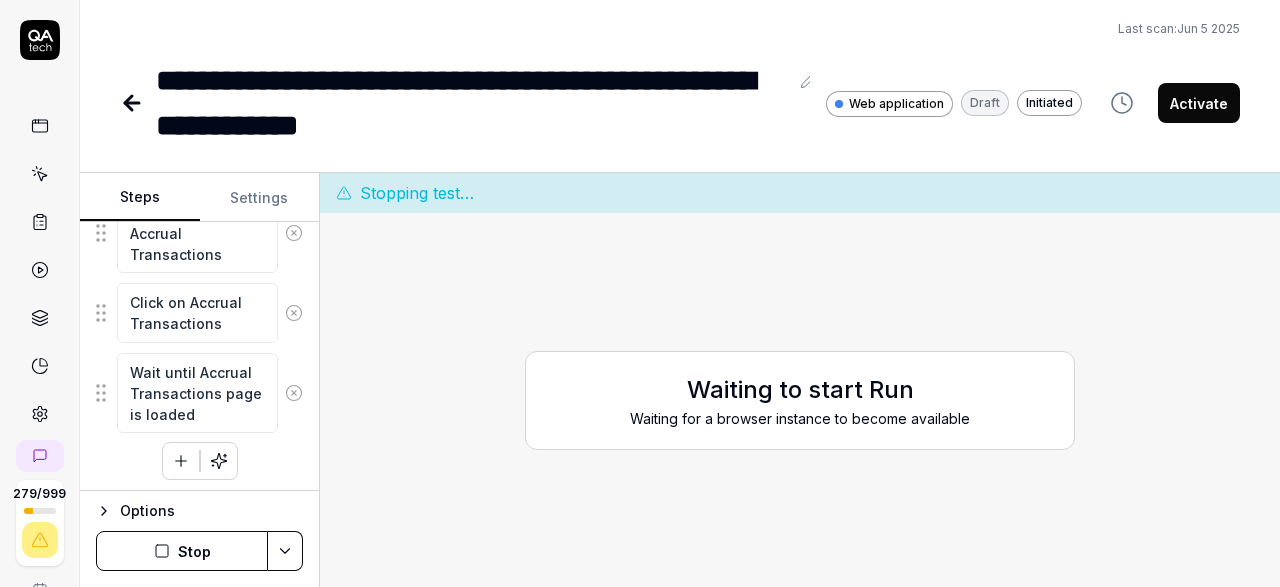 click on "Web application" at bounding box center [896, 104] 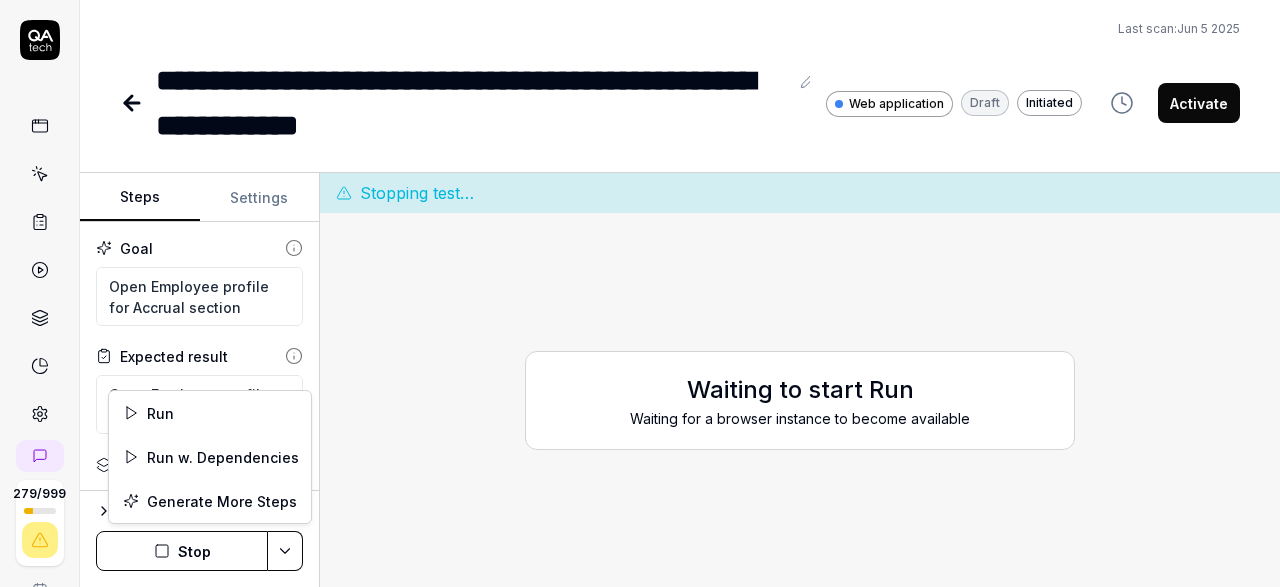 click on "**********" at bounding box center (640, 293) 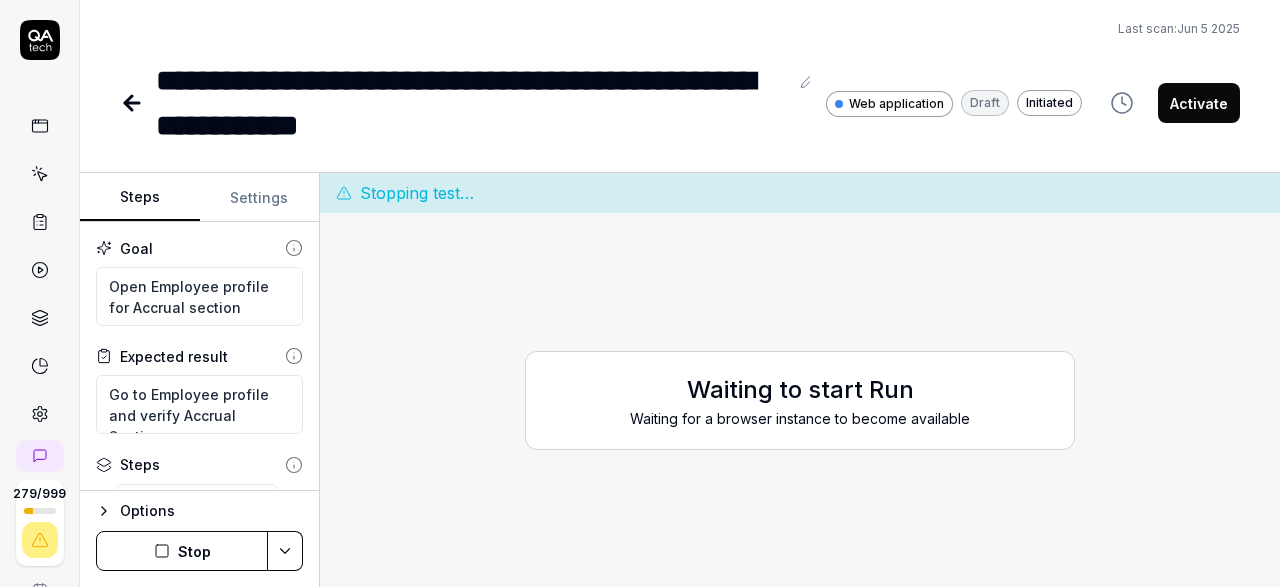 click on "**********" at bounding box center [640, 293] 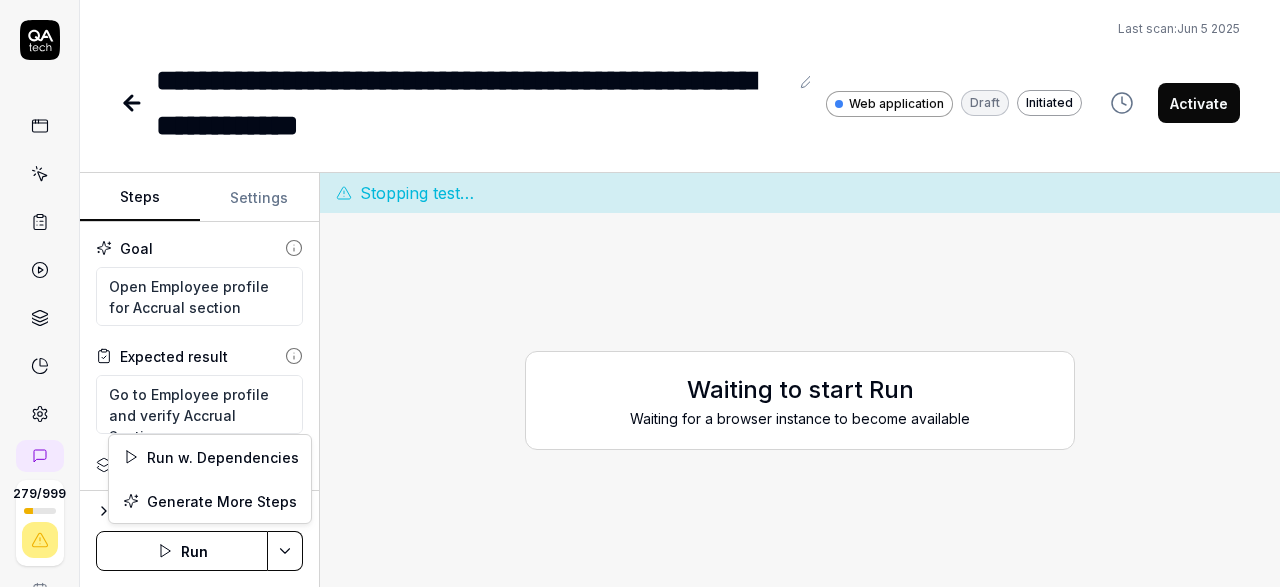 click on "**********" at bounding box center [640, 293] 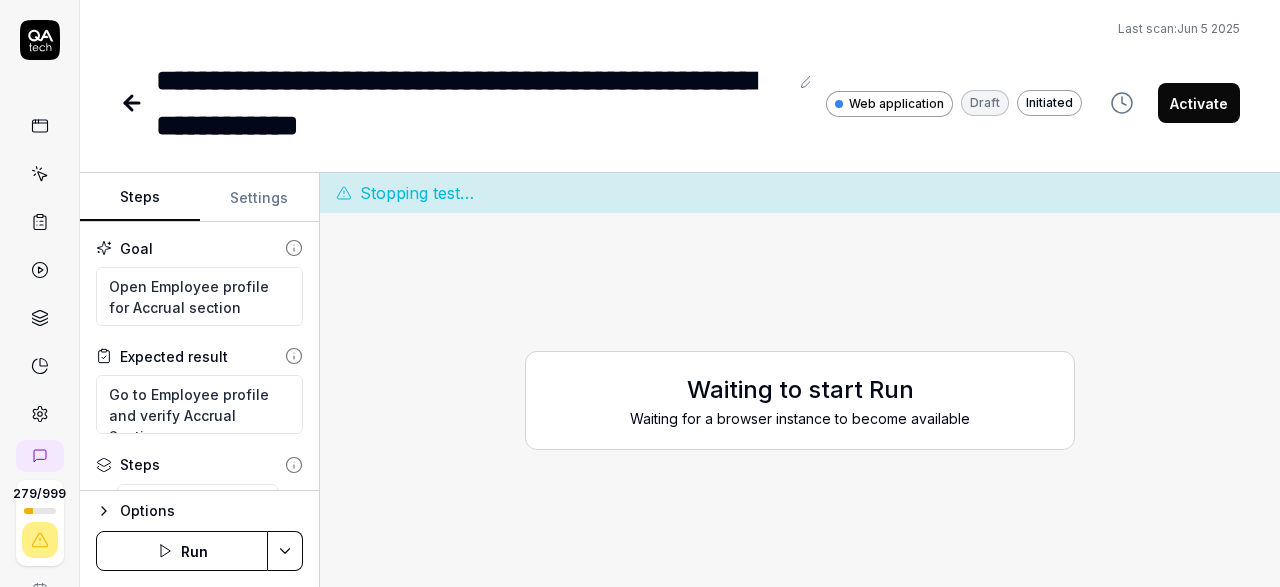 click on "**********" at bounding box center [640, 293] 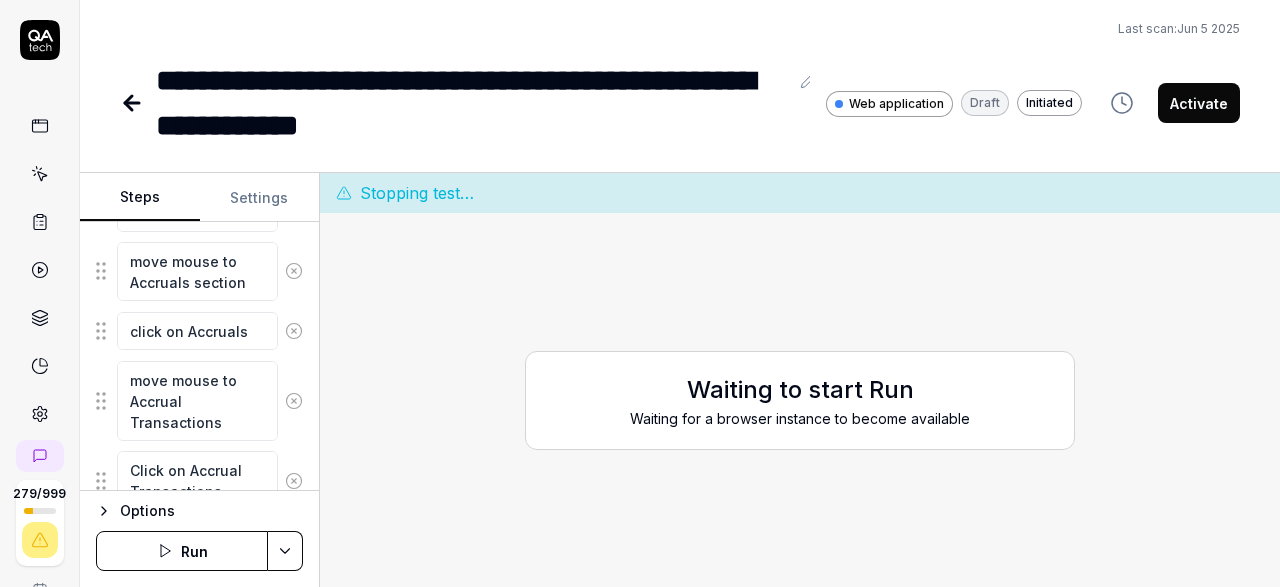 scroll, scrollTop: 549, scrollLeft: 0, axis: vertical 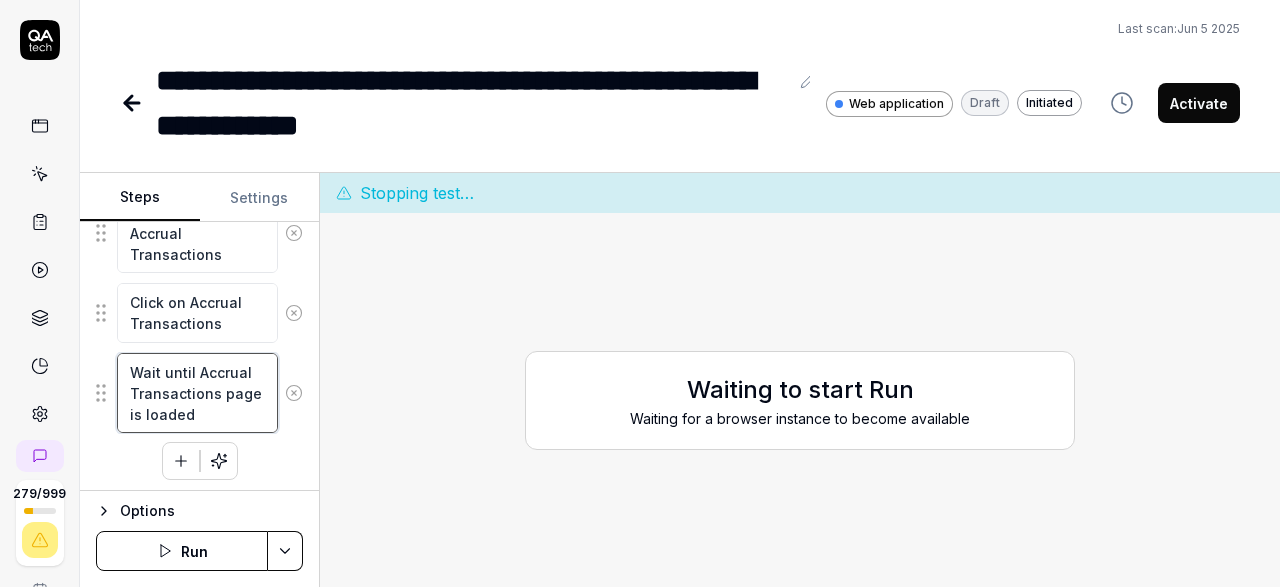 click on "Wait until Accrual Transactions page is loaded" at bounding box center (197, 393) 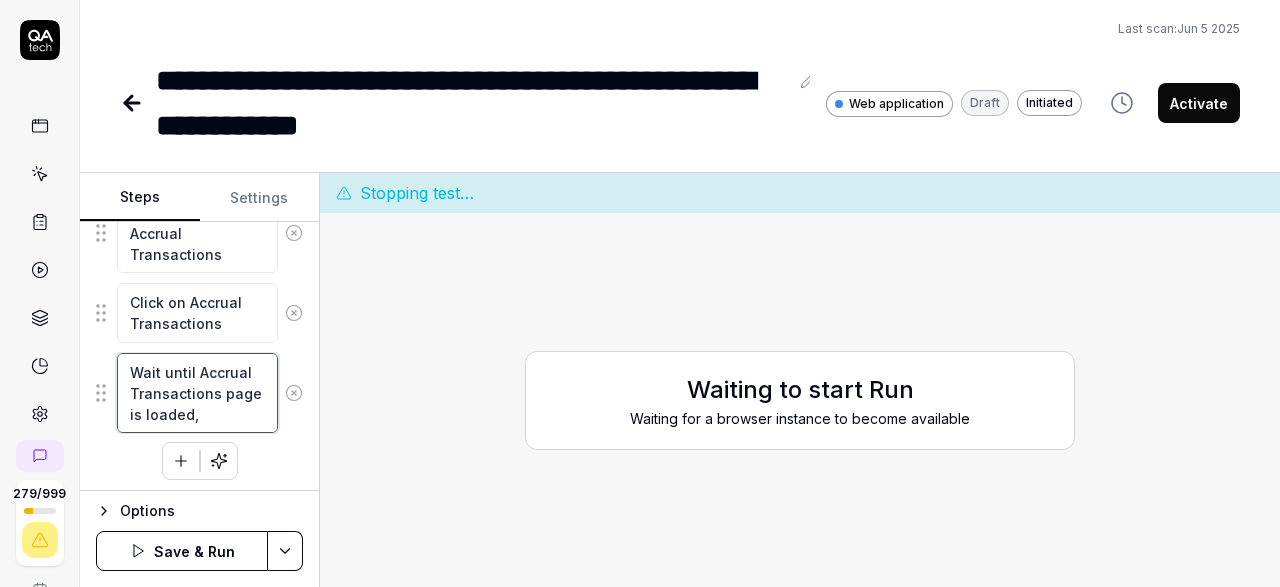type on "Wait until Accrual Transactions page is loaded" 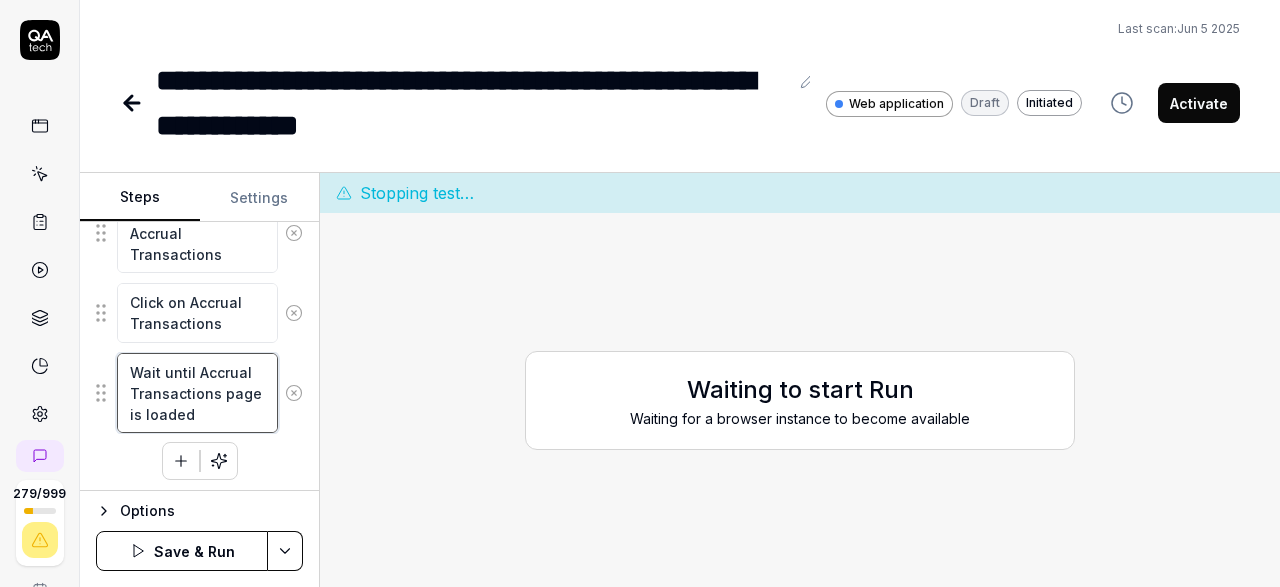 type on "*" 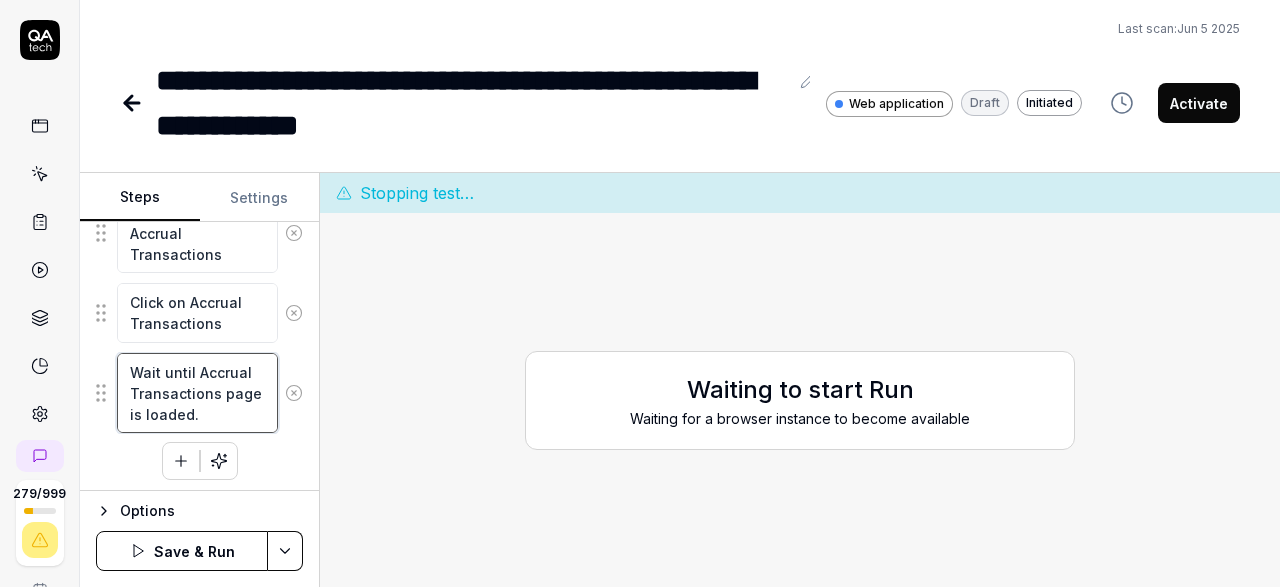 type on "Wait until Accrual Transactions page is loaded." 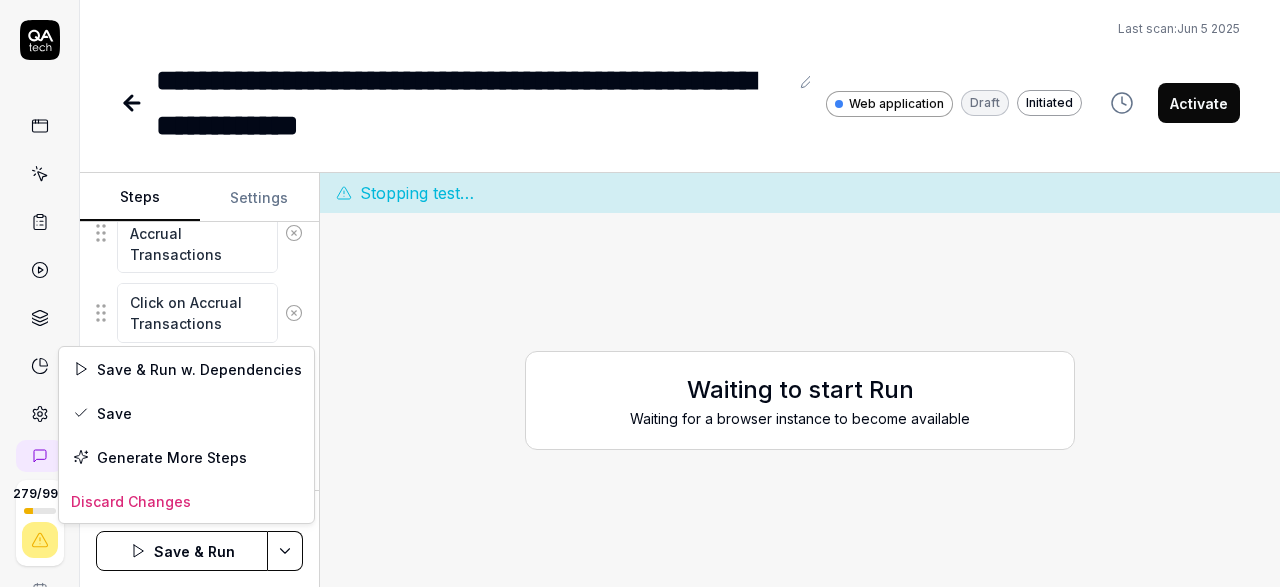 scroll, scrollTop: 549, scrollLeft: 0, axis: vertical 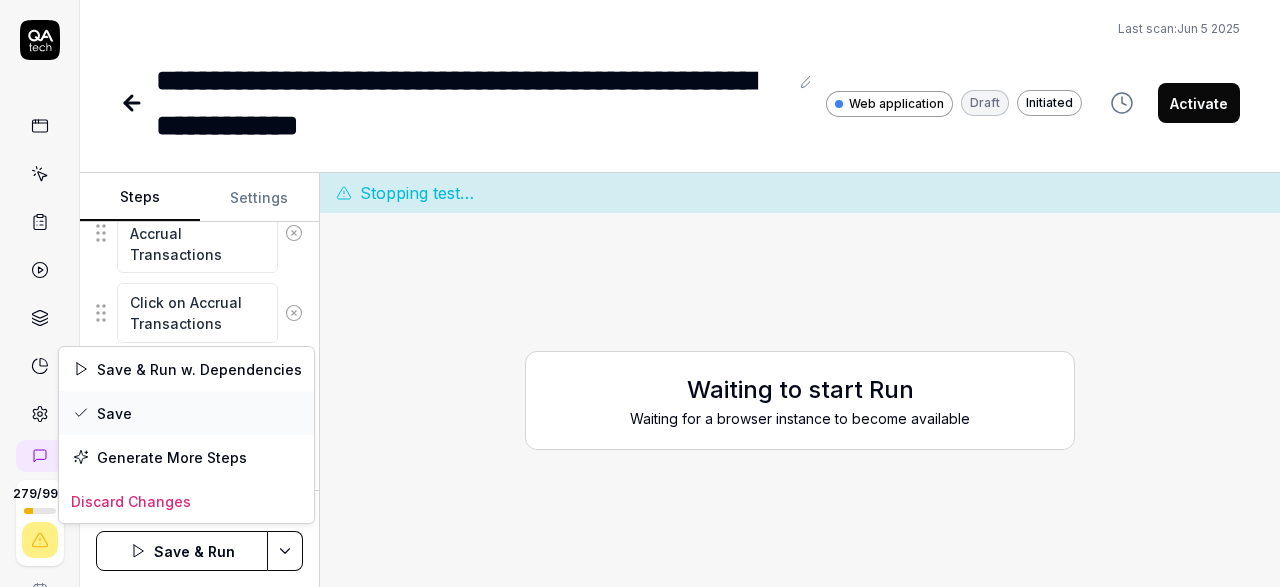 click on "Save" at bounding box center (186, 413) 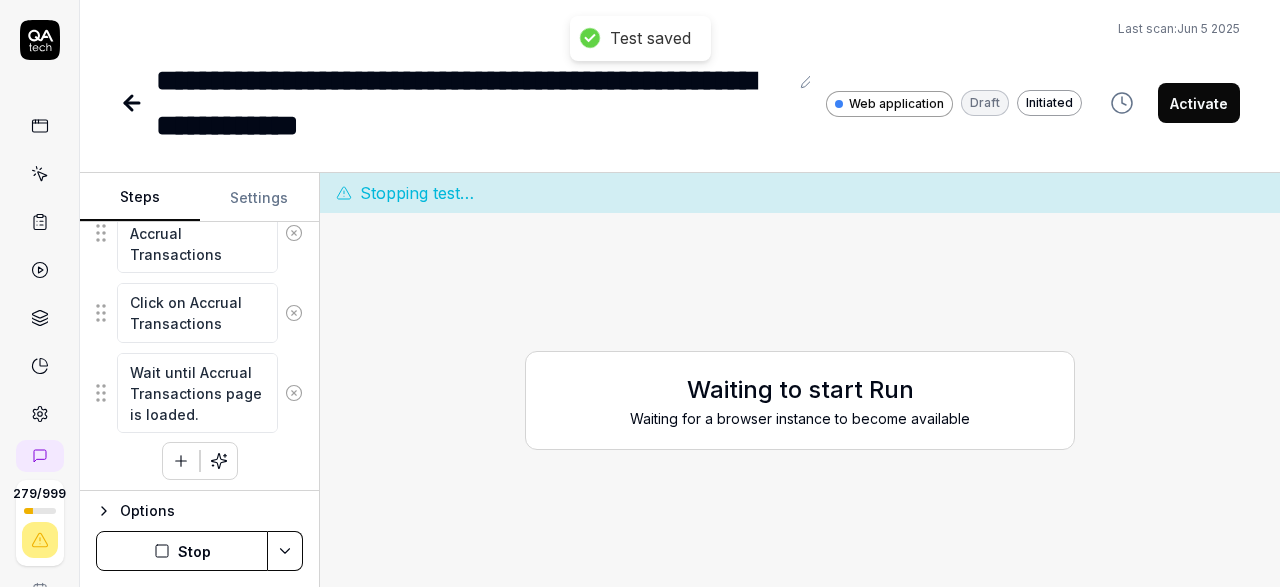 scroll, scrollTop: 507, scrollLeft: 0, axis: vertical 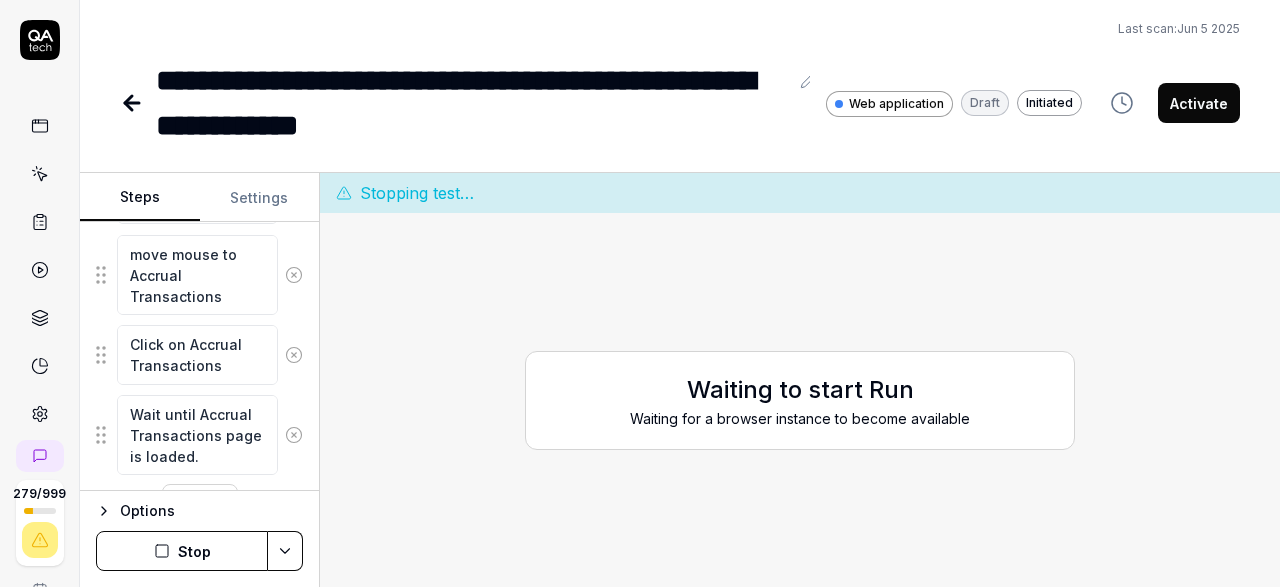 click on "Waiting for a browser instance to become available" at bounding box center (800, 418) 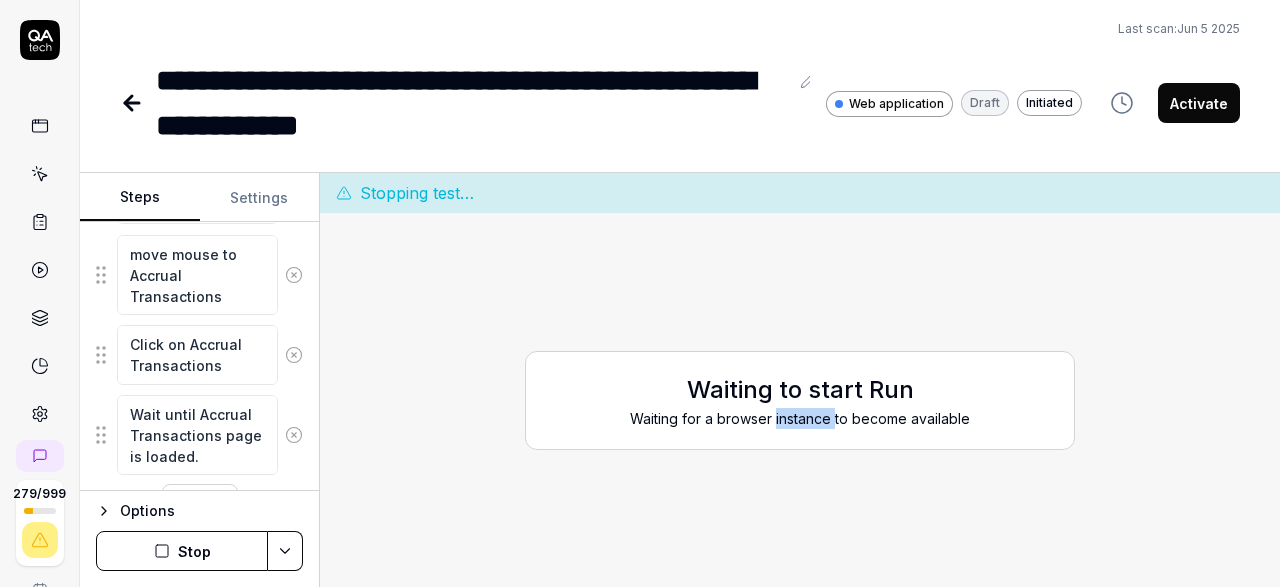 click on "Waiting for a browser instance to become available" at bounding box center [800, 418] 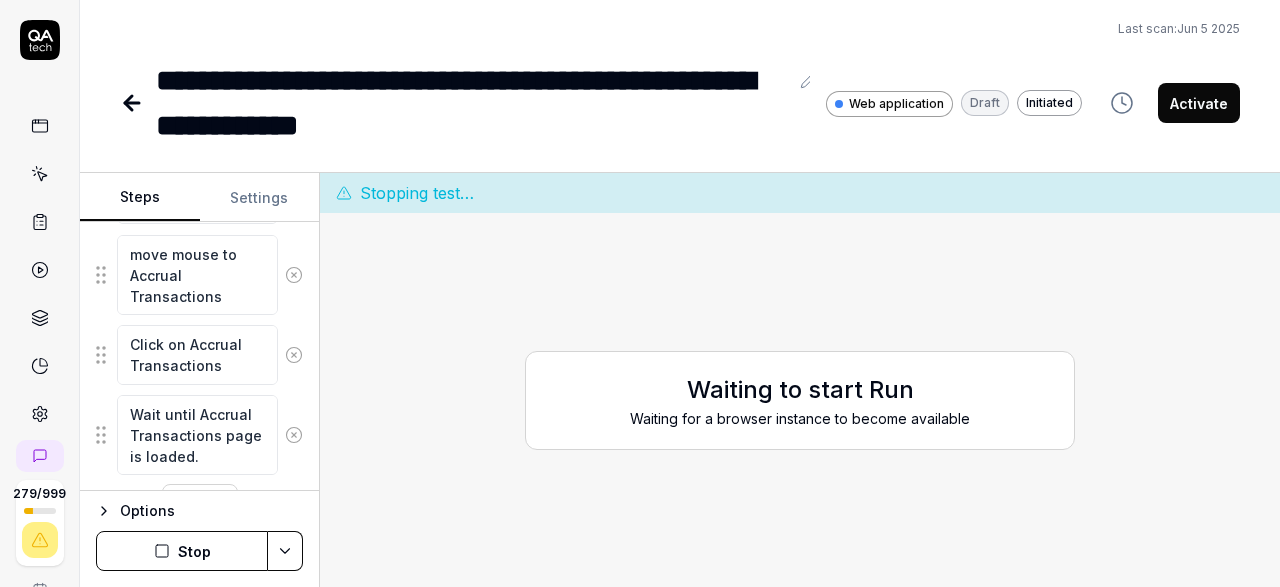 click on "Waiting for a browser instance to become available" at bounding box center [800, 418] 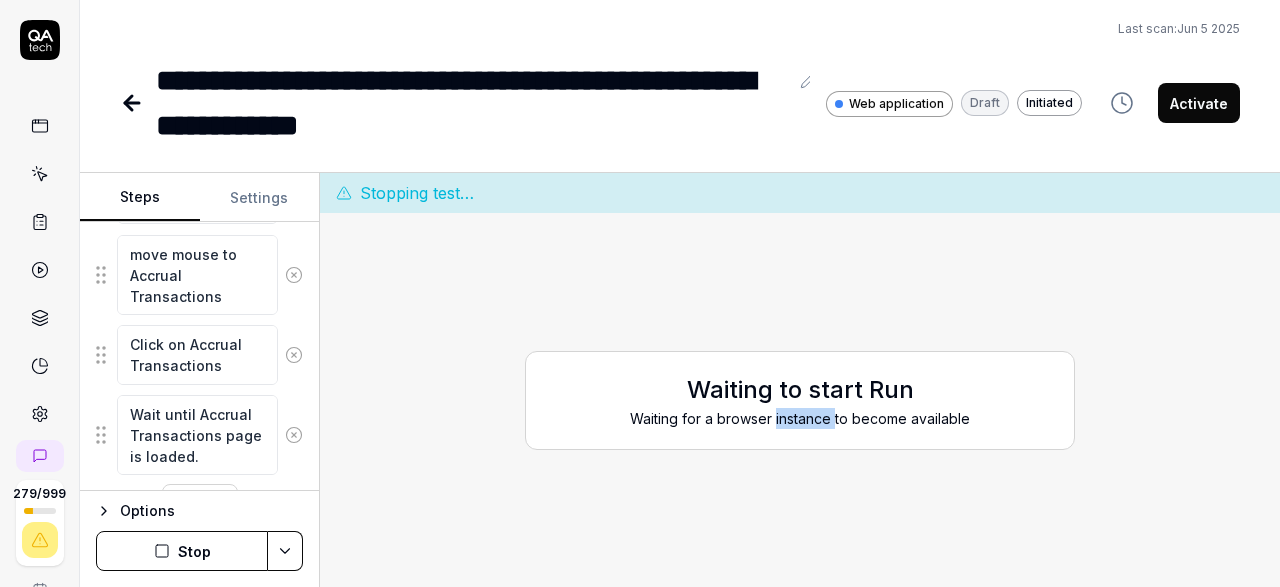click on "Waiting for a browser instance to become available" at bounding box center [800, 418] 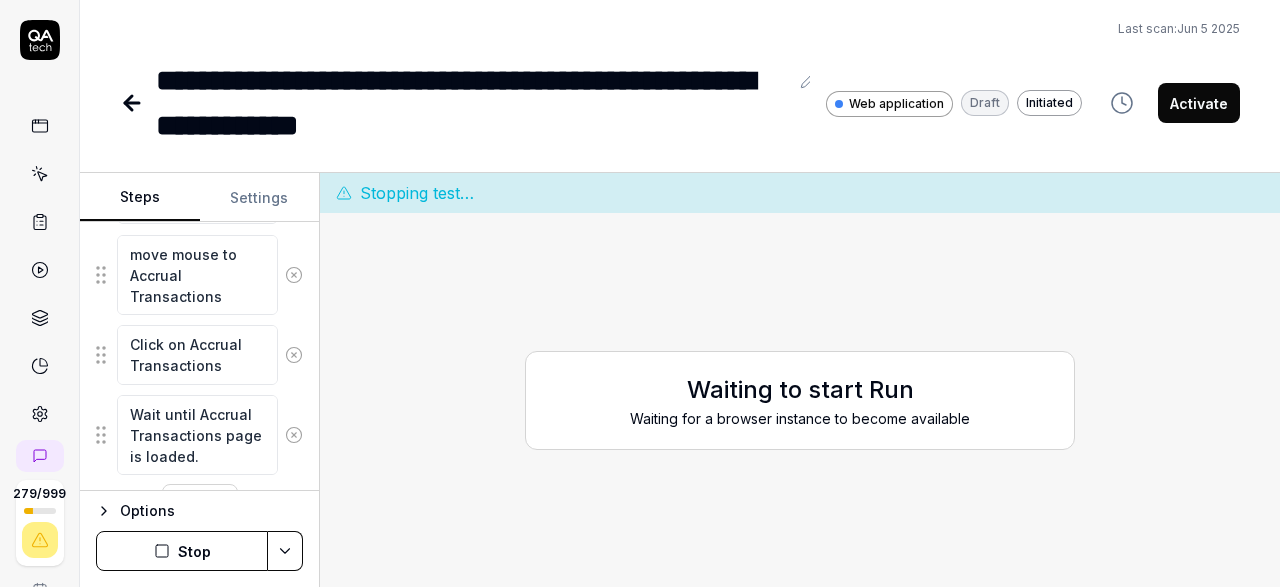 click on "Waiting for a browser instance to become available" at bounding box center [800, 418] 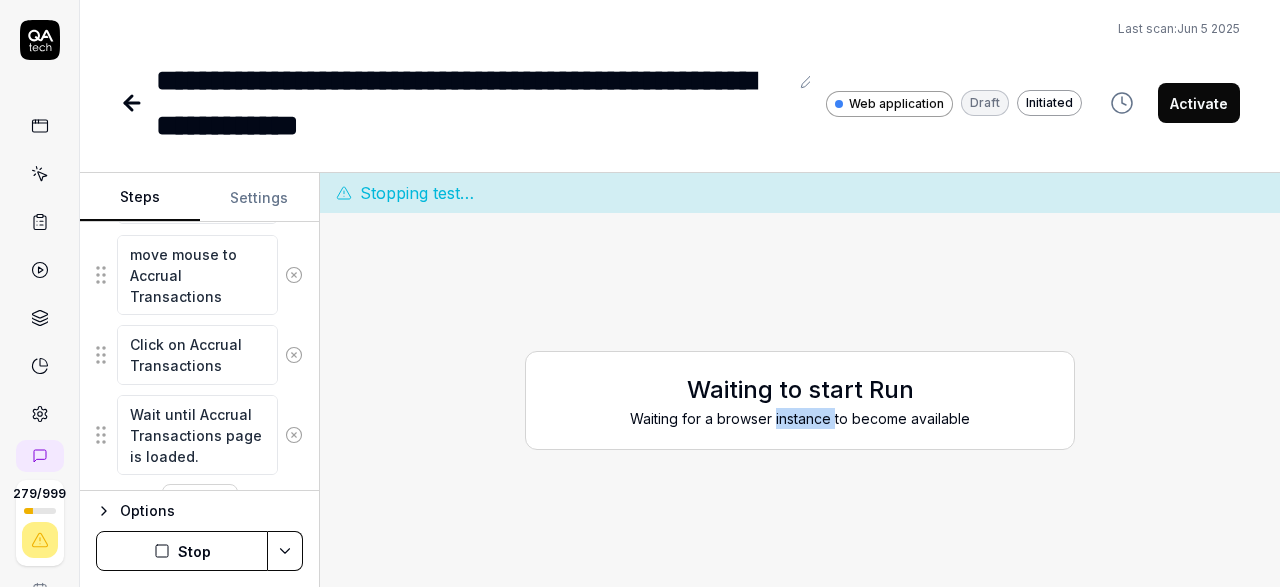 click on "Waiting for a browser instance to become available" at bounding box center (800, 418) 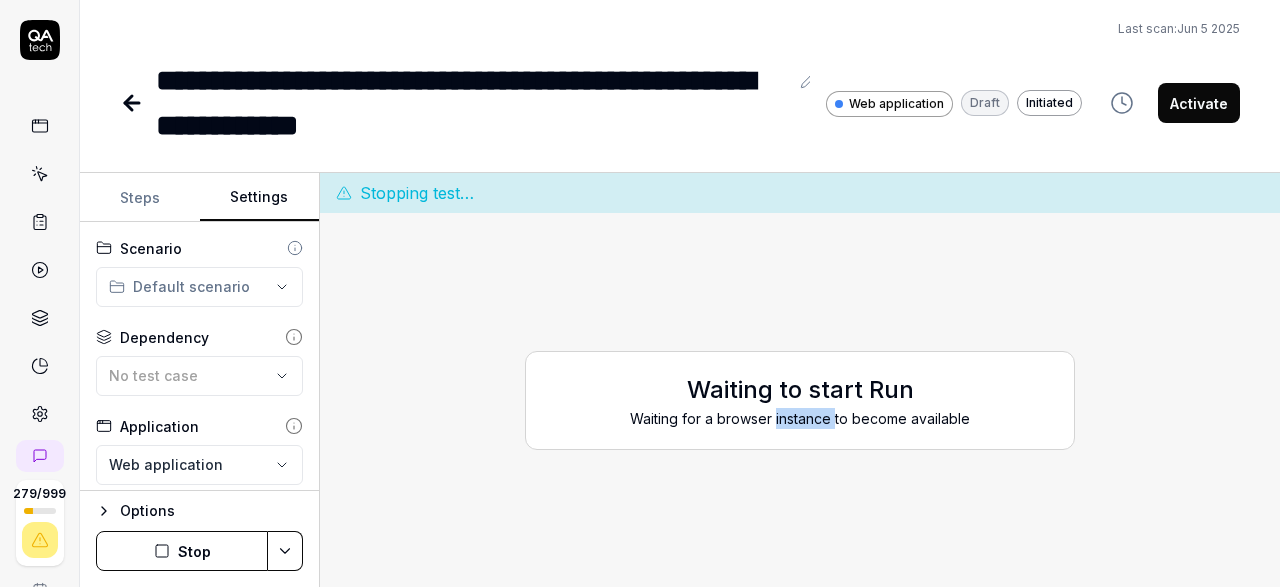 click on "Settings" at bounding box center [260, 198] 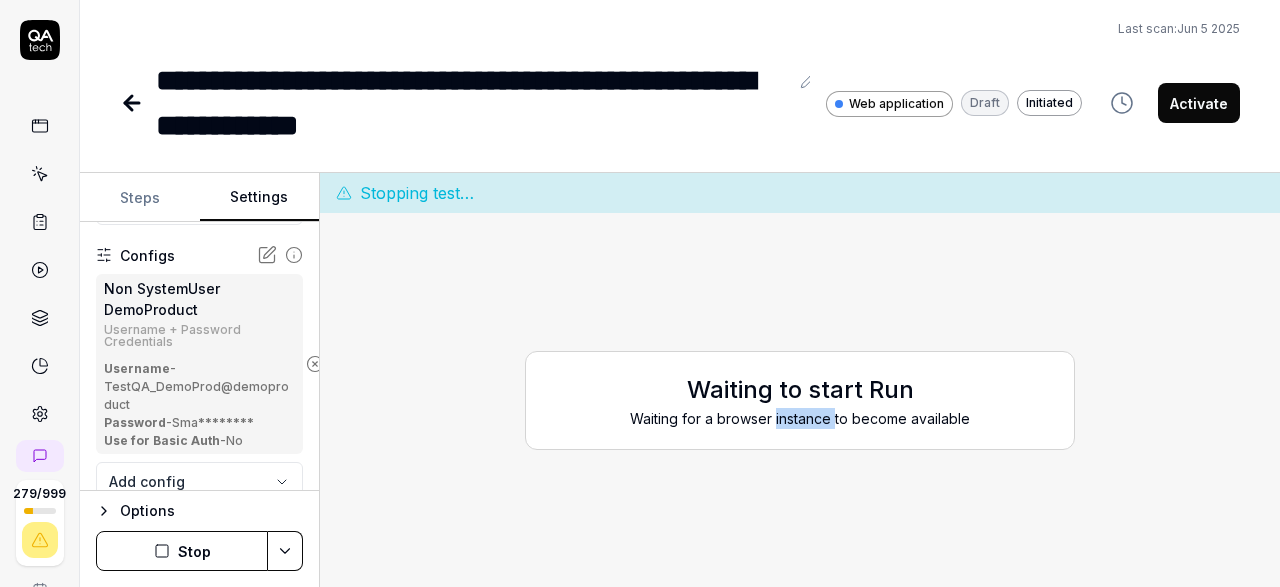 scroll, scrollTop: 330, scrollLeft: 0, axis: vertical 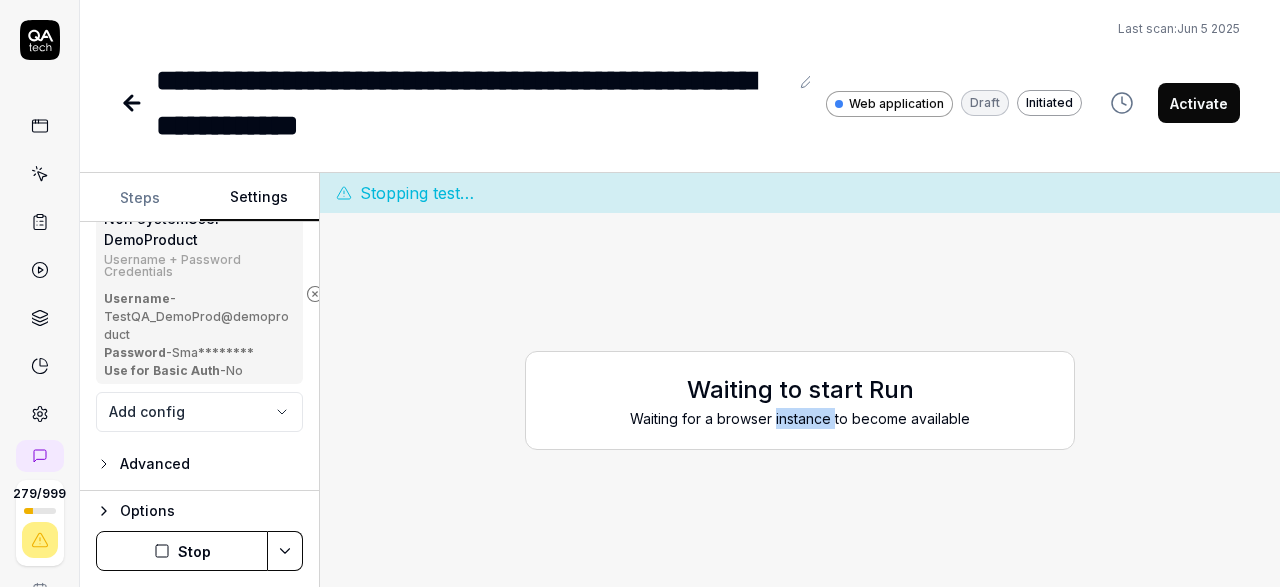 click 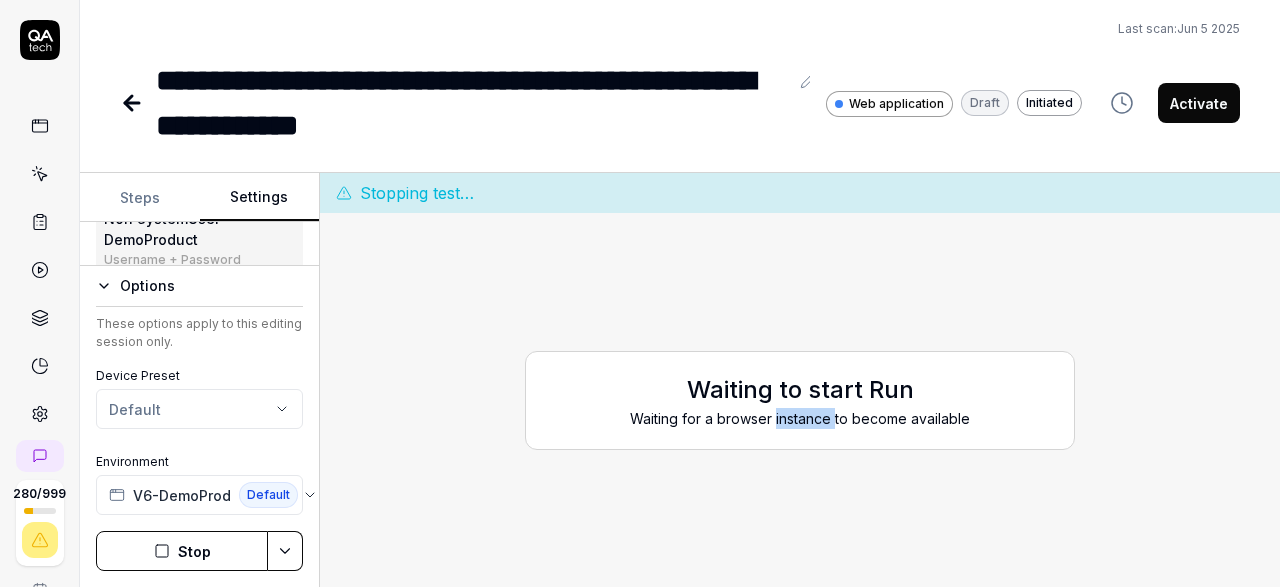 click on "Stop" at bounding box center [182, 551] 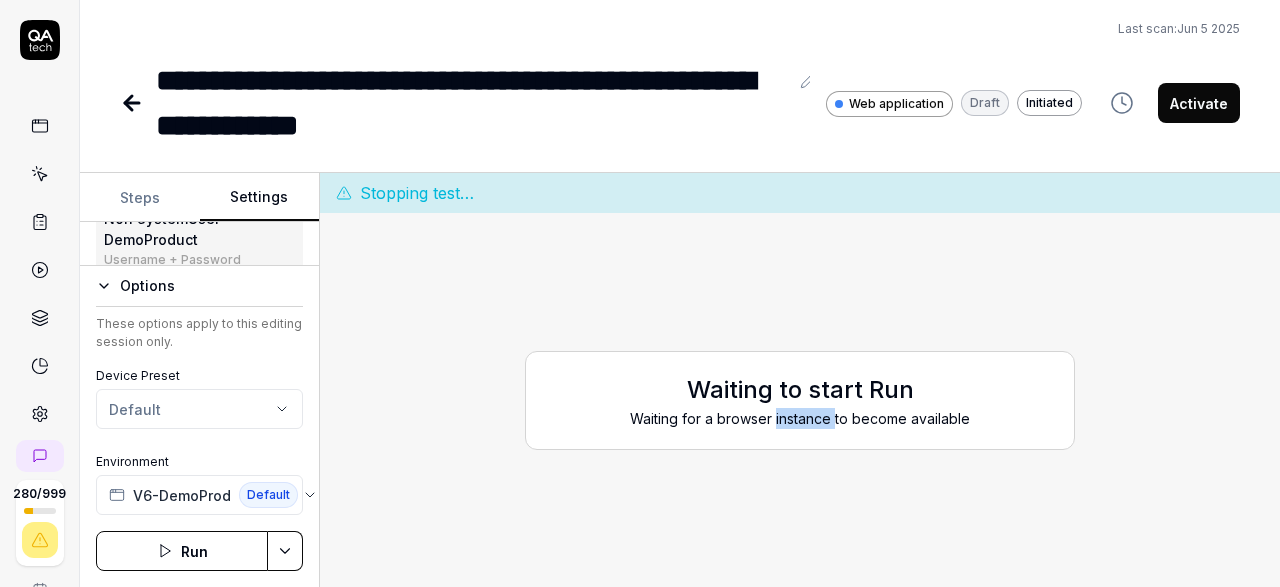 click on "Run" at bounding box center (182, 551) 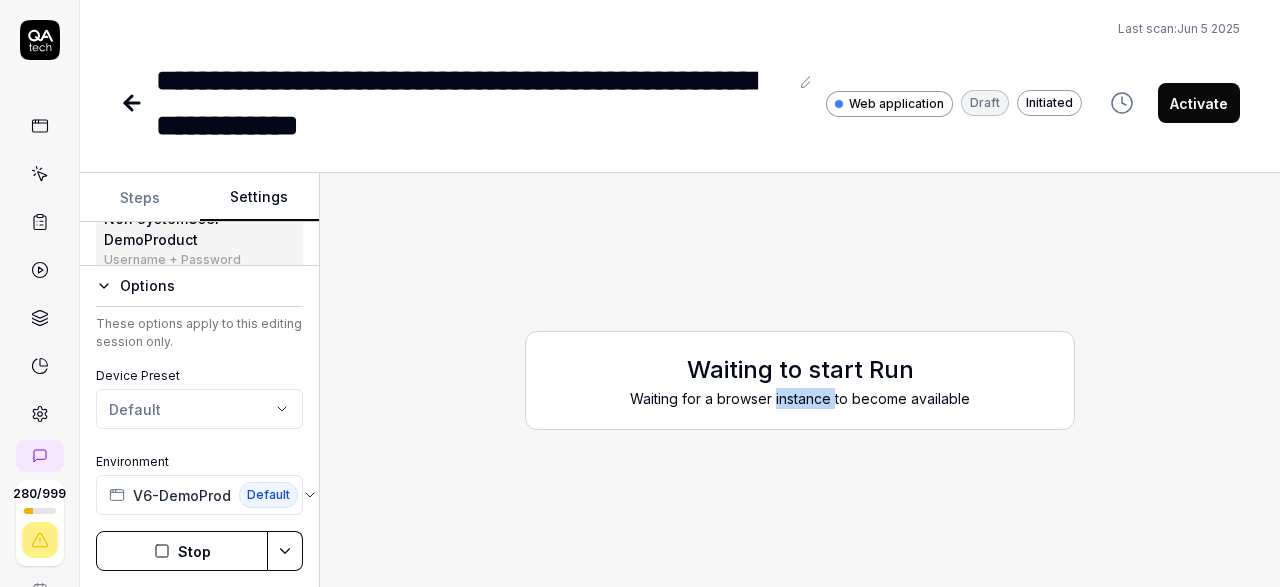 click 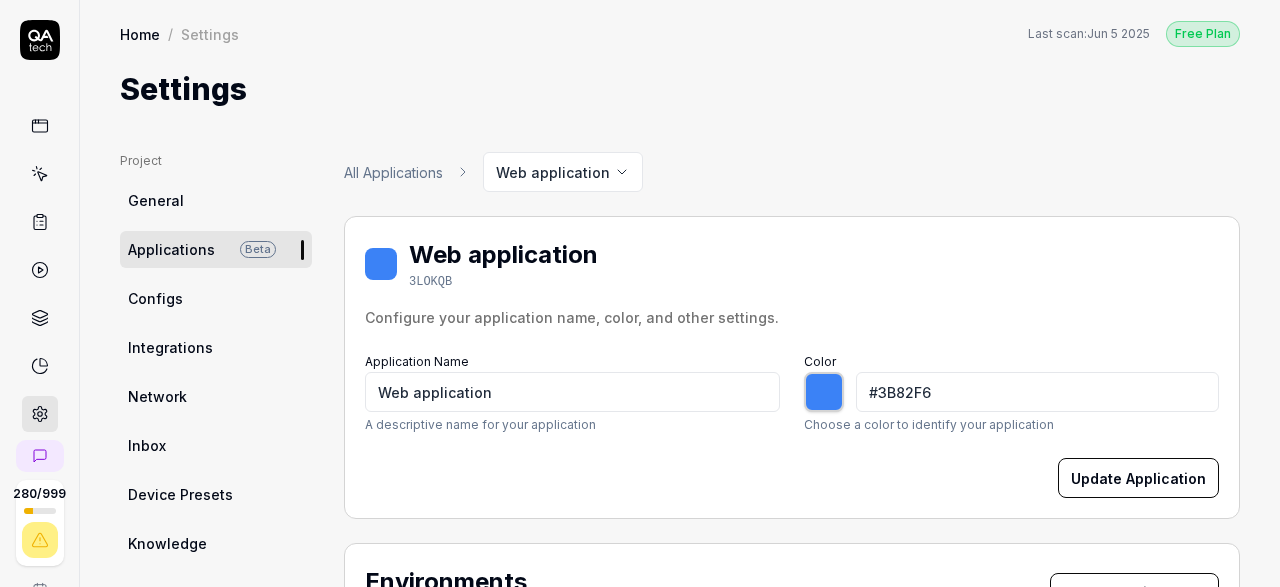 click 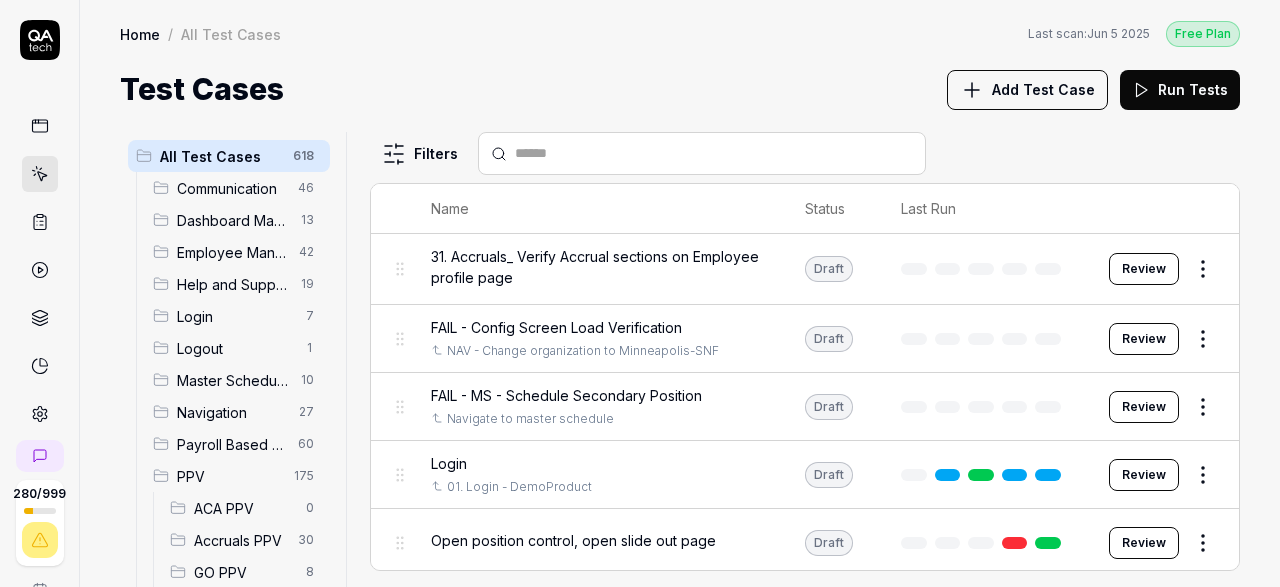 click on "31. Accruals_ Verify Accrual sections on Employee profile page" at bounding box center (598, 267) 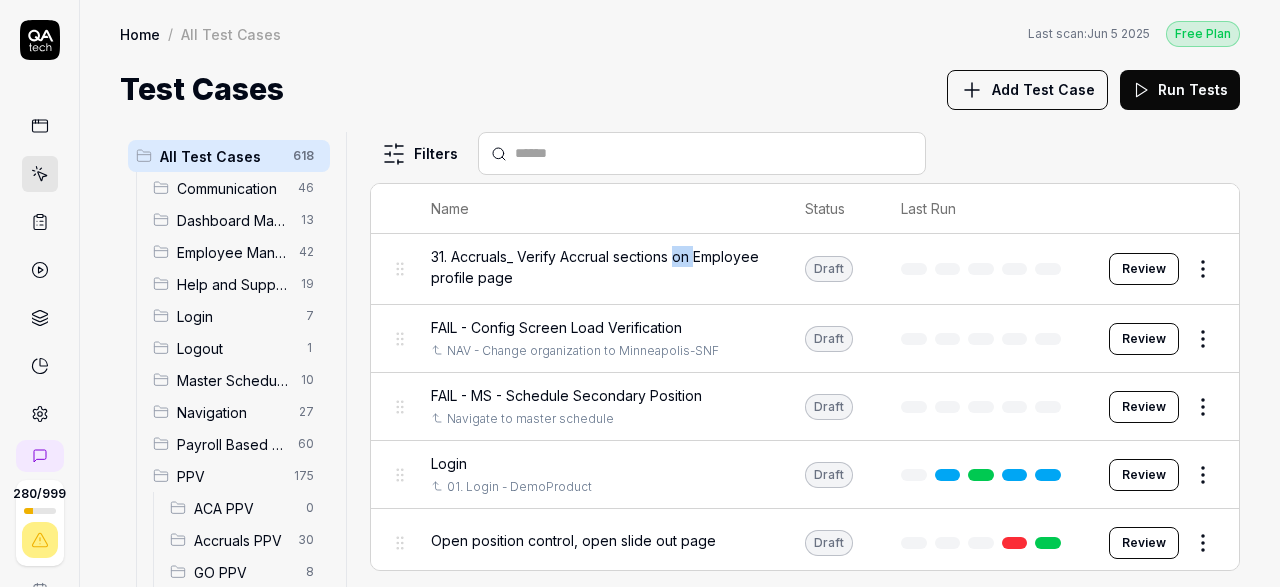click on "31. Accruals_ Verify Accrual sections on Employee profile page" at bounding box center [598, 267] 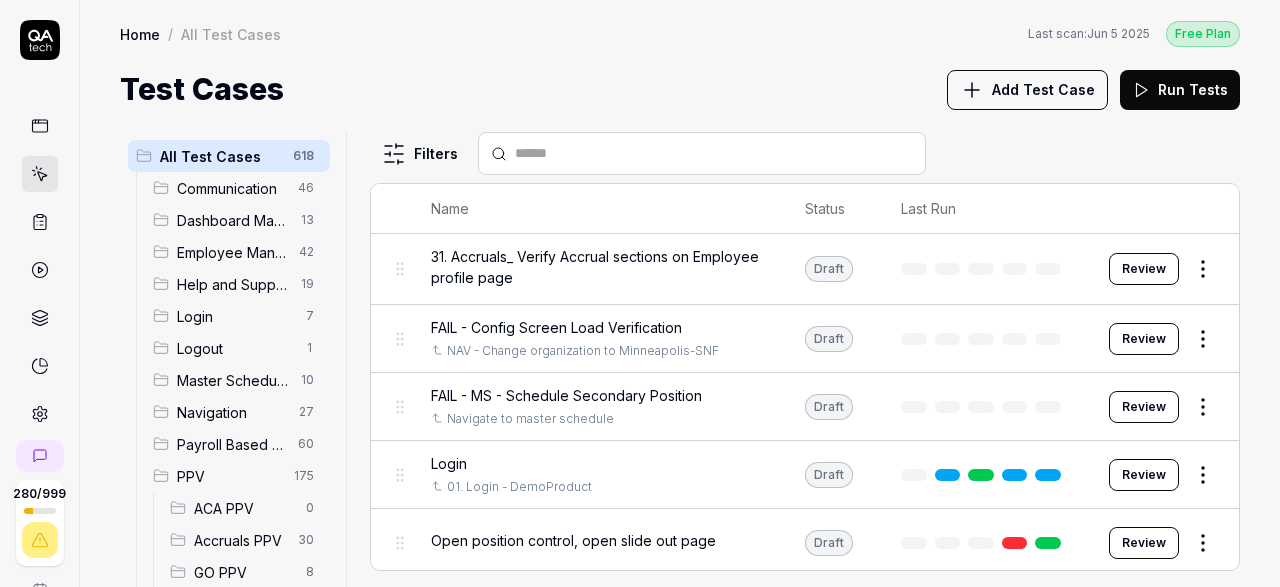 click on "31. Accruals_ Verify Accrual sections on Employee profile page" at bounding box center (598, 267) 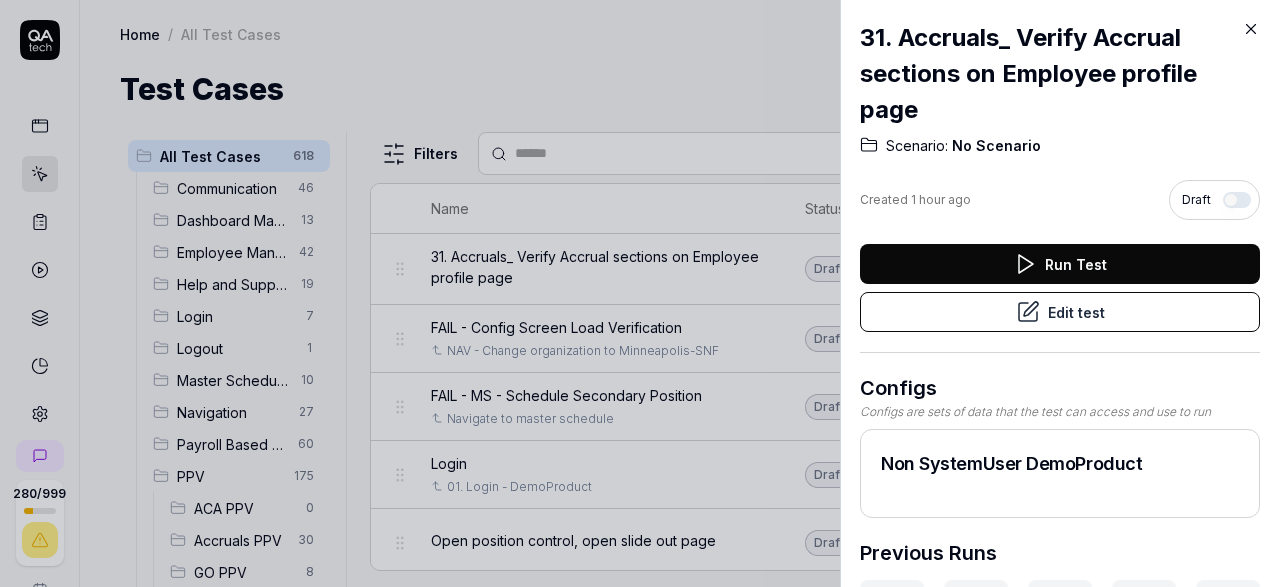click on "Edit test" at bounding box center [1060, 312] 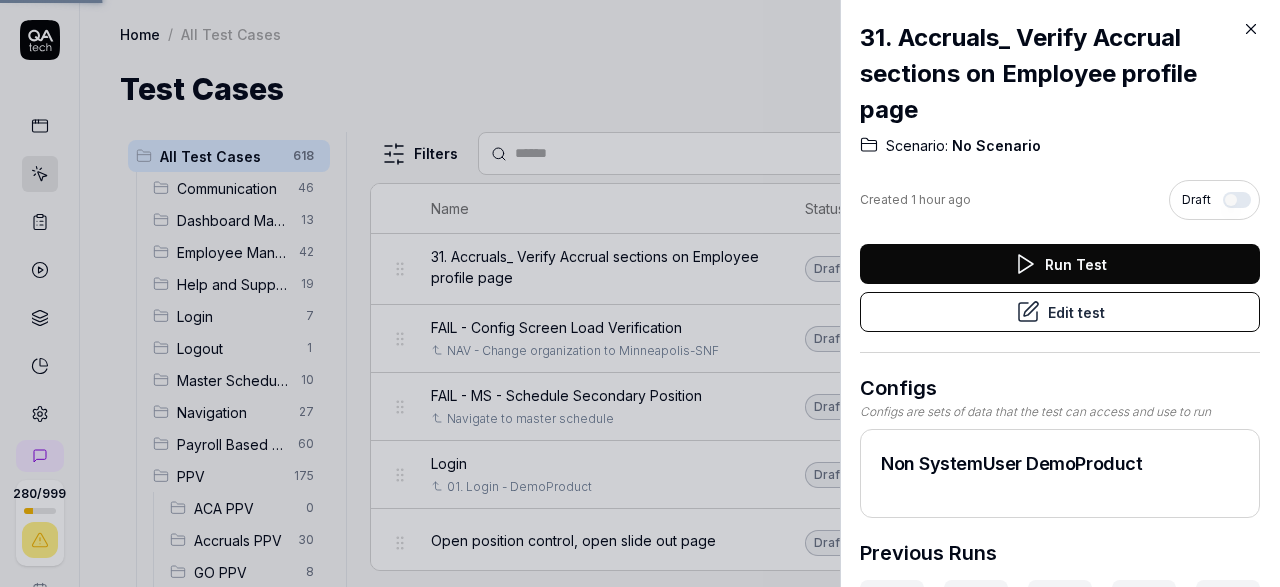 click on "Edit test" at bounding box center [1060, 312] 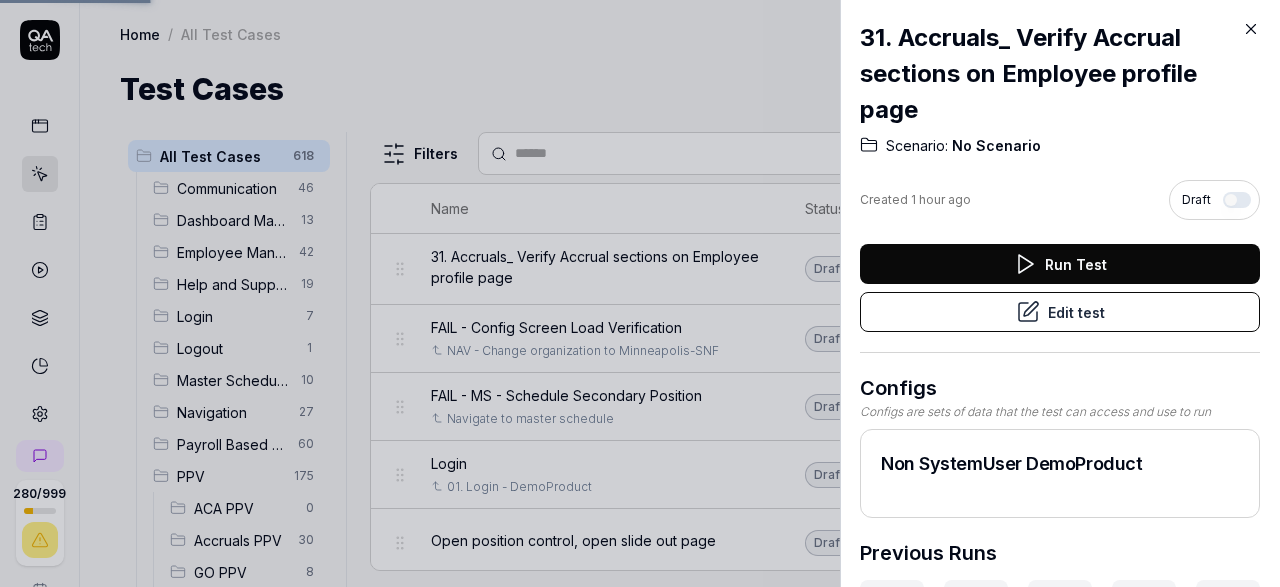 click on "Edit test" at bounding box center (1060, 312) 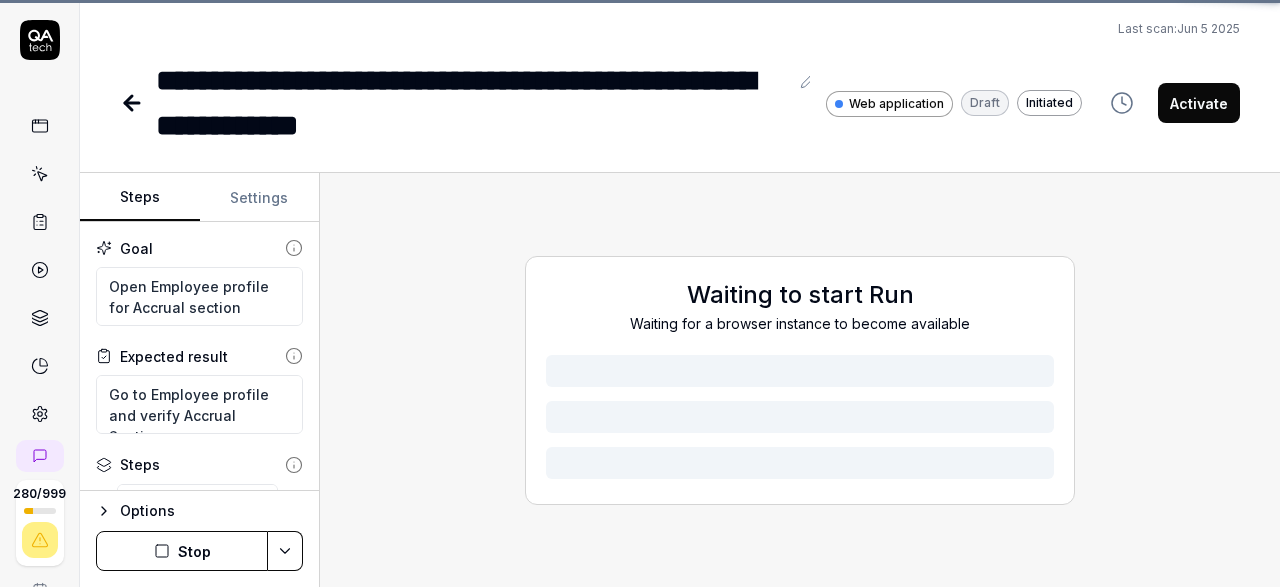 scroll, scrollTop: 507, scrollLeft: 0, axis: vertical 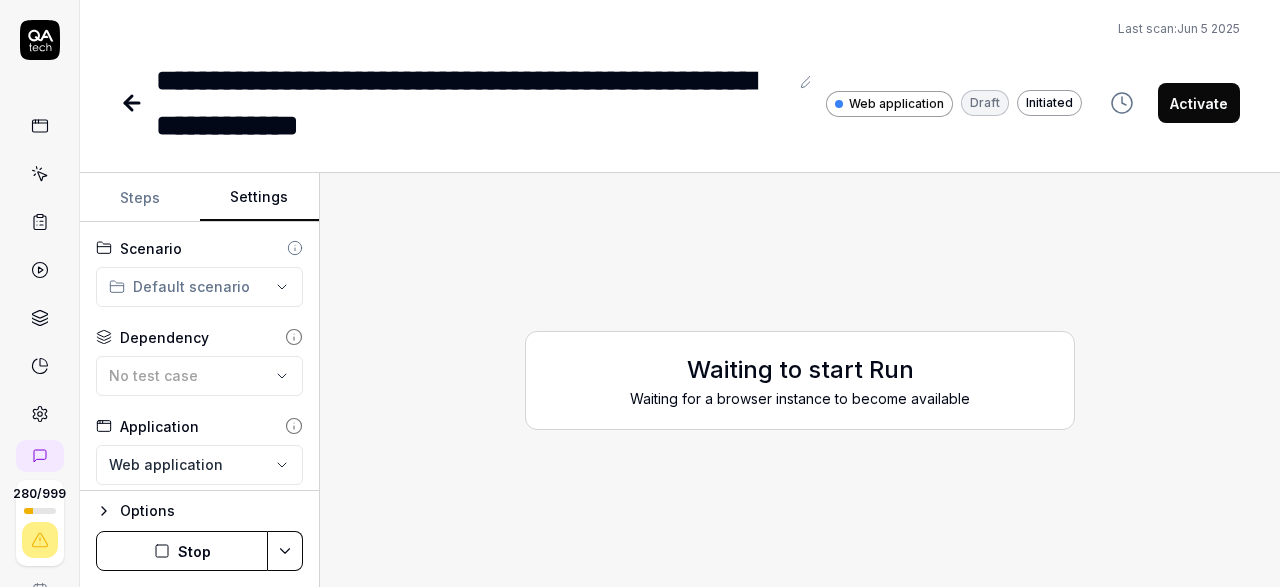 click on "Settings" at bounding box center [260, 198] 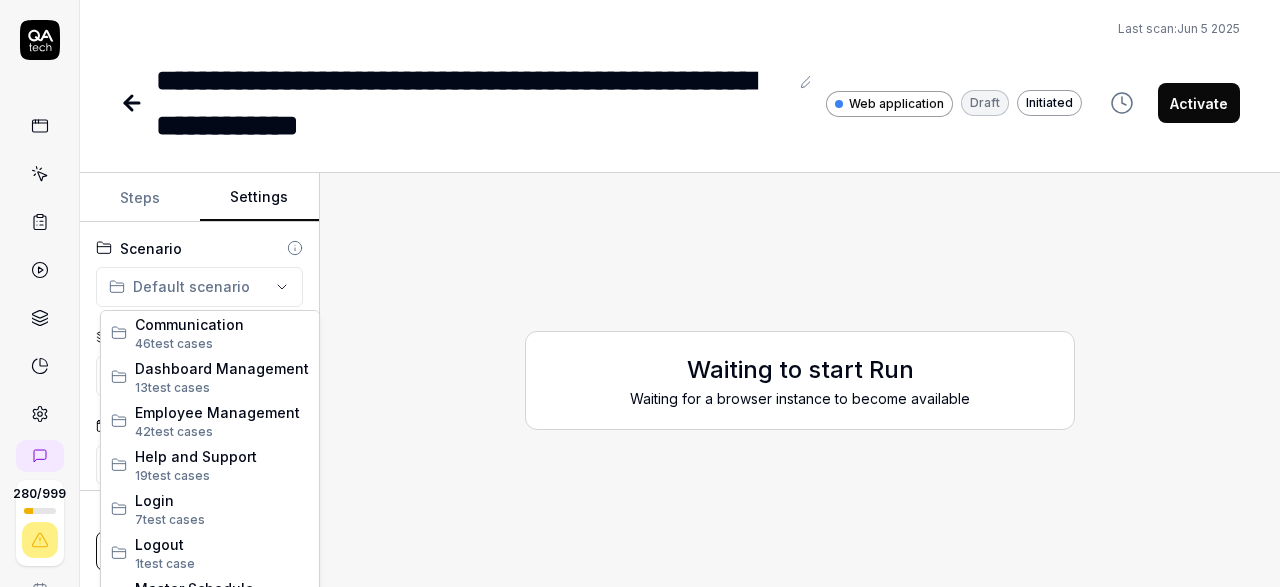 click on "**********" at bounding box center (640, 293) 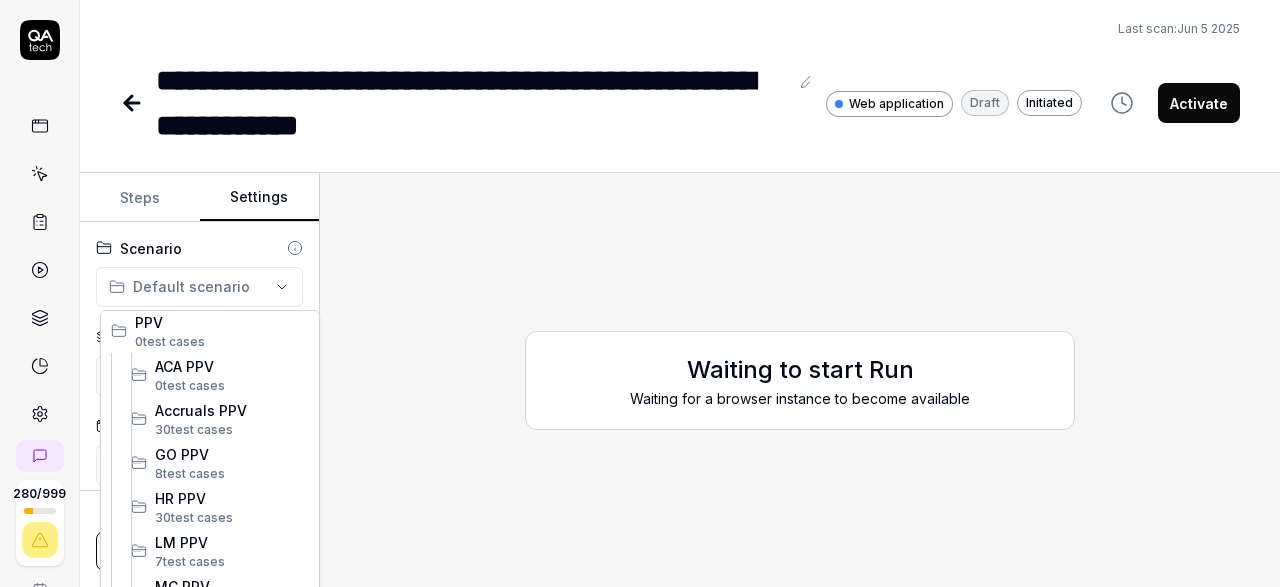 scroll, scrollTop: 415, scrollLeft: 0, axis: vertical 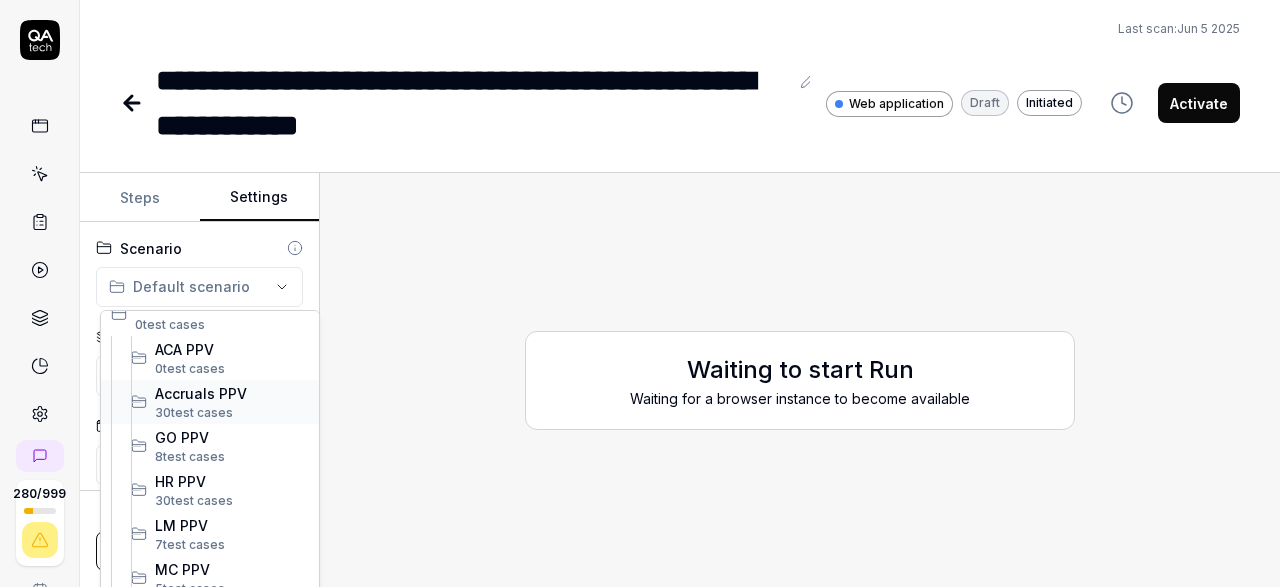 click on "Accruals PPV" at bounding box center [232, 393] 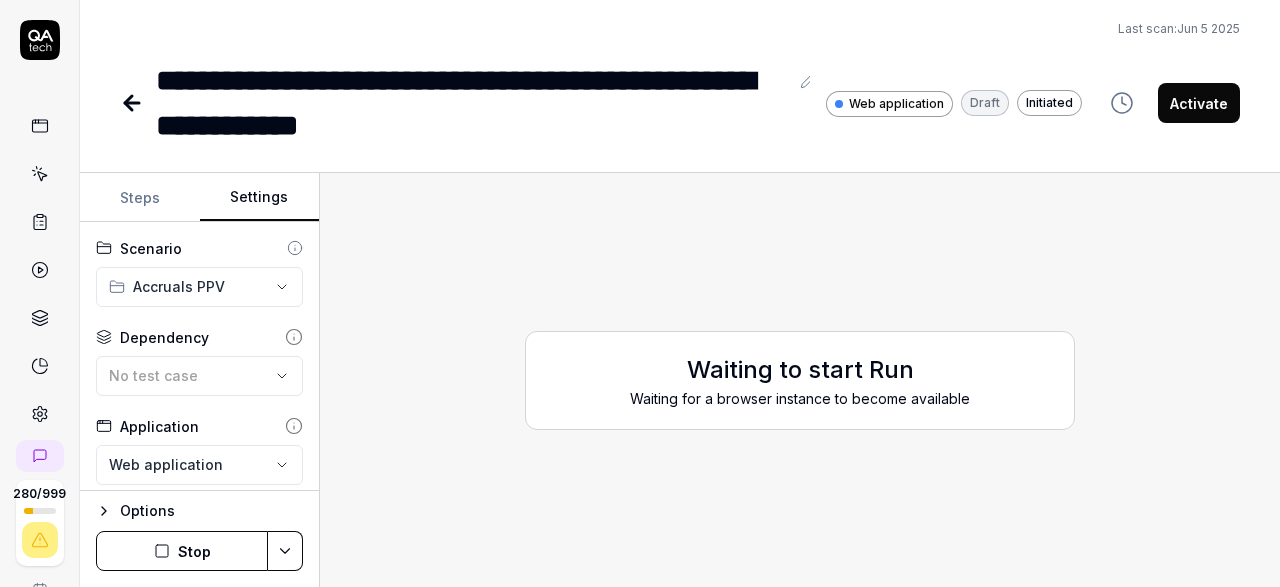 click on "Stop" at bounding box center [182, 551] 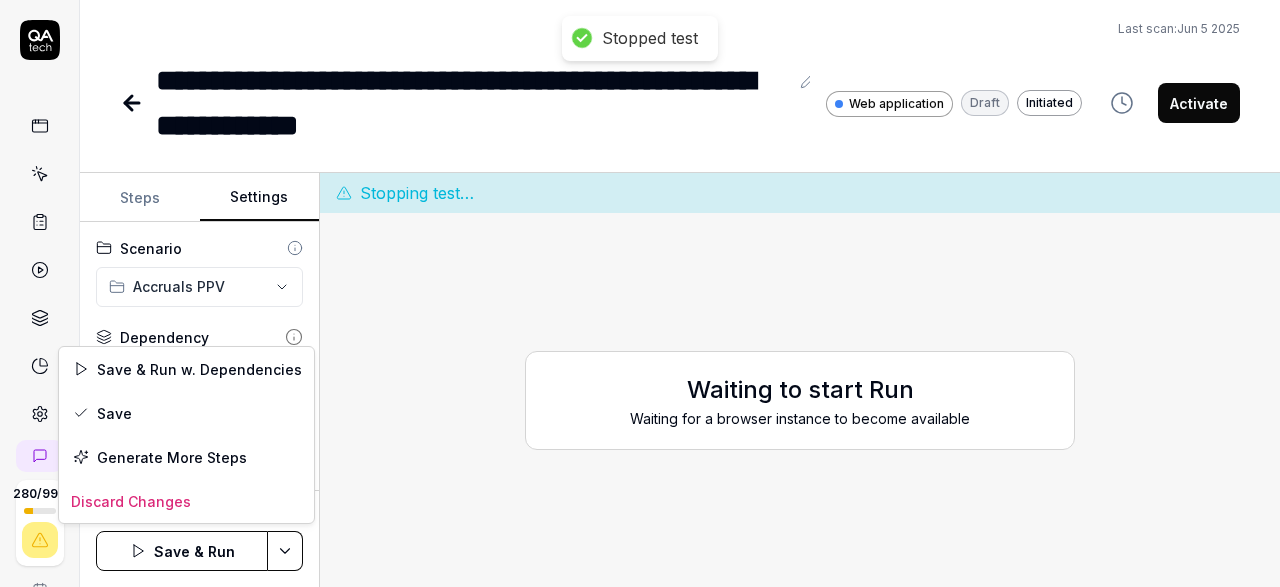 click on "**********" at bounding box center (640, 293) 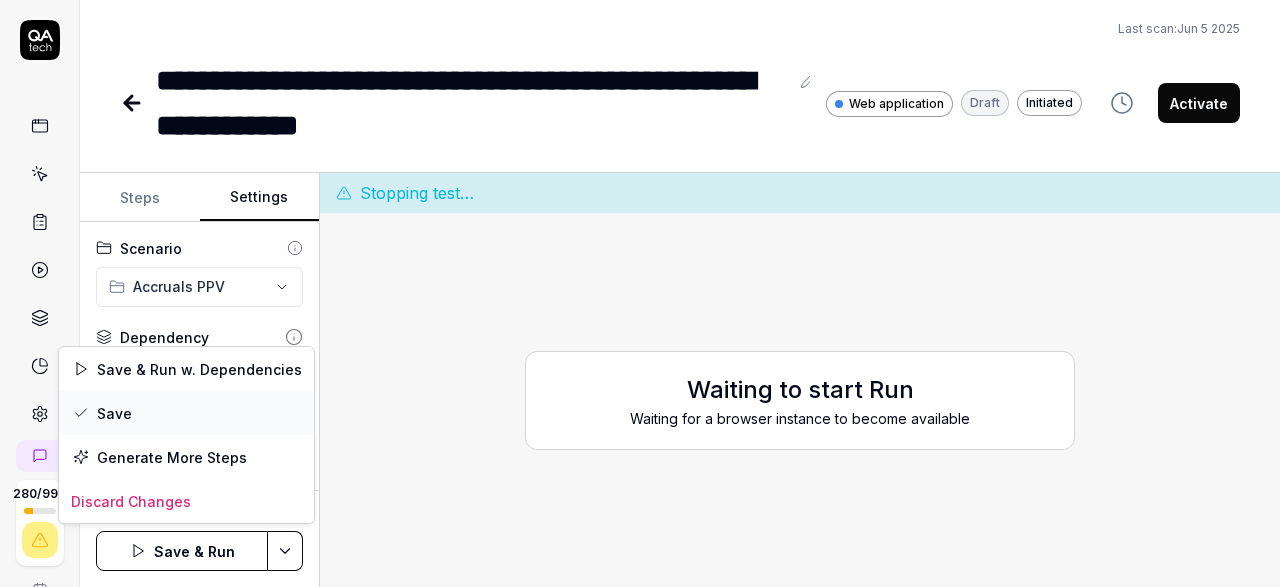 click on "Save" at bounding box center (186, 413) 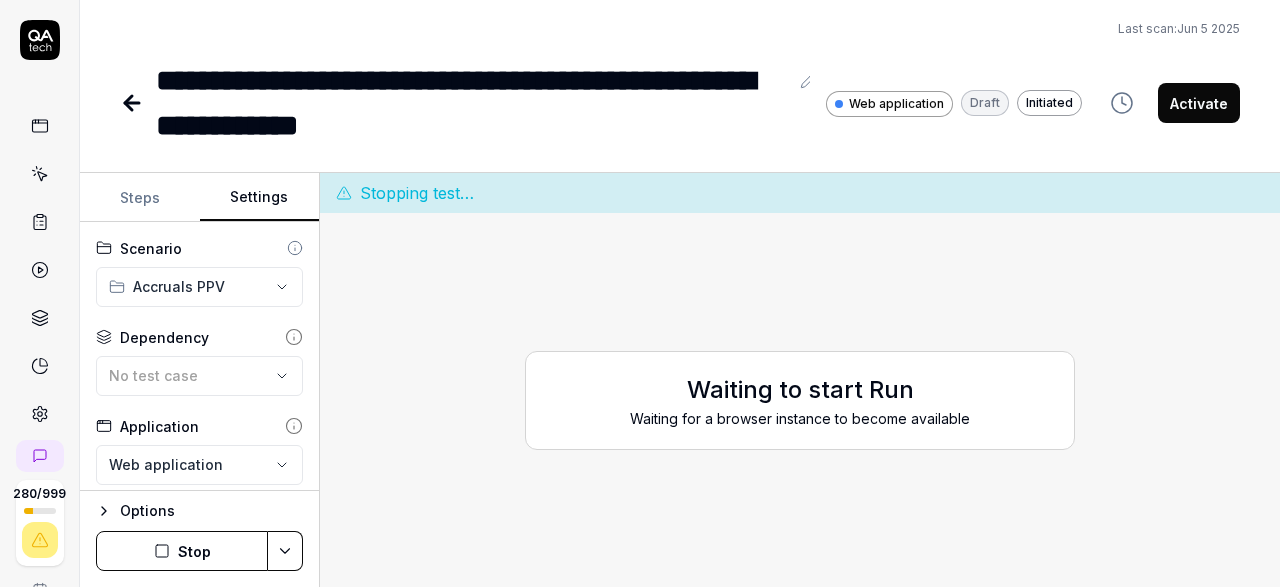 click on "Stop" at bounding box center (182, 551) 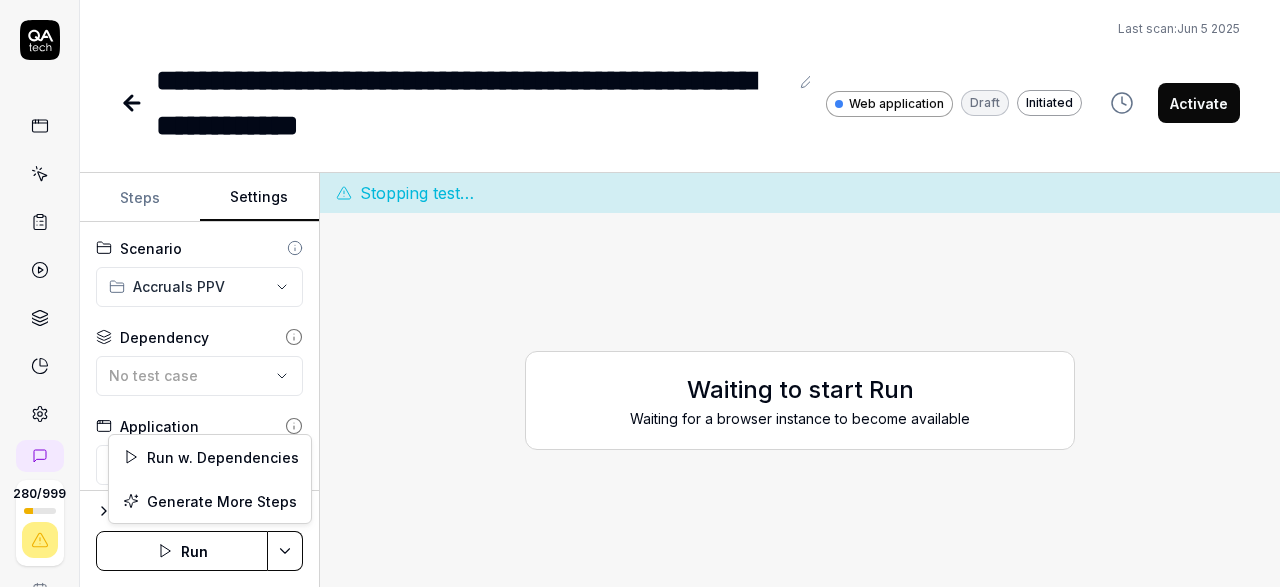 click on "**********" at bounding box center (640, 293) 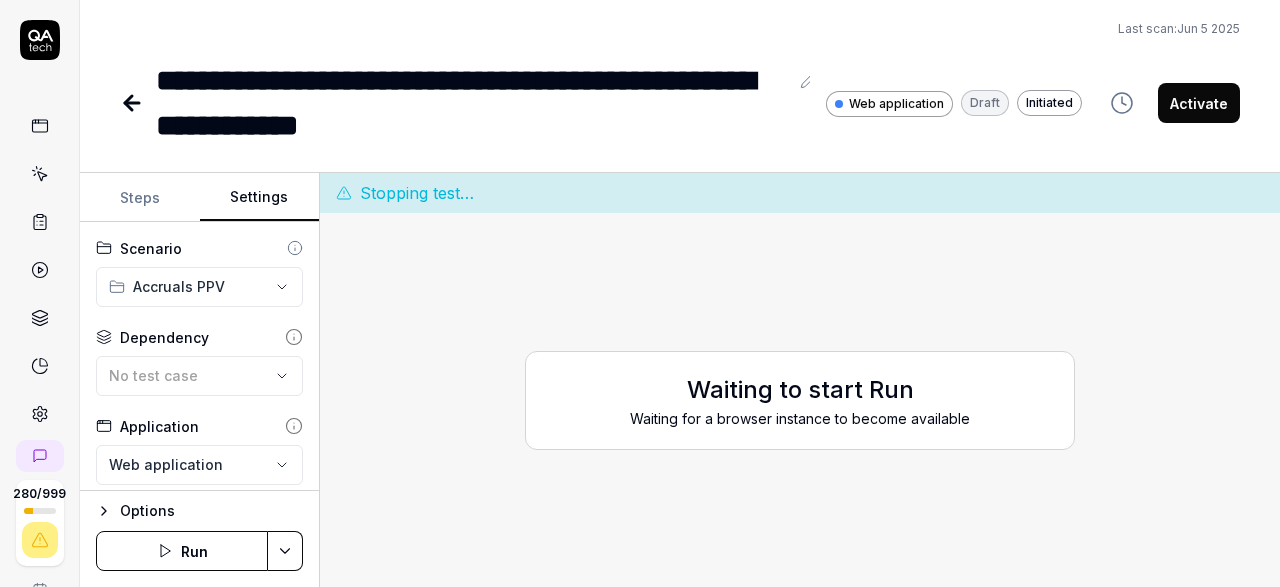 click on "**********" at bounding box center (640, 293) 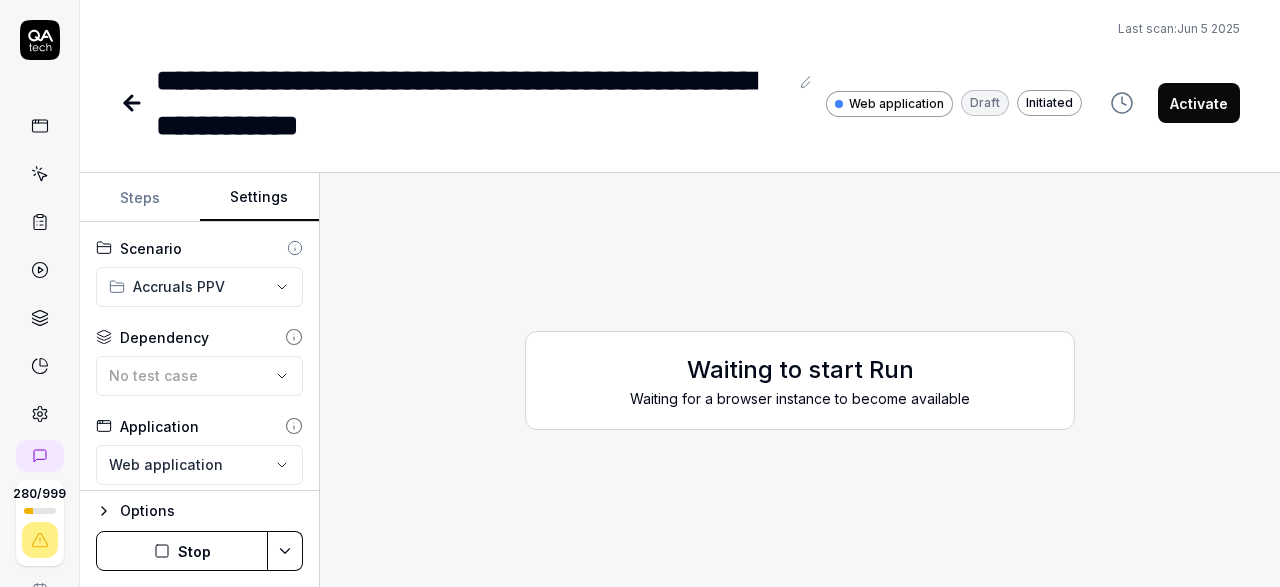 click on "Steps" at bounding box center [140, 198] 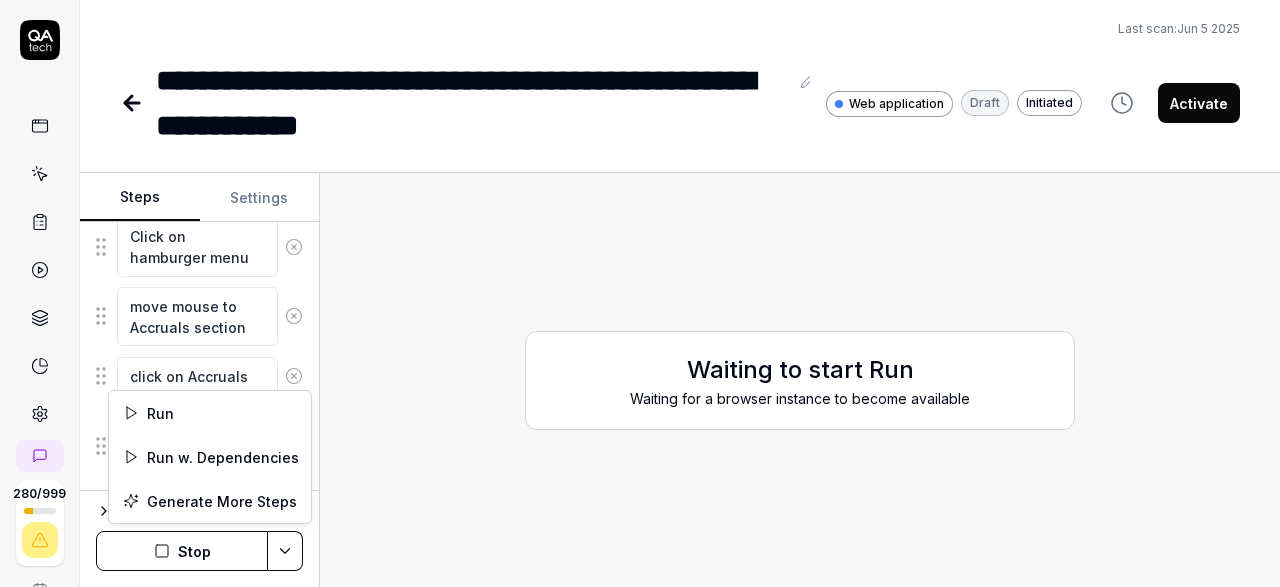 scroll, scrollTop: 336, scrollLeft: 0, axis: vertical 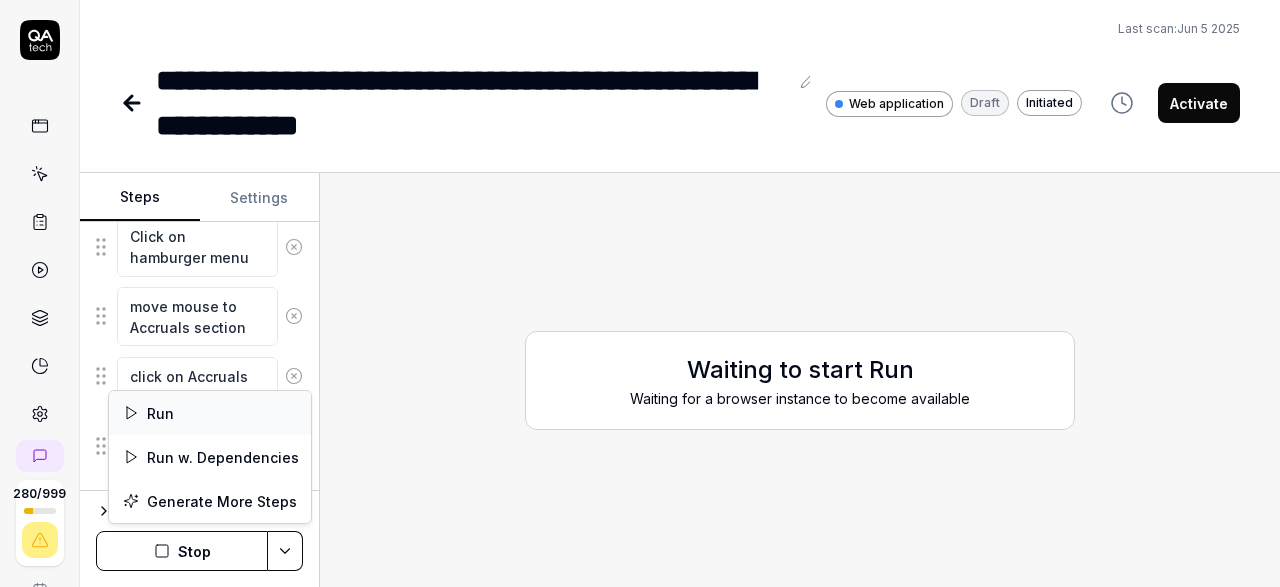 click on "Run" at bounding box center [210, 413] 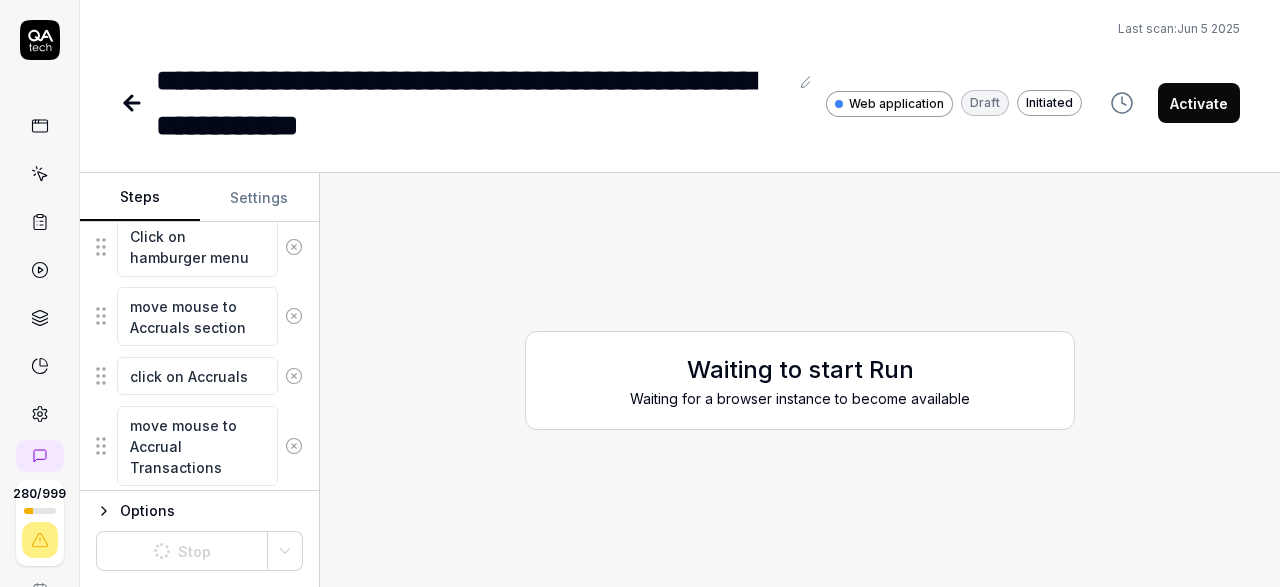 scroll, scrollTop: 336, scrollLeft: 0, axis: vertical 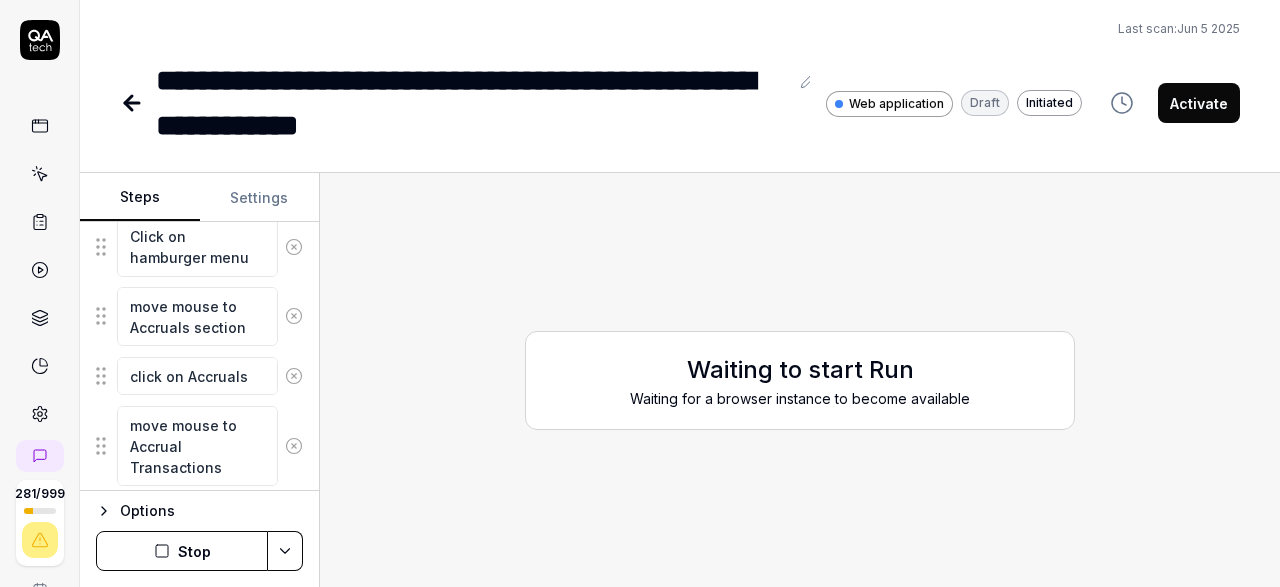 click at bounding box center (134, 103) 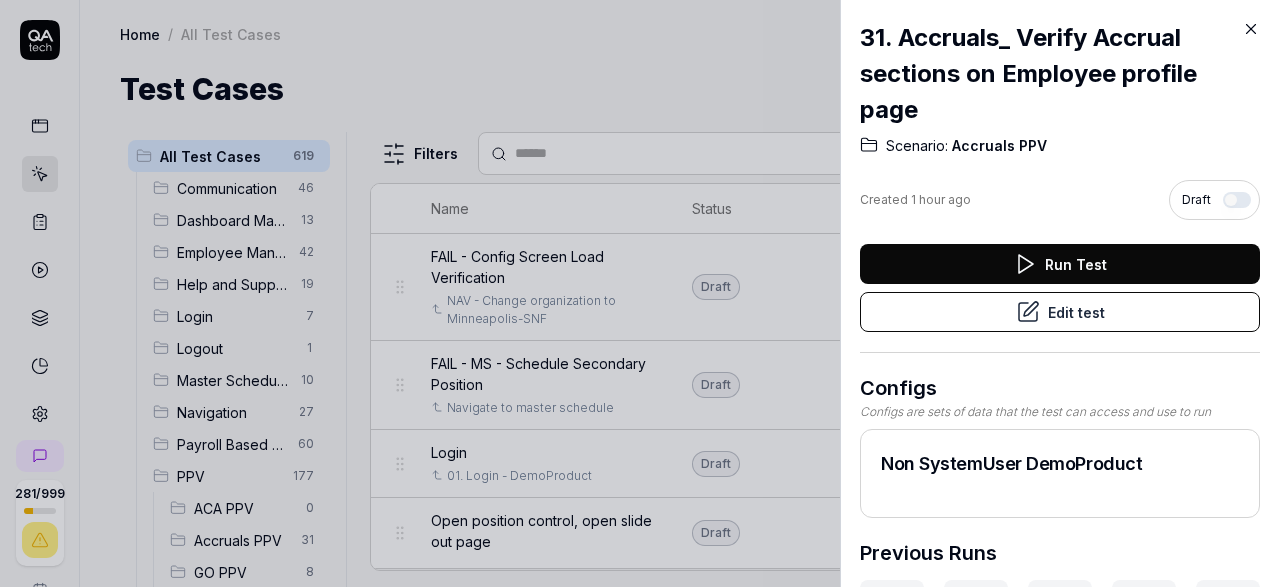 click at bounding box center (640, 293) 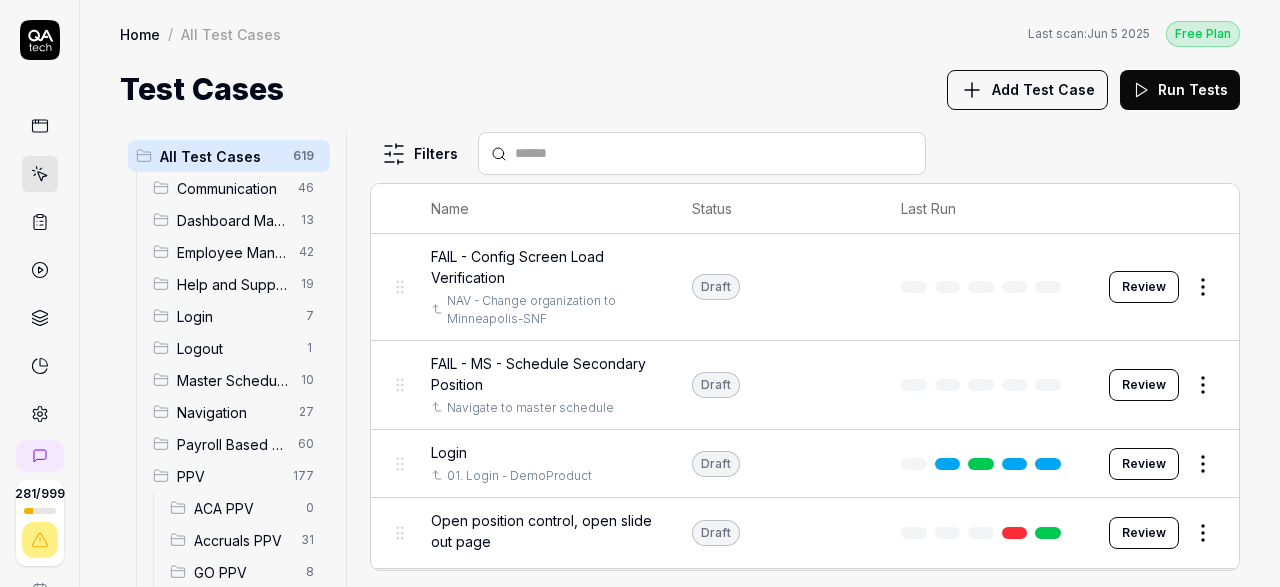click on "Accruals PPV" at bounding box center [241, 540] 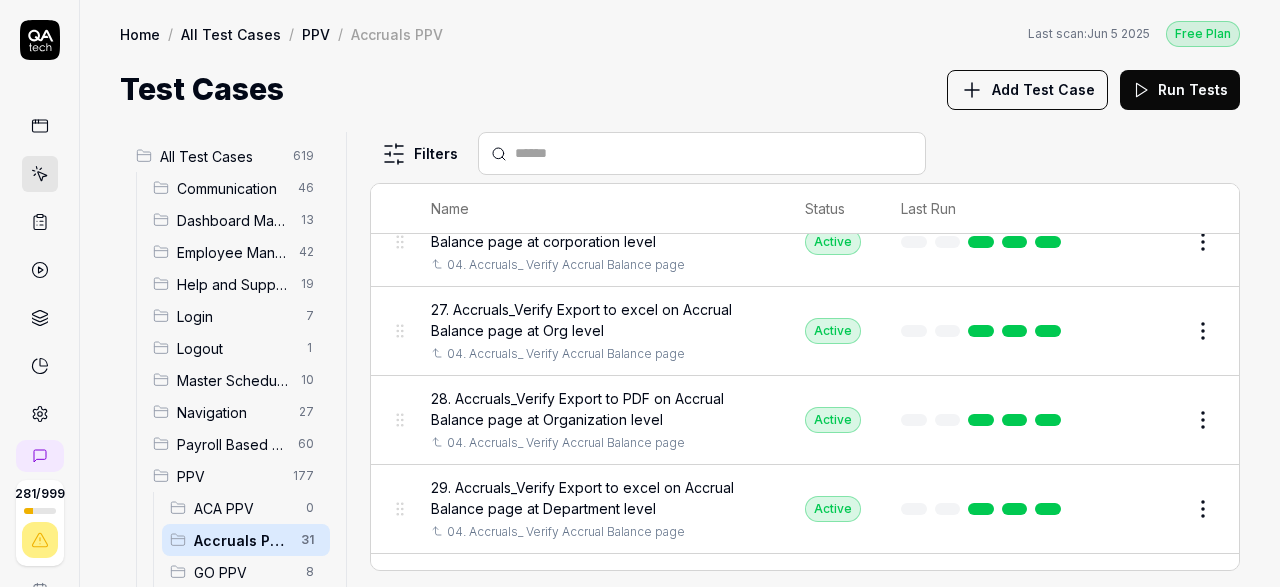 scroll, scrollTop: 2303, scrollLeft: 0, axis: vertical 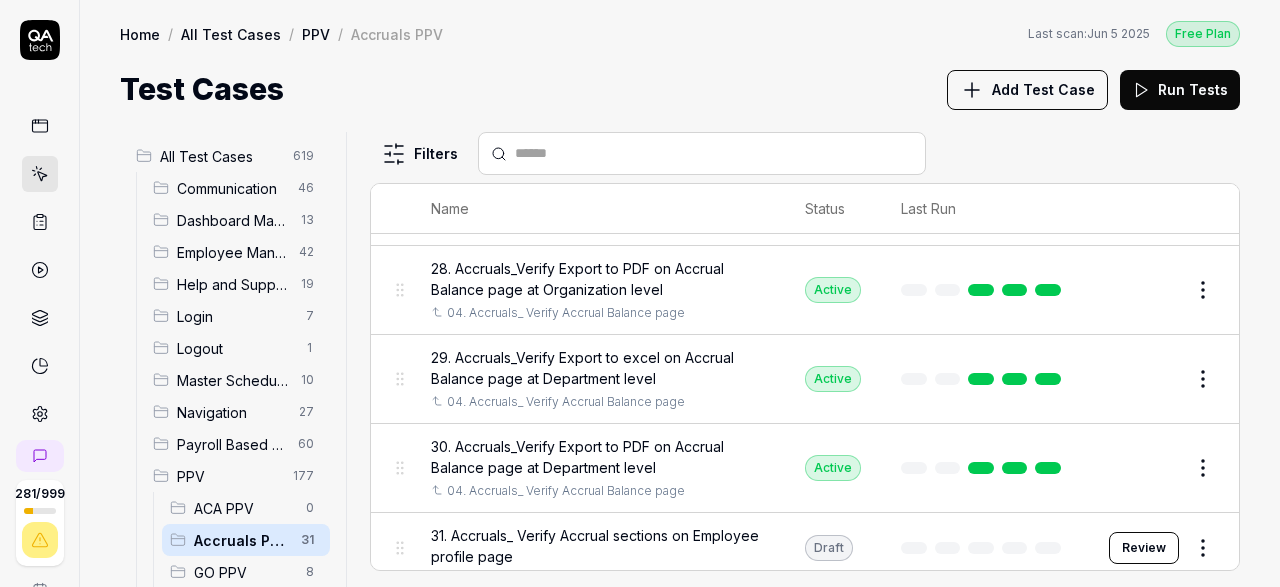 click on "Review" at bounding box center [1144, 548] 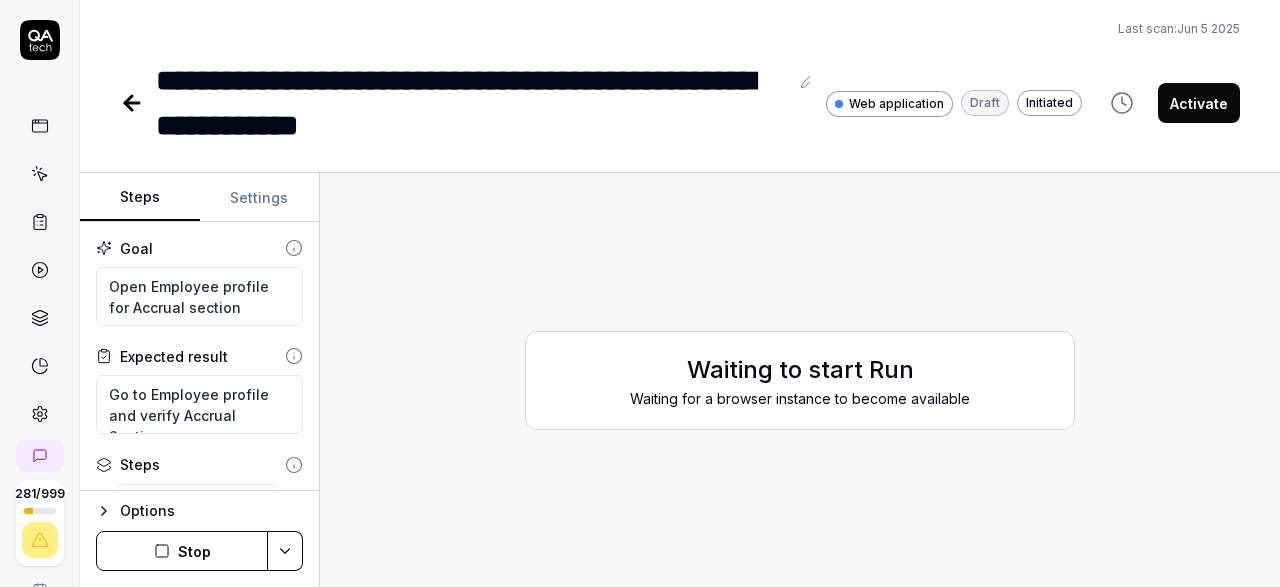 type on "*" 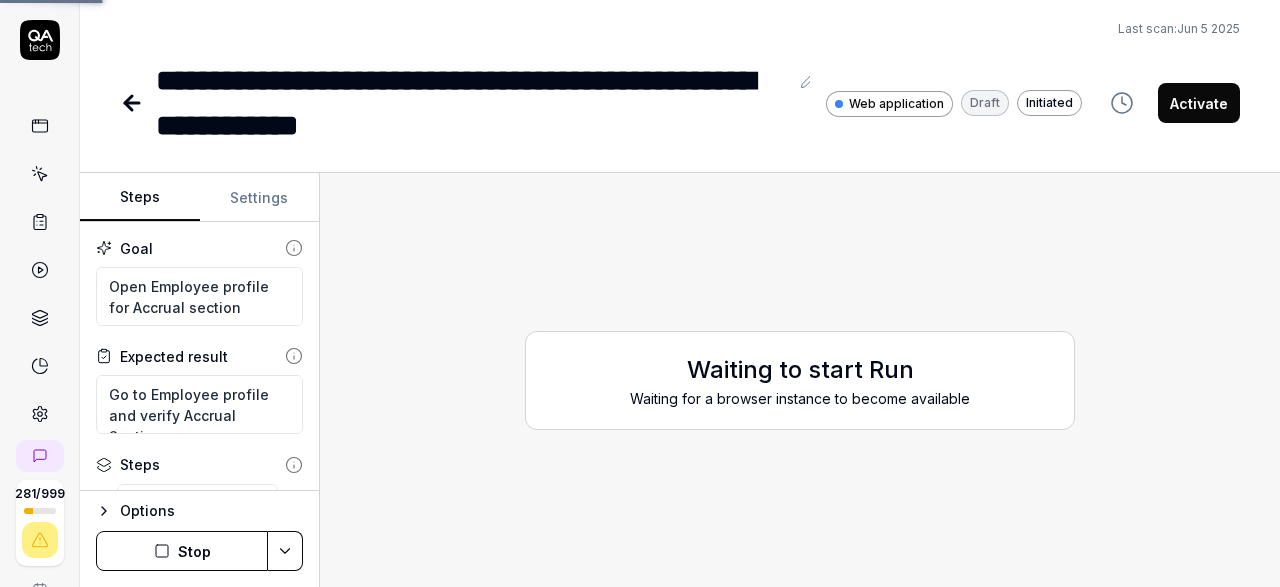scroll, scrollTop: 0, scrollLeft: 0, axis: both 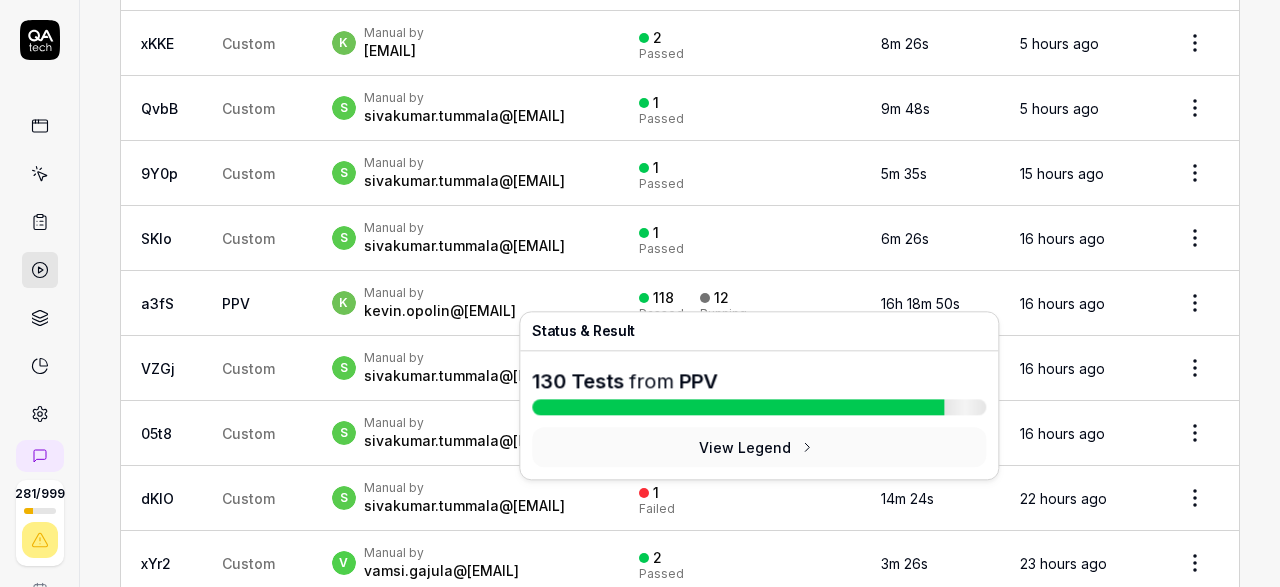 click on "View Legend" at bounding box center [759, 447] 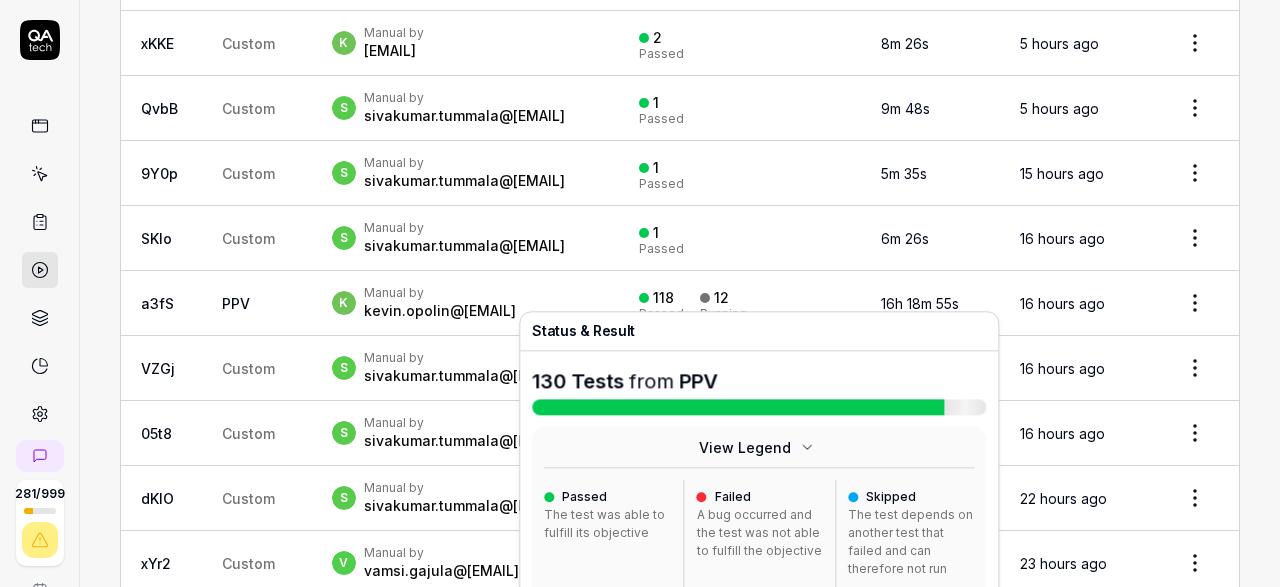 click on "View Legend" at bounding box center [759, 447] 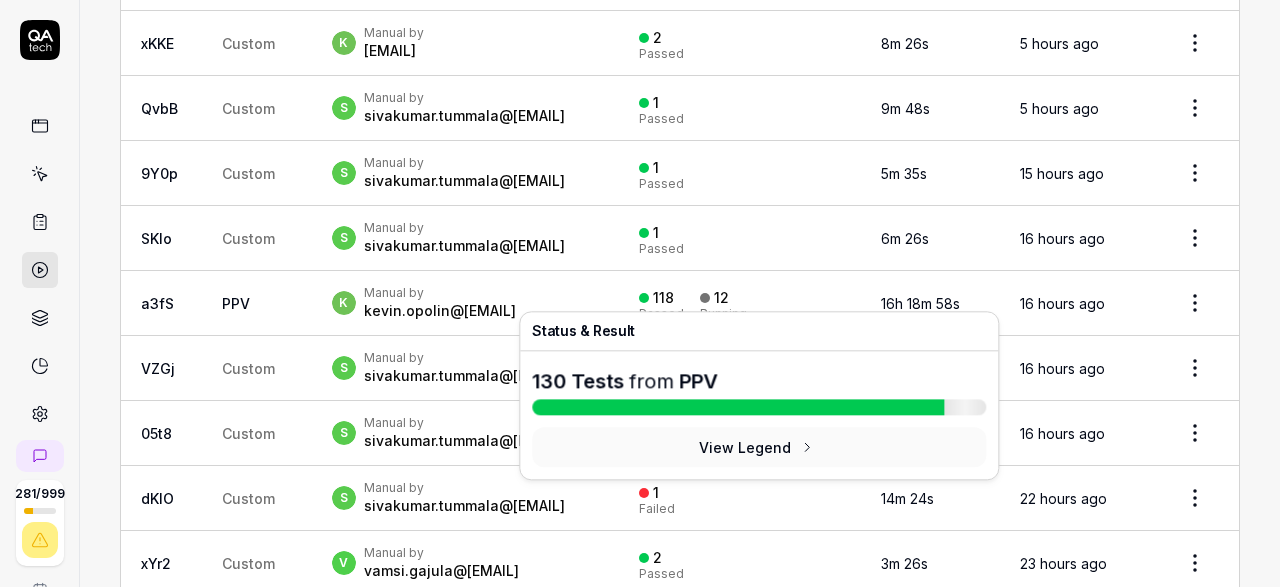 click on "118" at bounding box center (663, 298) 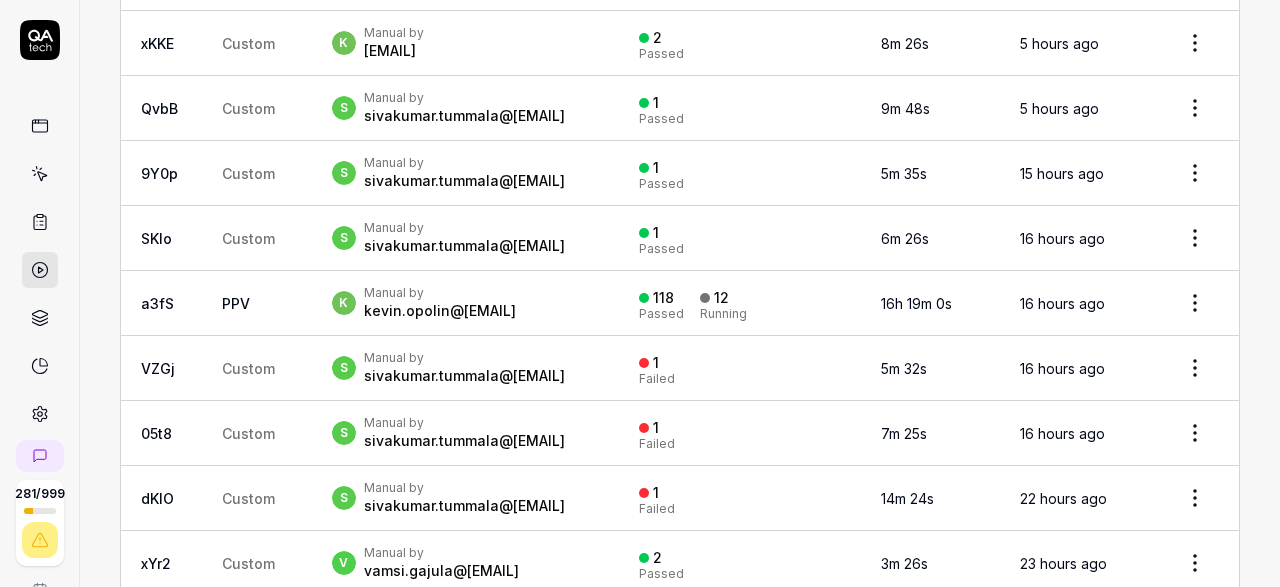 click on "118" at bounding box center [663, 298] 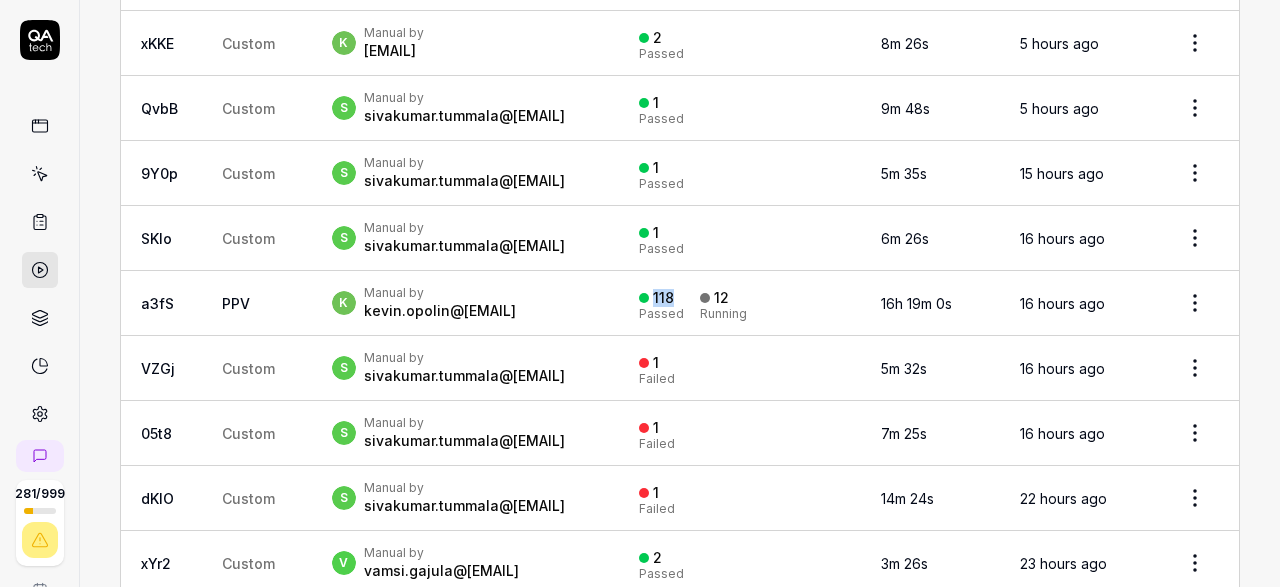 click on "118" at bounding box center (663, 298) 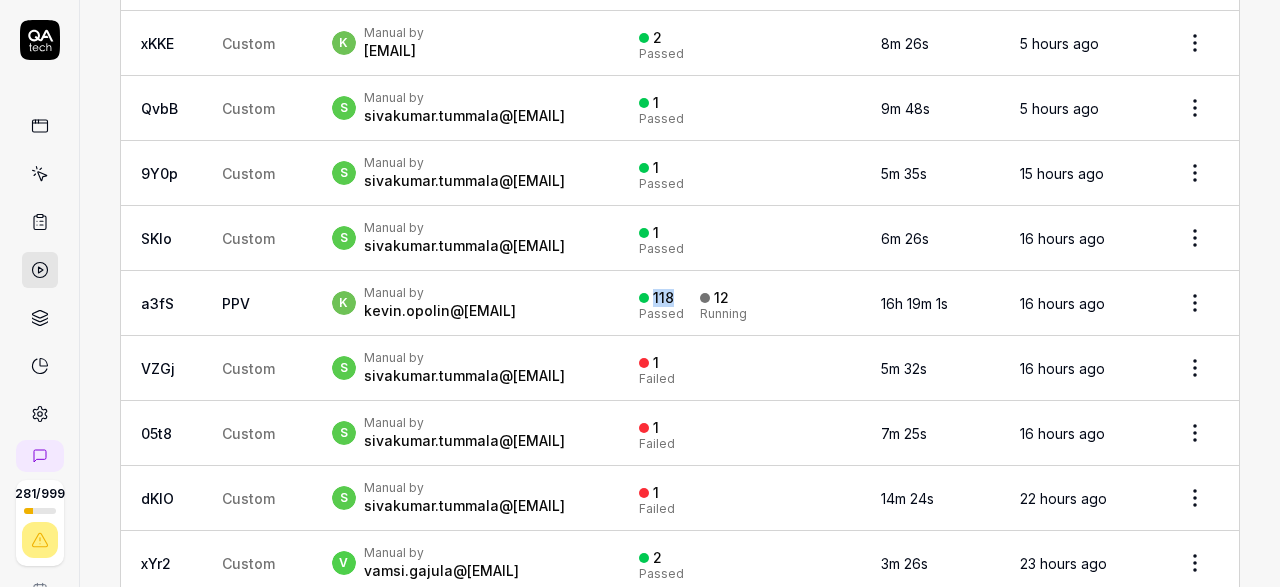 click on "118" at bounding box center (663, 298) 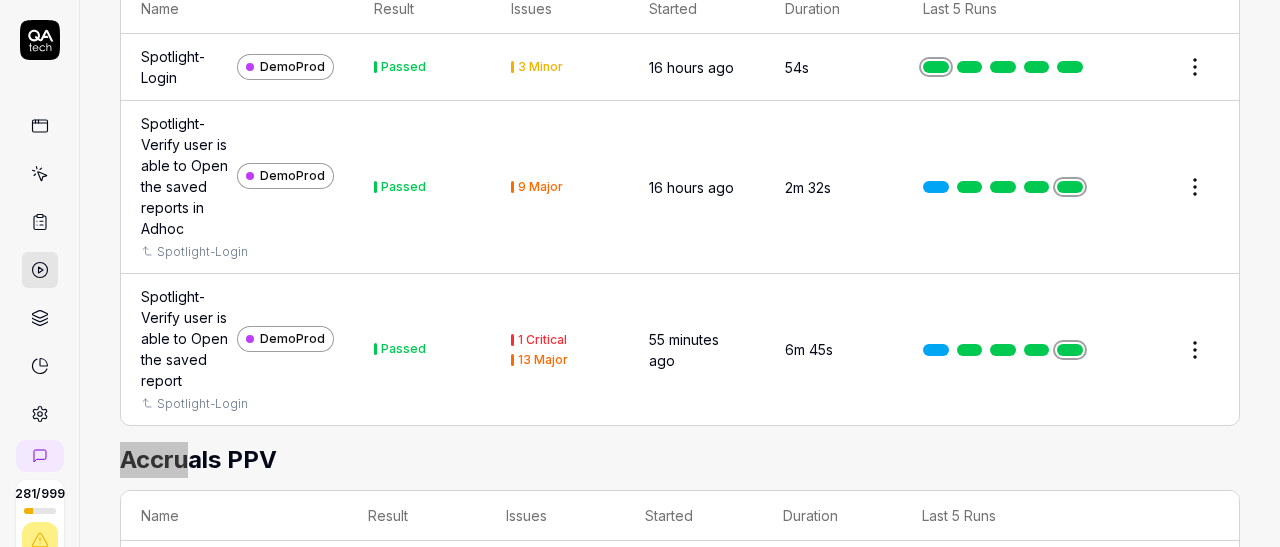 scroll, scrollTop: 11805, scrollLeft: 0, axis: vertical 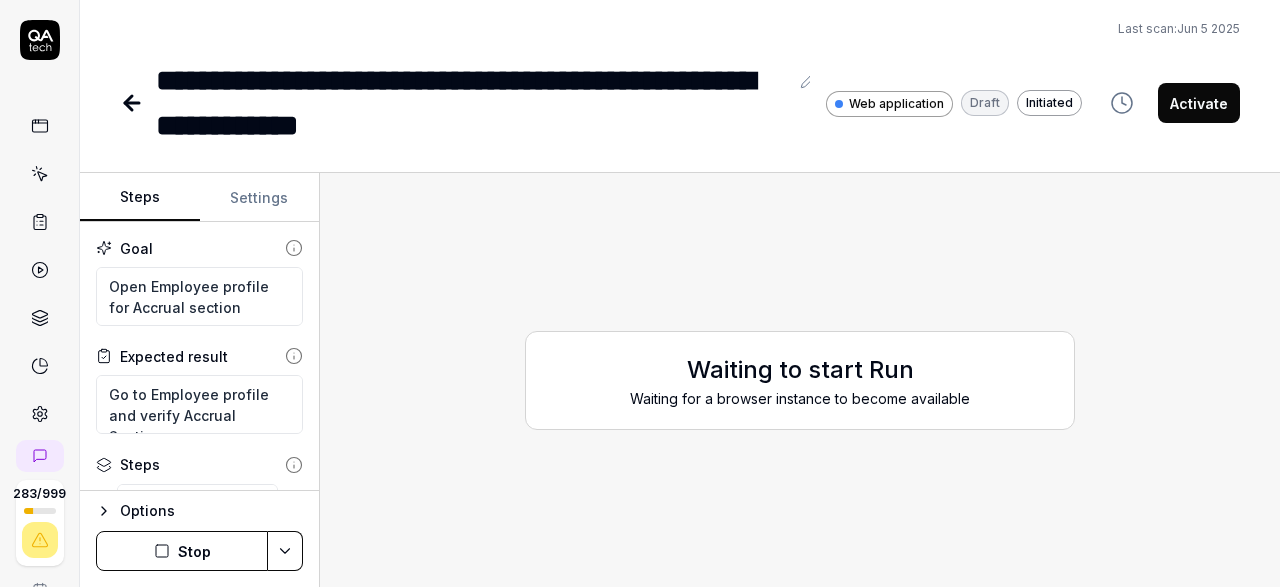 click on "Stop" at bounding box center (182, 551) 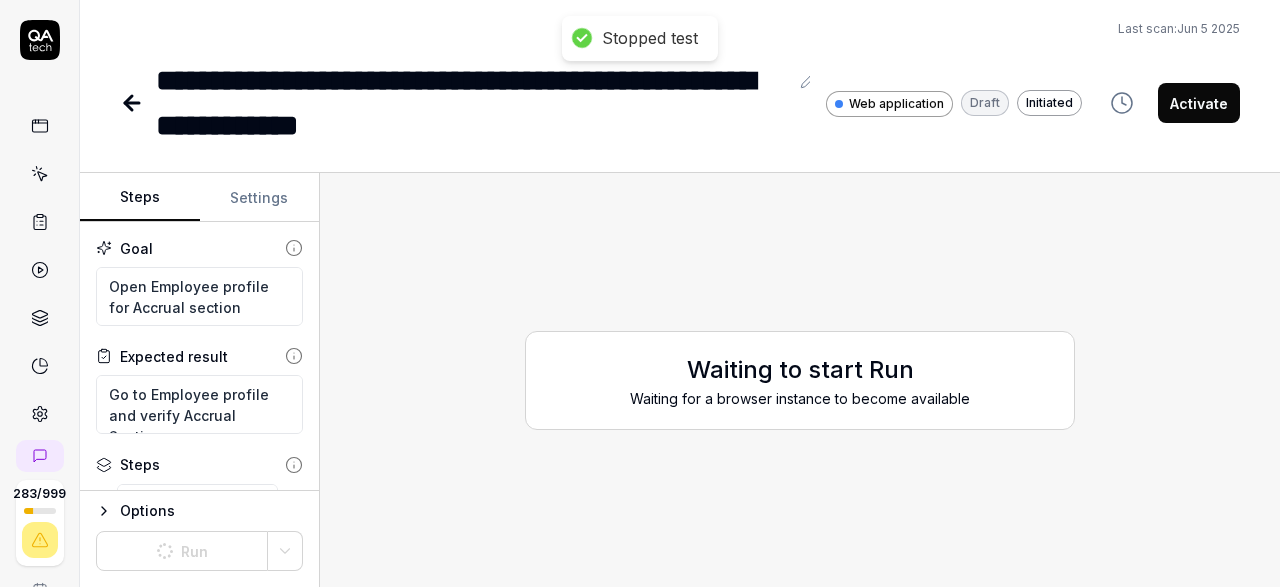type on "*" 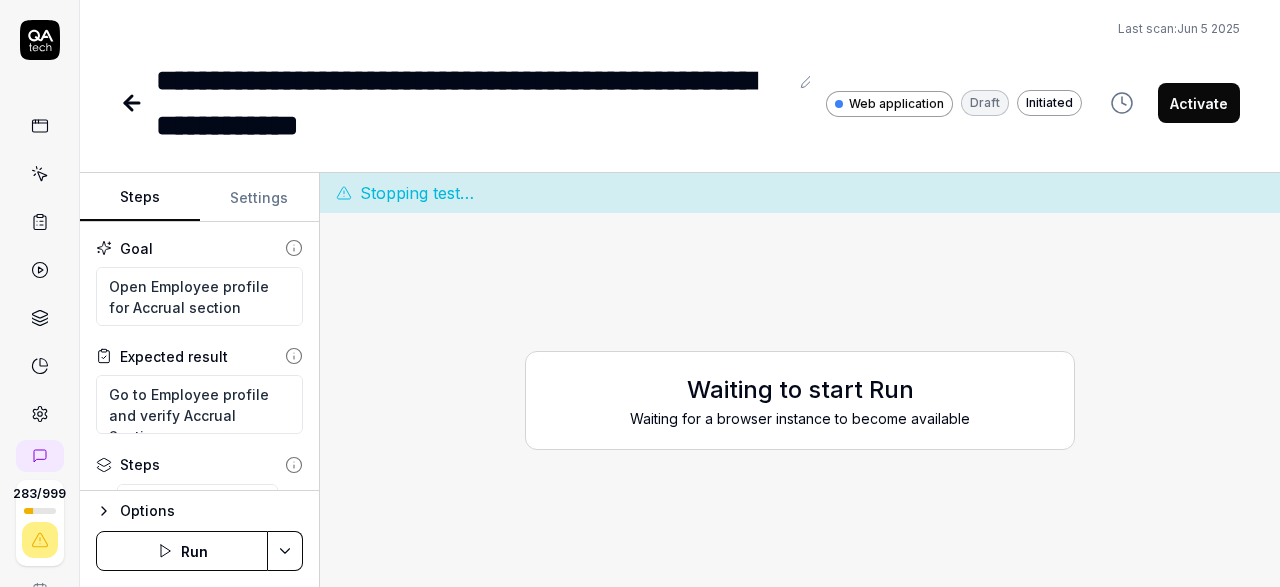 click on "Waiting to start Run" at bounding box center [800, 390] 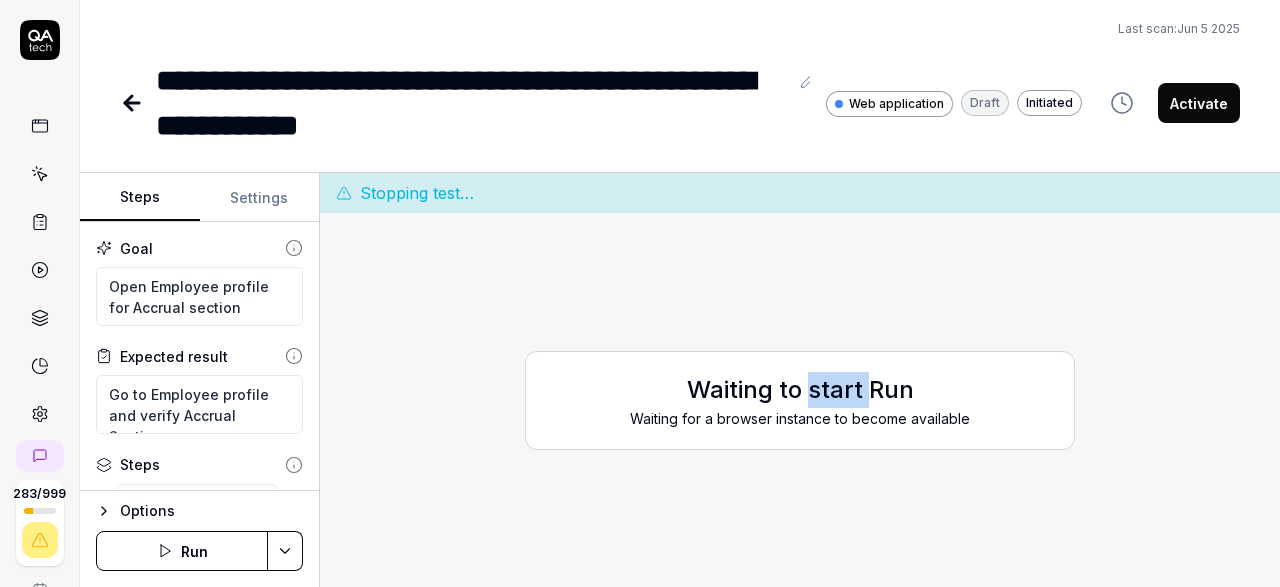 click on "Waiting to start Run" at bounding box center [800, 390] 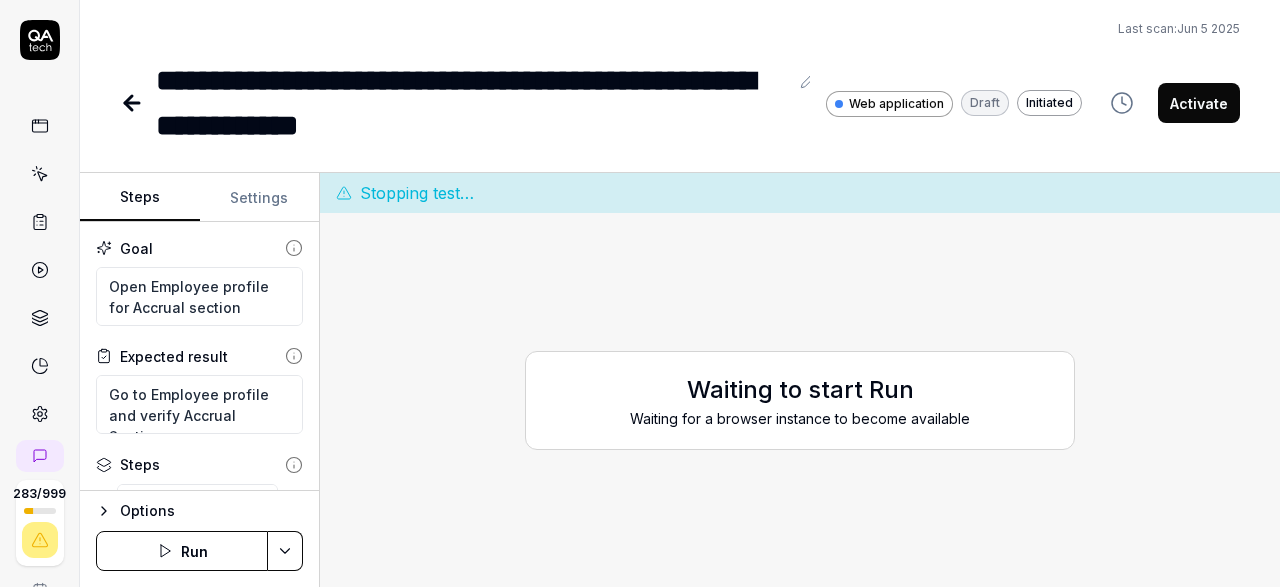 click on "Waiting to start Run" at bounding box center [800, 390] 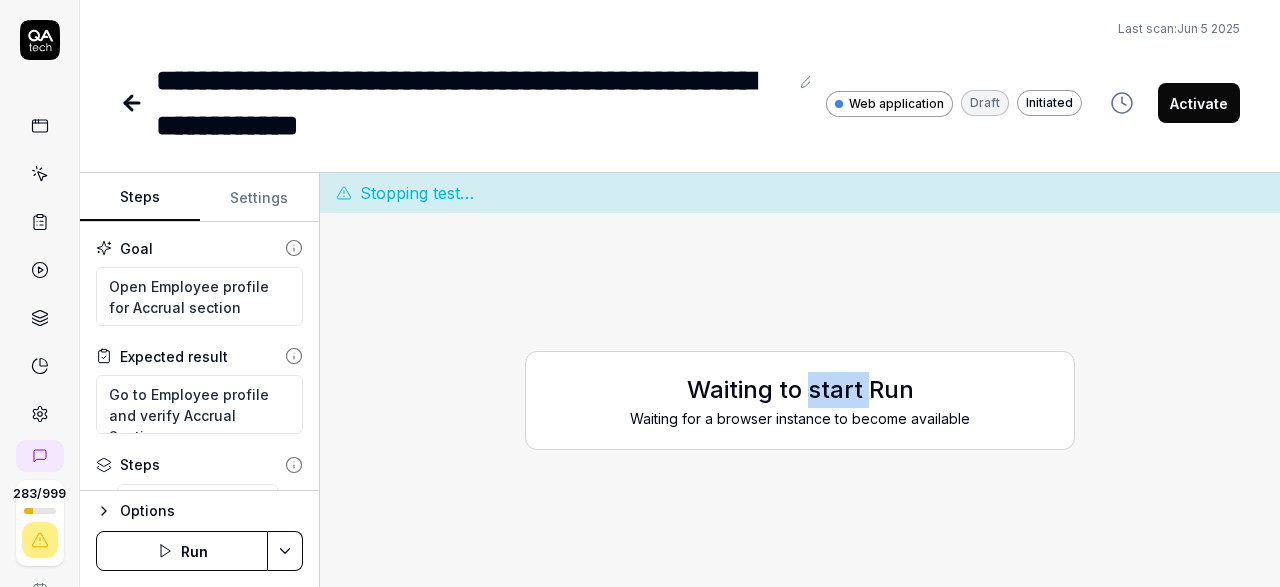 click on "Waiting to start Run" at bounding box center (800, 390) 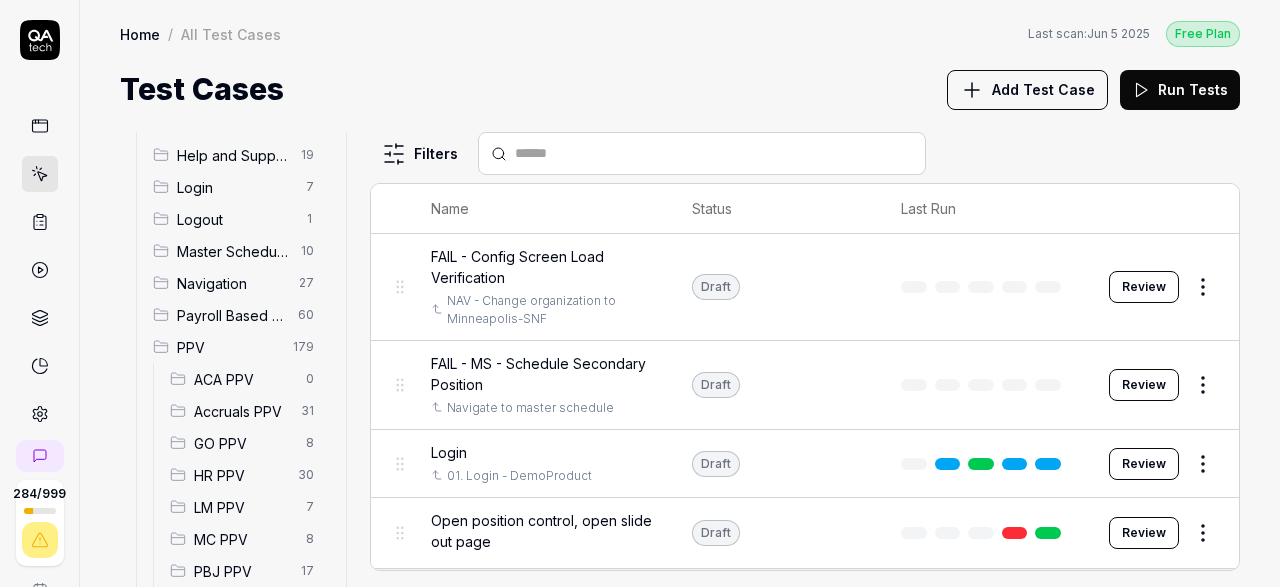 scroll, scrollTop: 132, scrollLeft: 0, axis: vertical 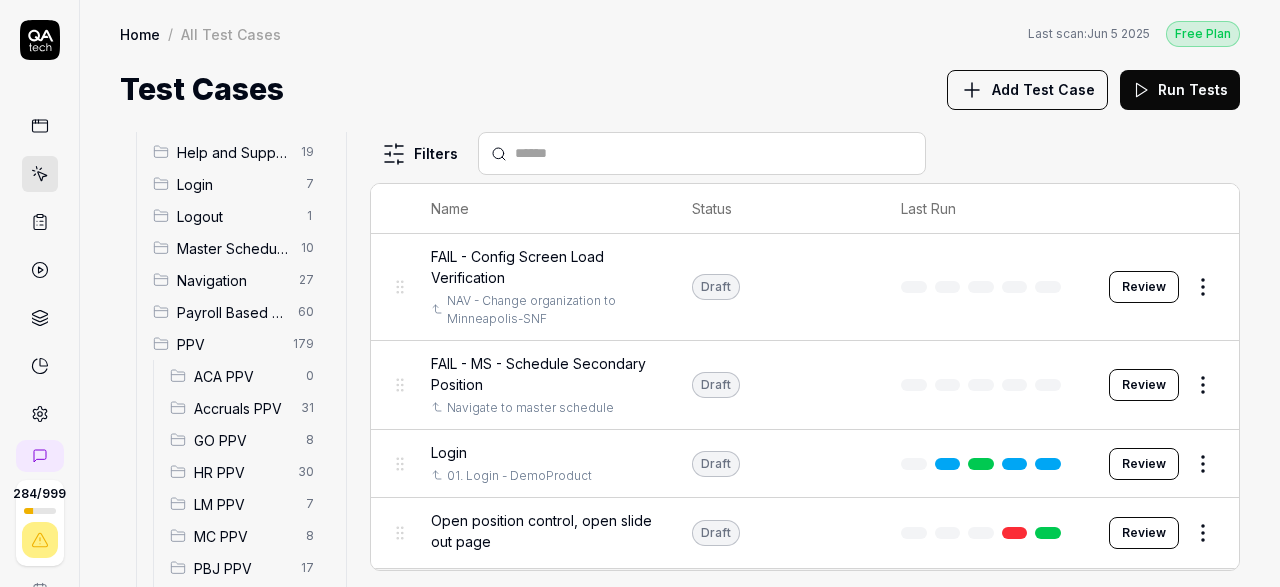click on "Accruals PPV" at bounding box center (241, 408) 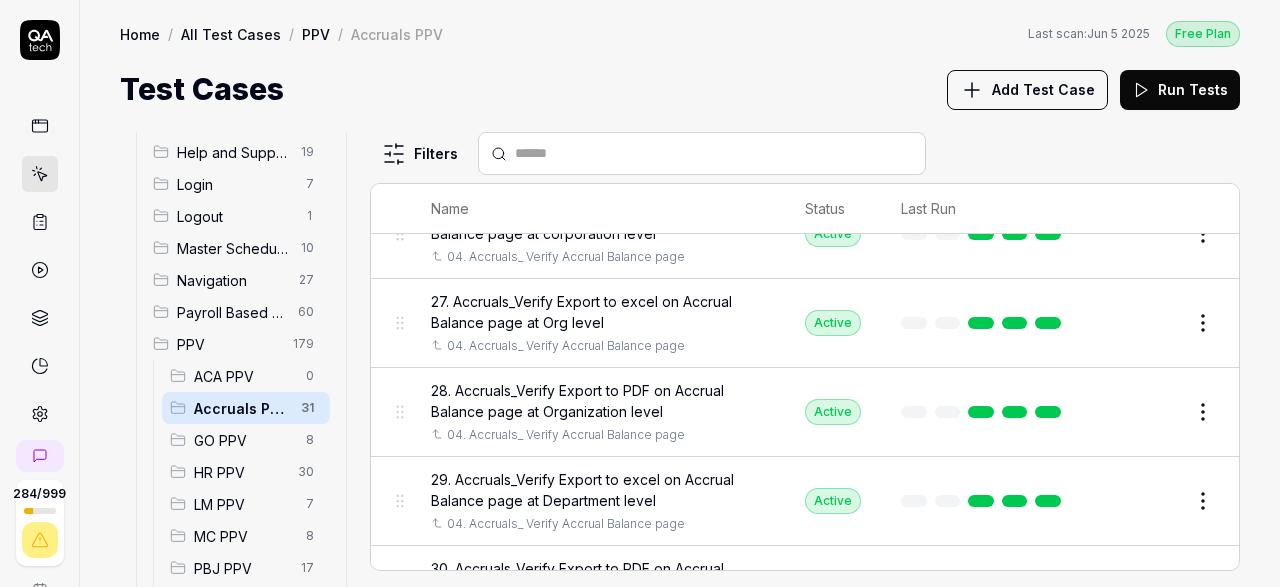 scroll, scrollTop: 2303, scrollLeft: 0, axis: vertical 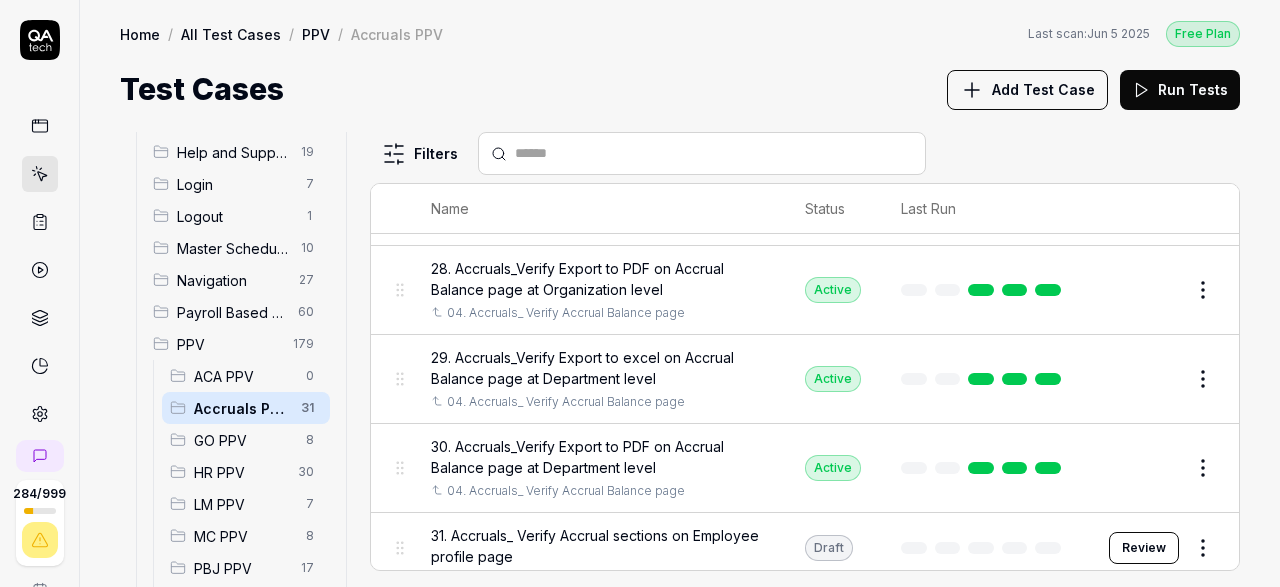 click on "31. Accruals_ Verify Accrual sections on Employee profile page" at bounding box center (598, 546) 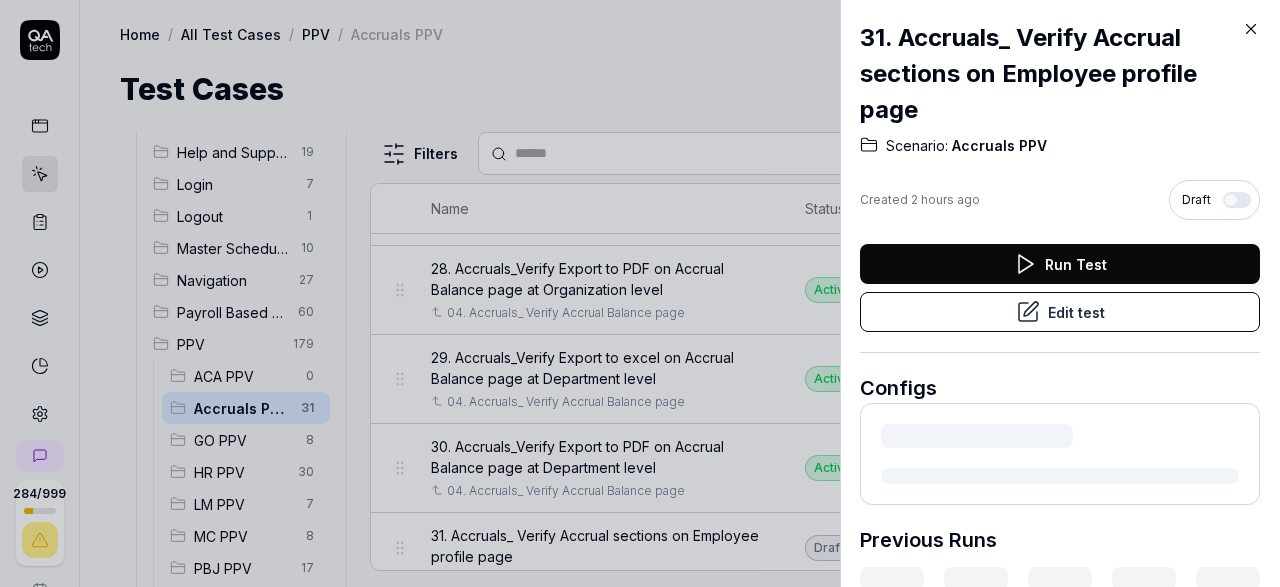 scroll, scrollTop: 132, scrollLeft: 0, axis: vertical 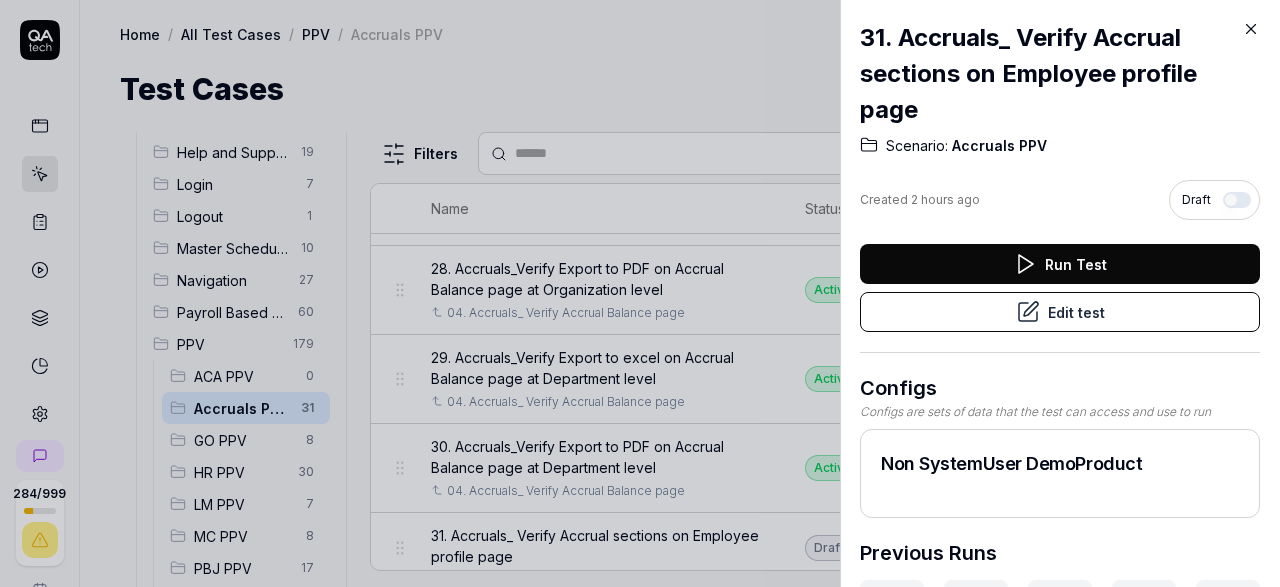 click on "Edit test" at bounding box center (1060, 312) 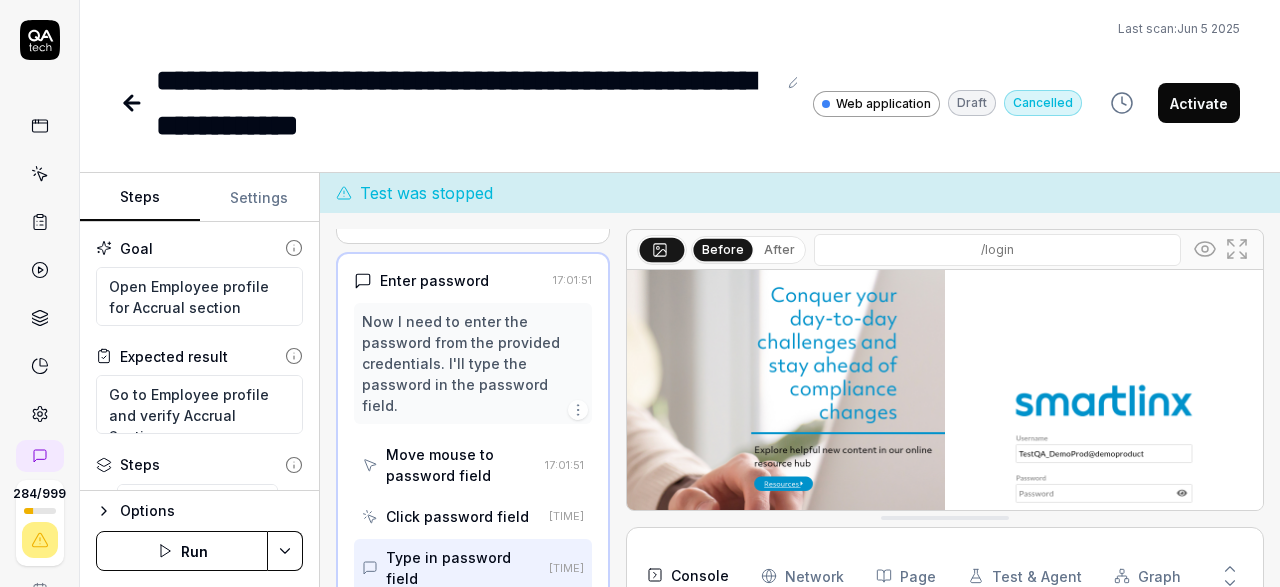 scroll, scrollTop: 151, scrollLeft: 0, axis: vertical 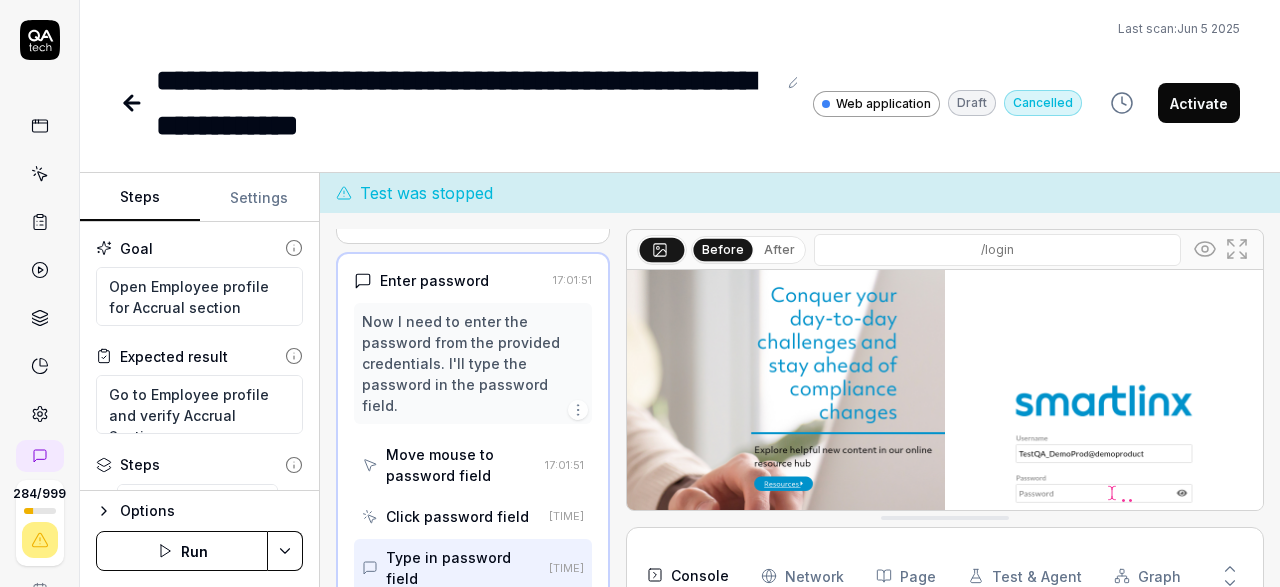 click 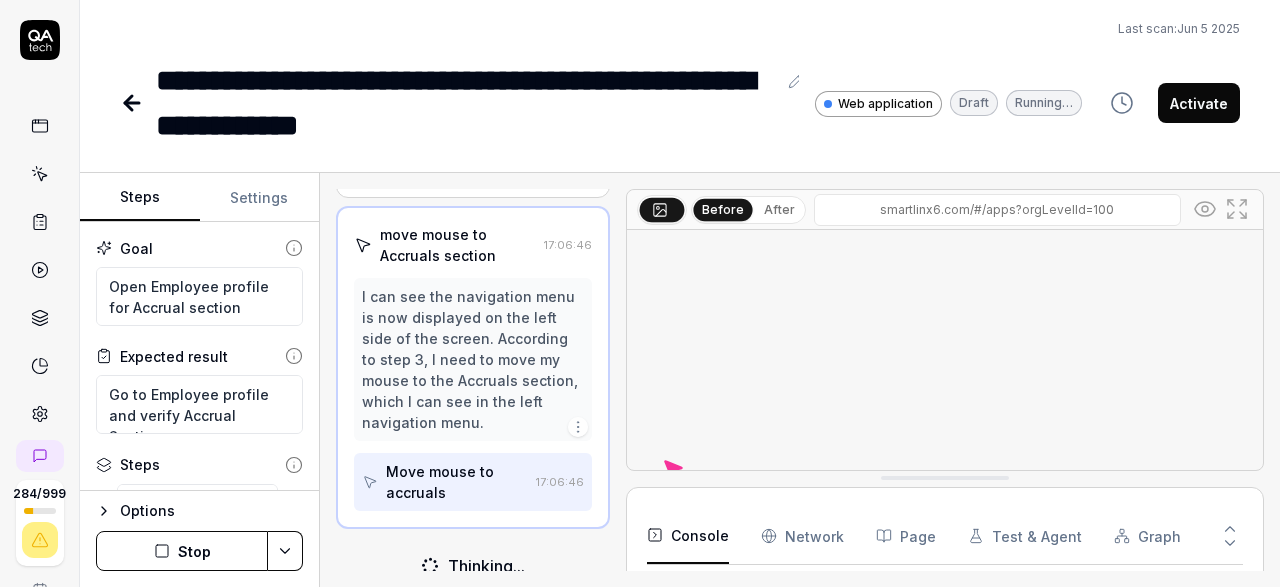 scroll, scrollTop: 469, scrollLeft: 0, axis: vertical 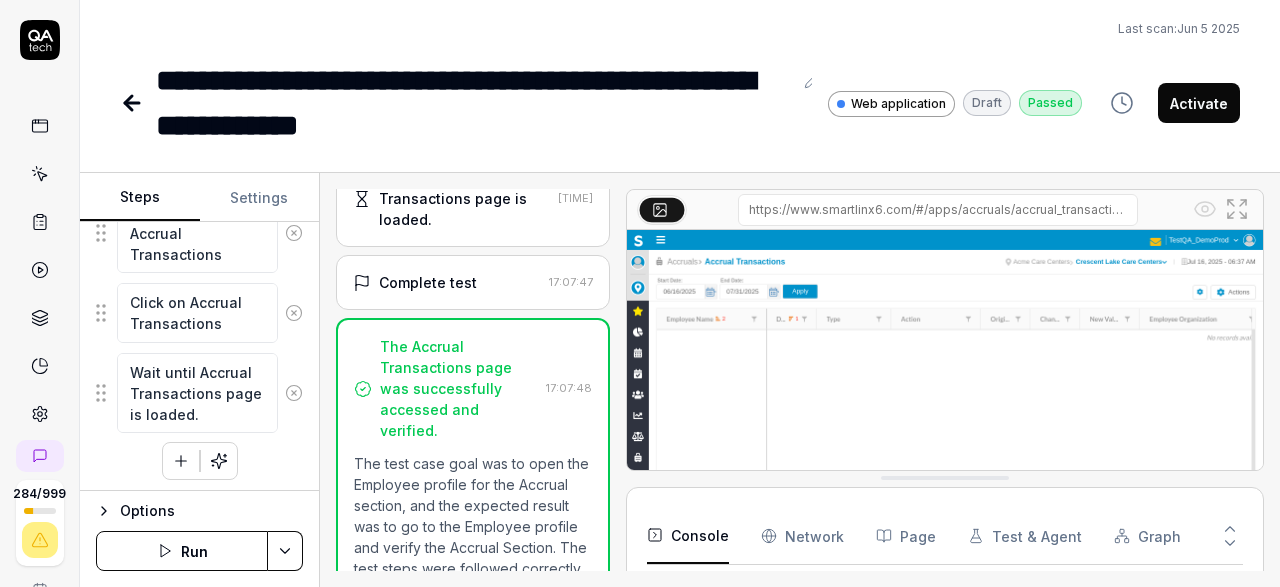 click 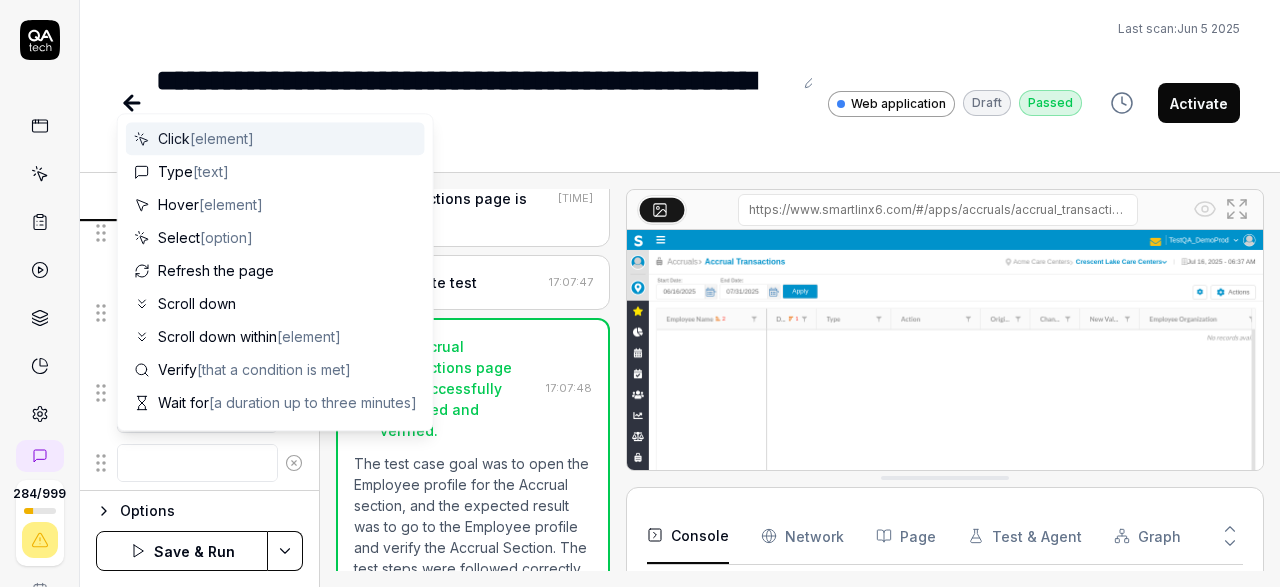 click at bounding box center [197, 463] 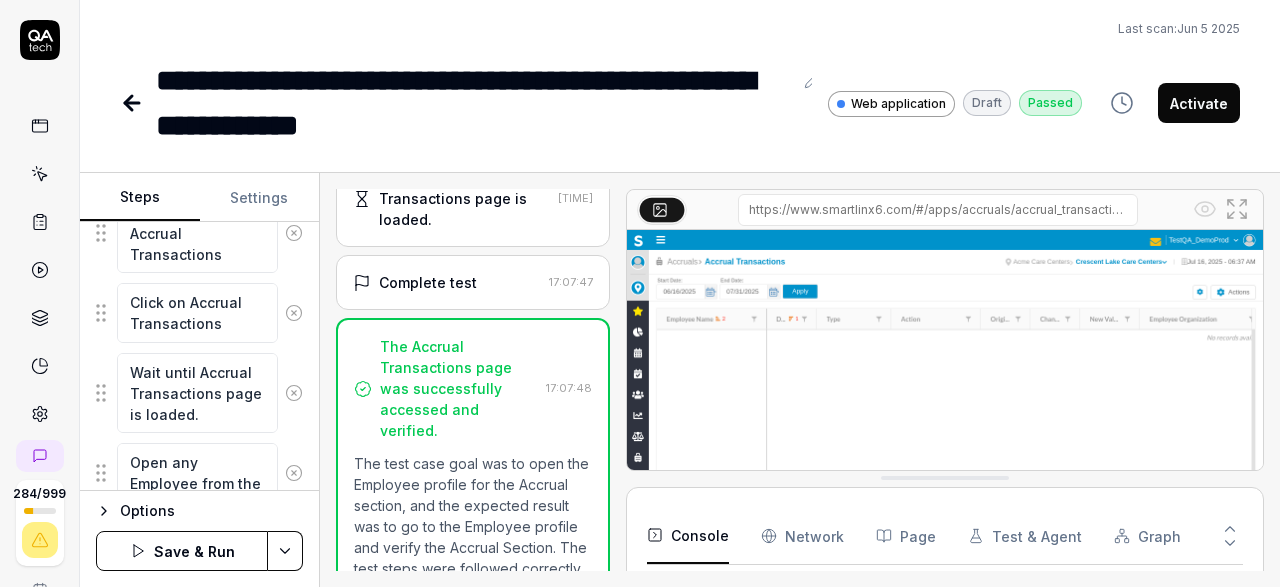 type on "Open any Employee from the grid" 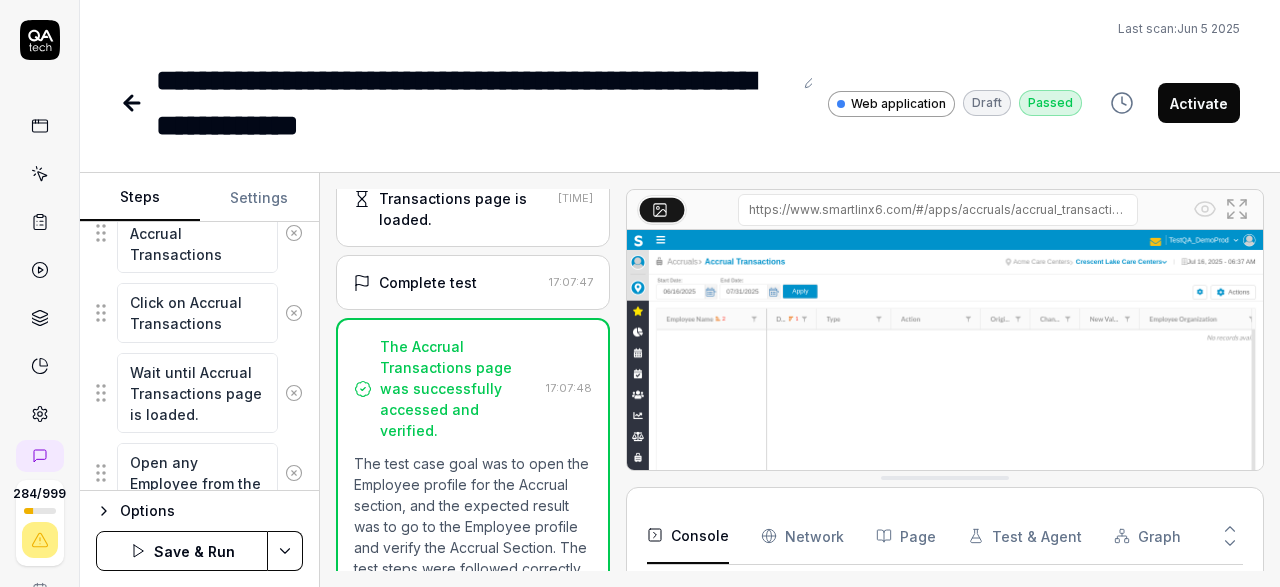 scroll, scrollTop: 549, scrollLeft: 0, axis: vertical 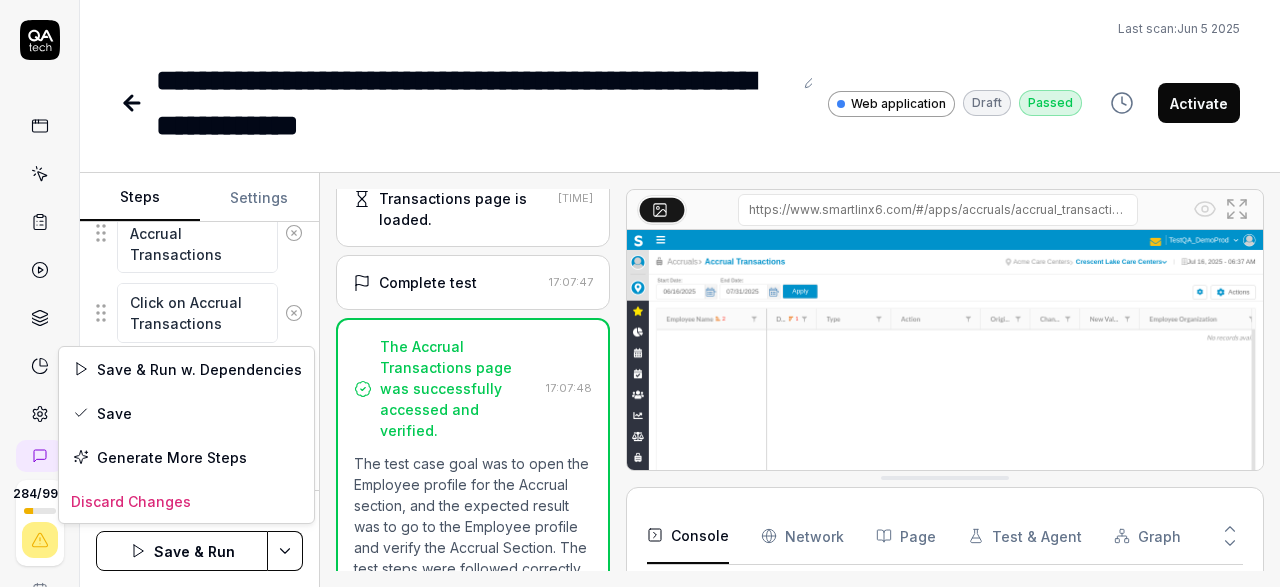 click on "**********" at bounding box center (640, 293) 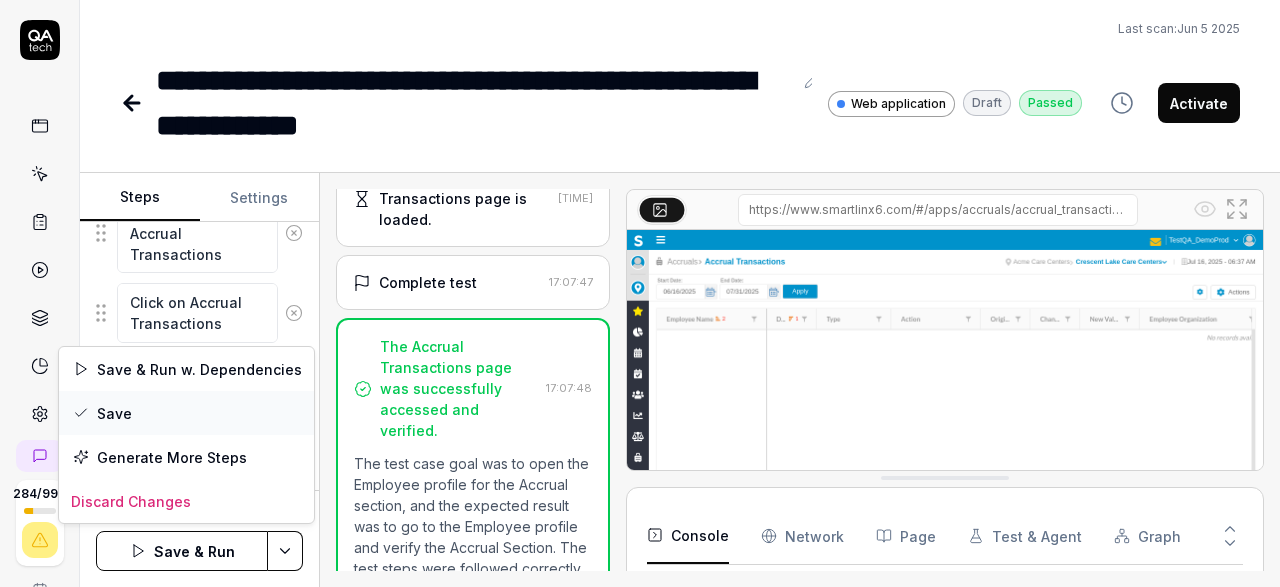 click on "Save" at bounding box center (186, 413) 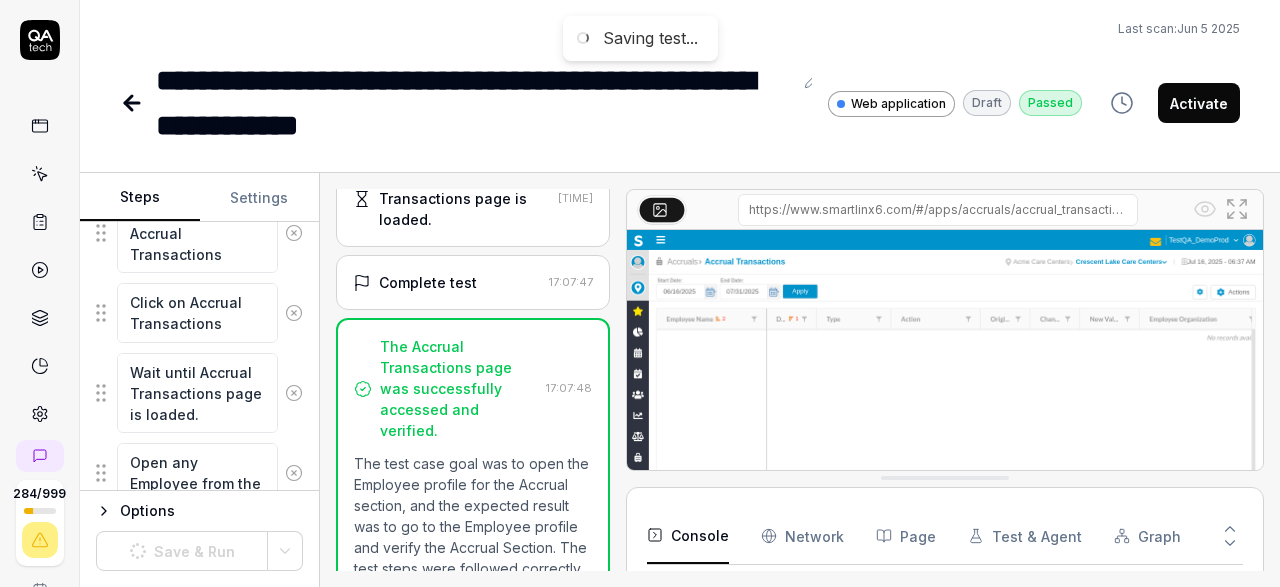 scroll, scrollTop: 549, scrollLeft: 0, axis: vertical 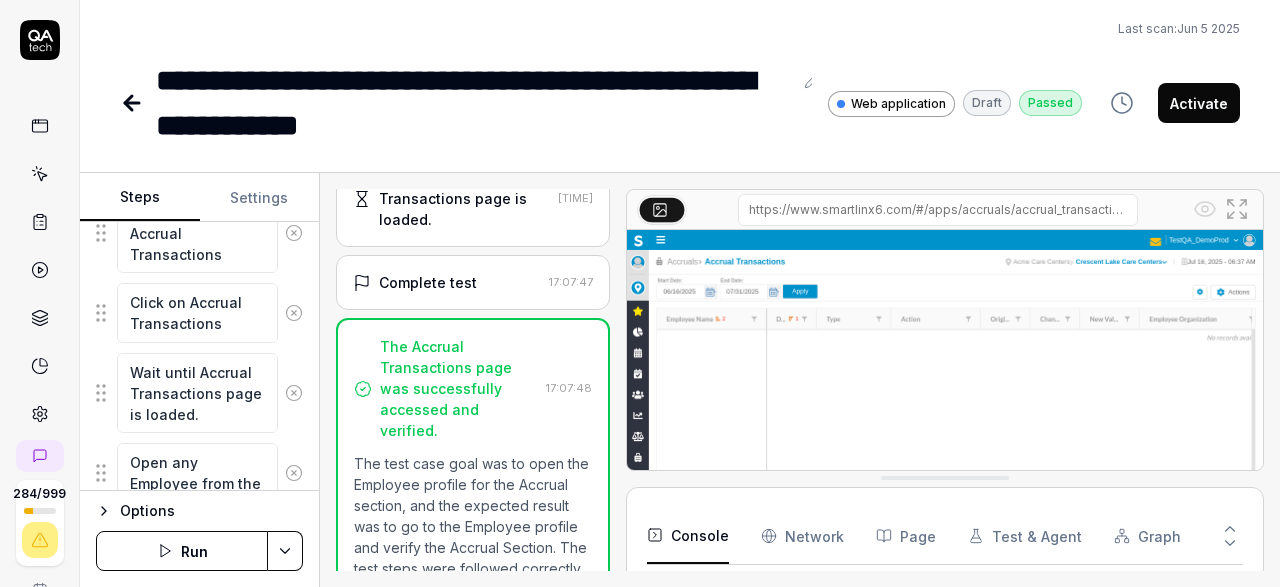 click on "Run" at bounding box center [182, 551] 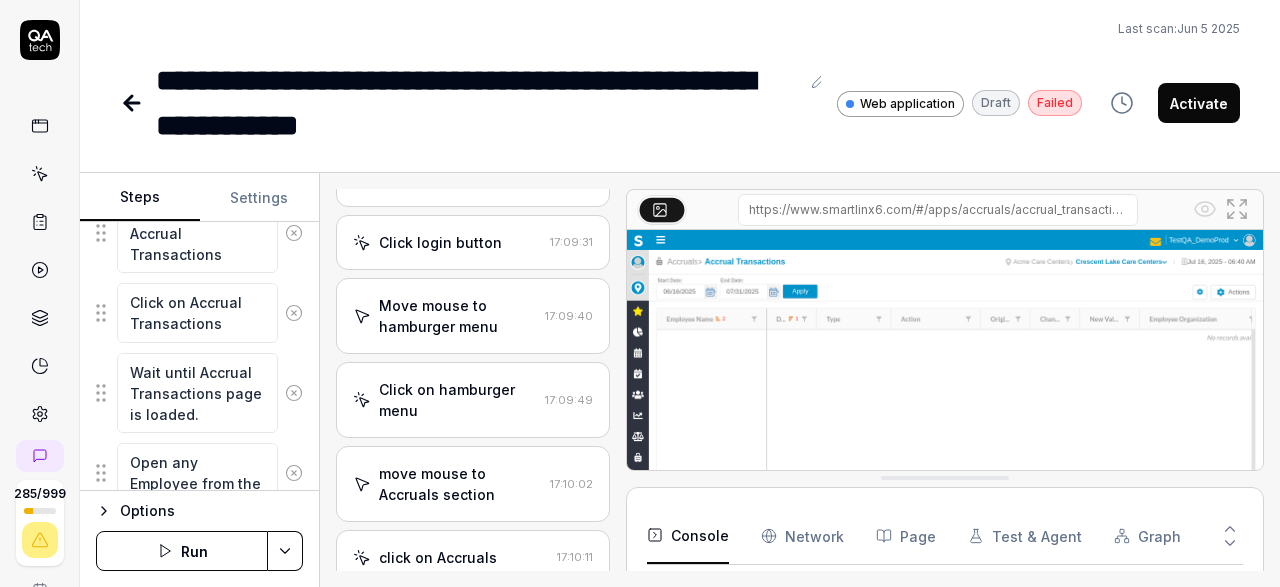 scroll, scrollTop: 0, scrollLeft: 0, axis: both 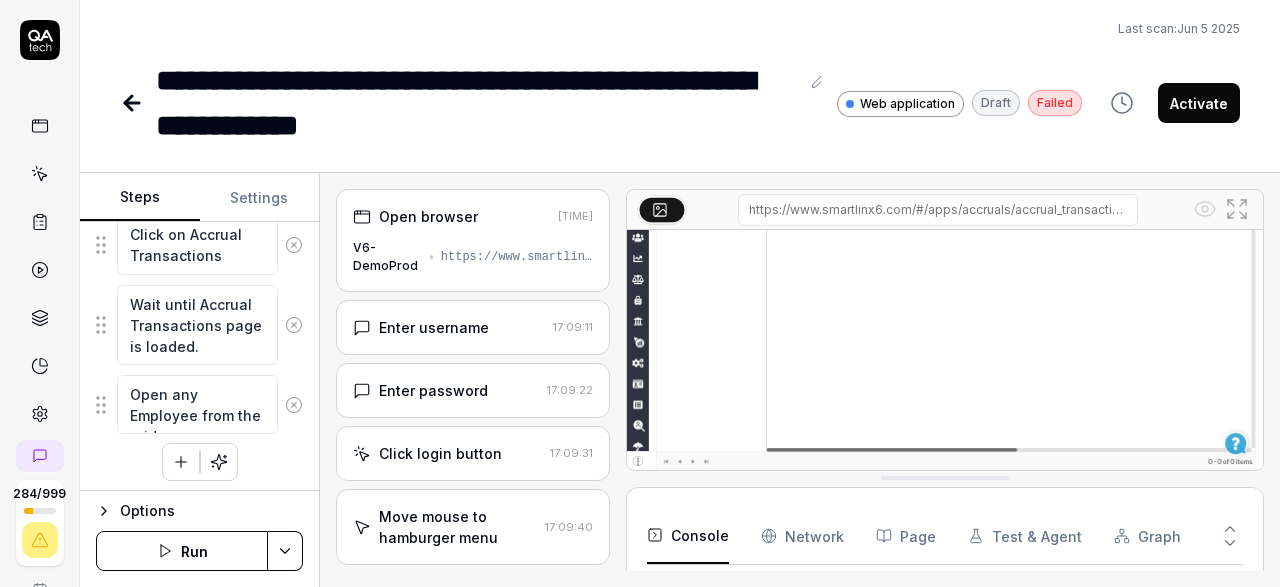 click 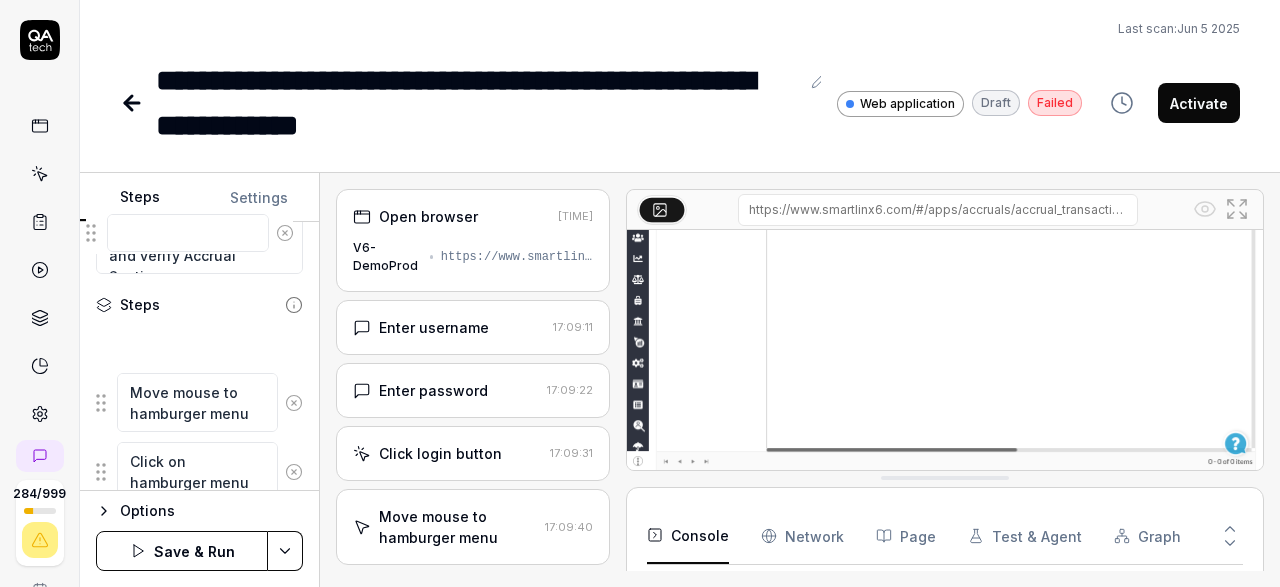scroll, scrollTop: 89, scrollLeft: 0, axis: vertical 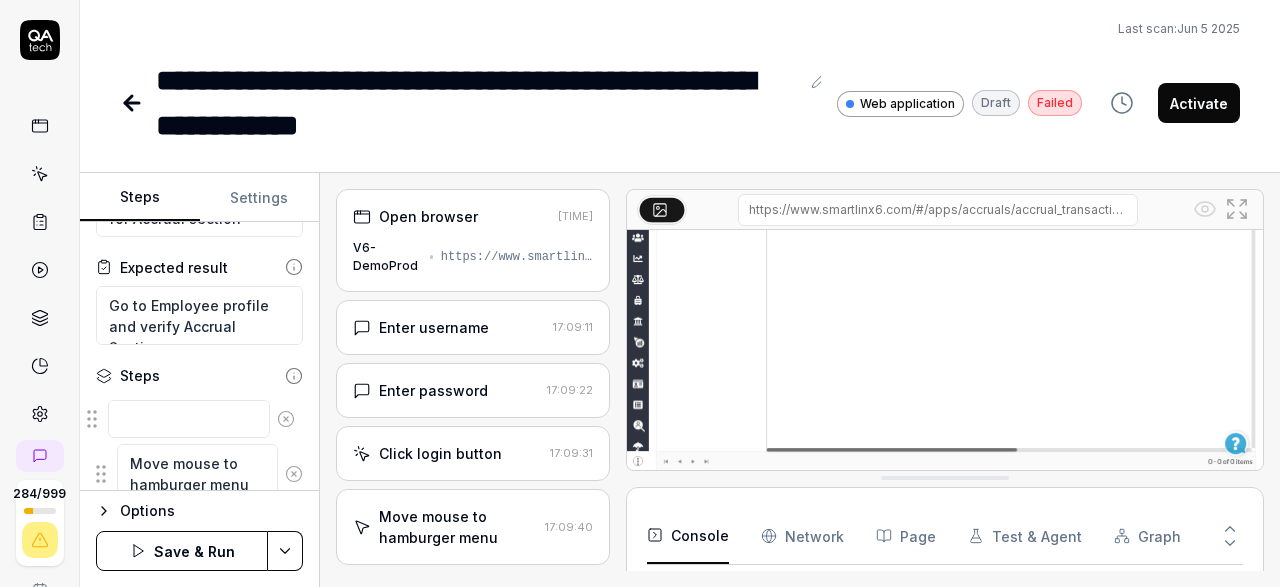 drag, startPoint x: 99, startPoint y: 463, endPoint x: 90, endPoint y: 423, distance: 41 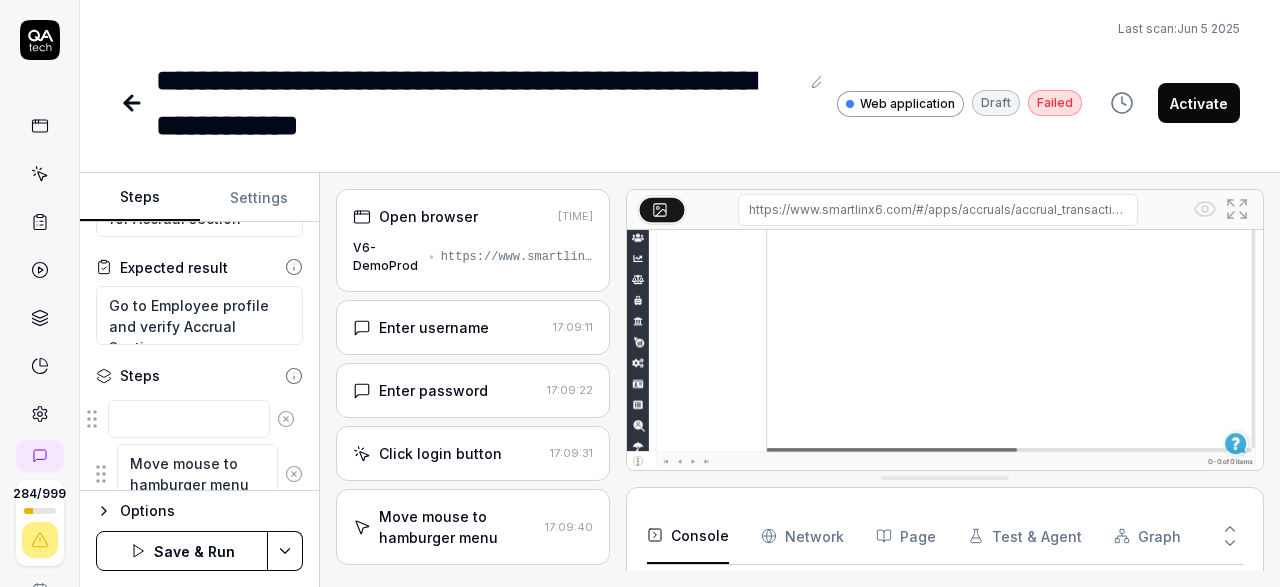 click at bounding box center (199, 420) 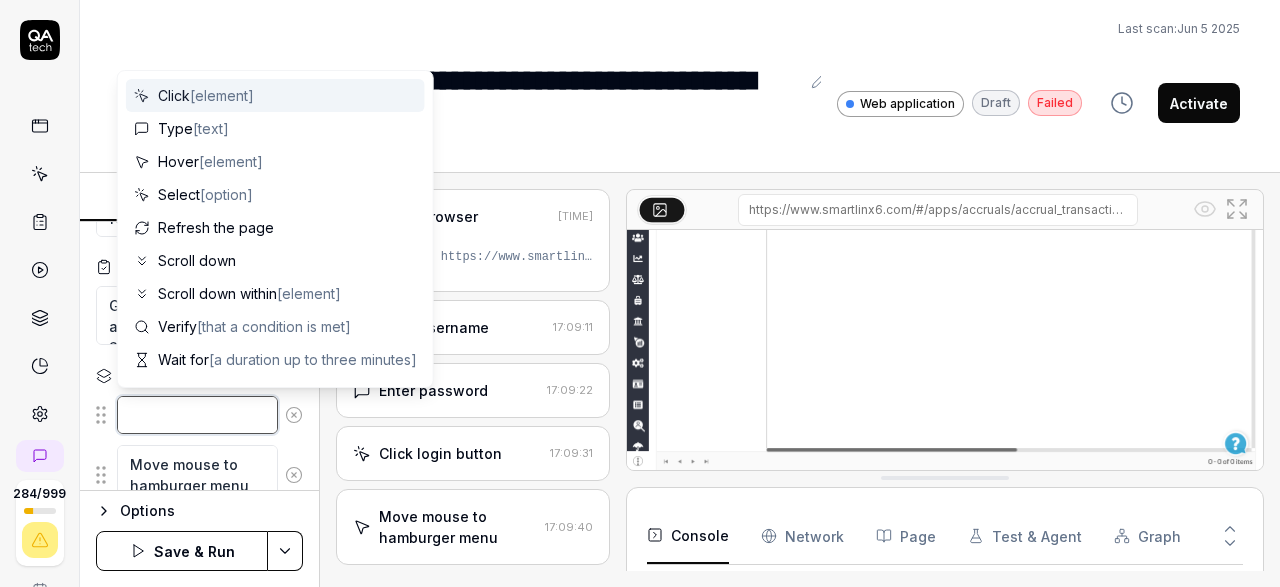 click at bounding box center (197, 415) 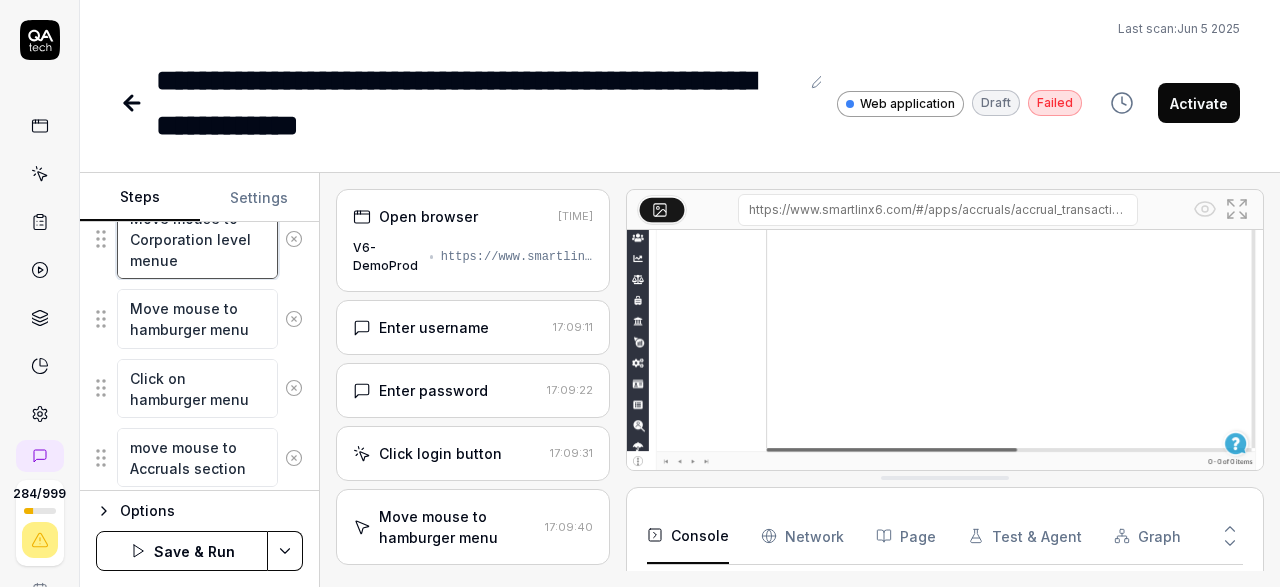 scroll, scrollTop: 291, scrollLeft: 0, axis: vertical 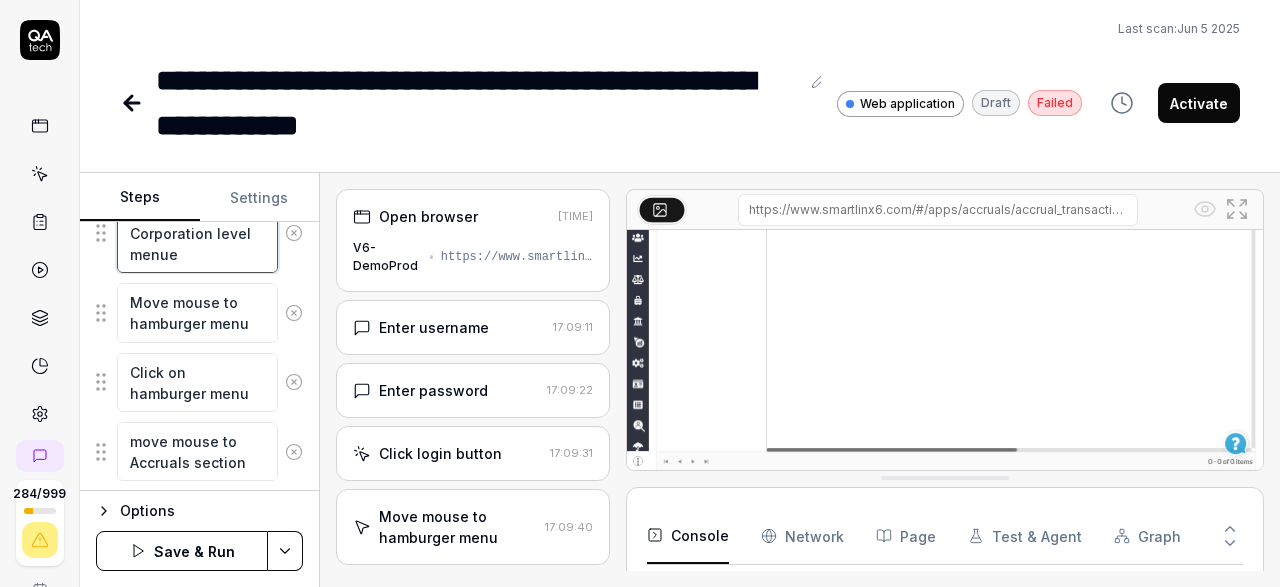 type on "Move mouse to Corporation level menue" 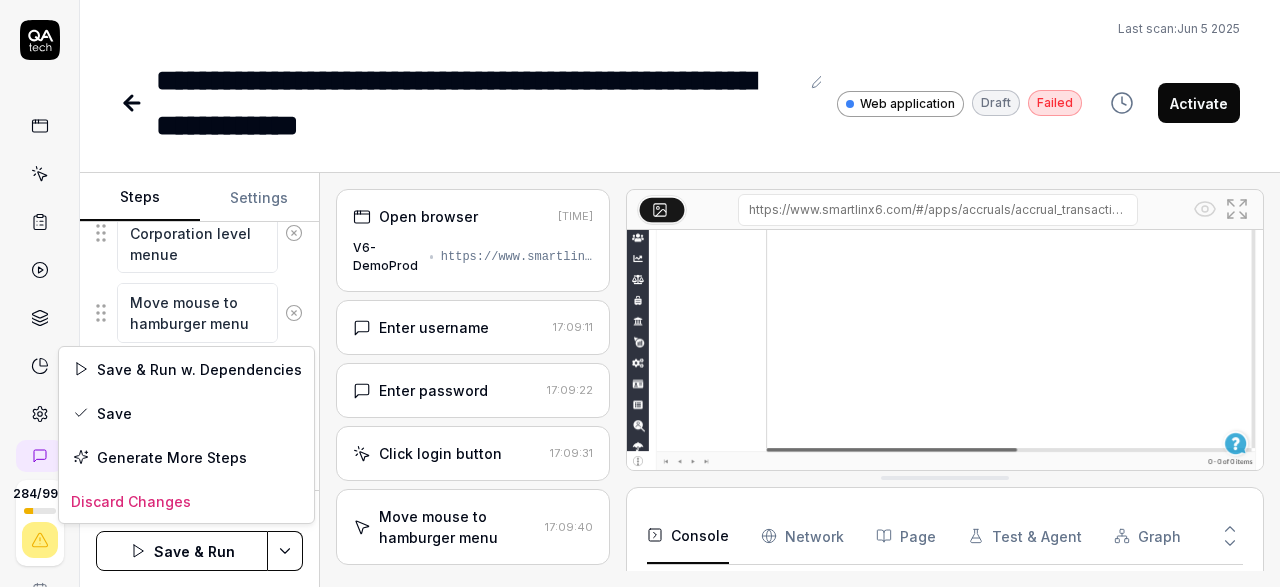 click on "**********" at bounding box center (640, 293) 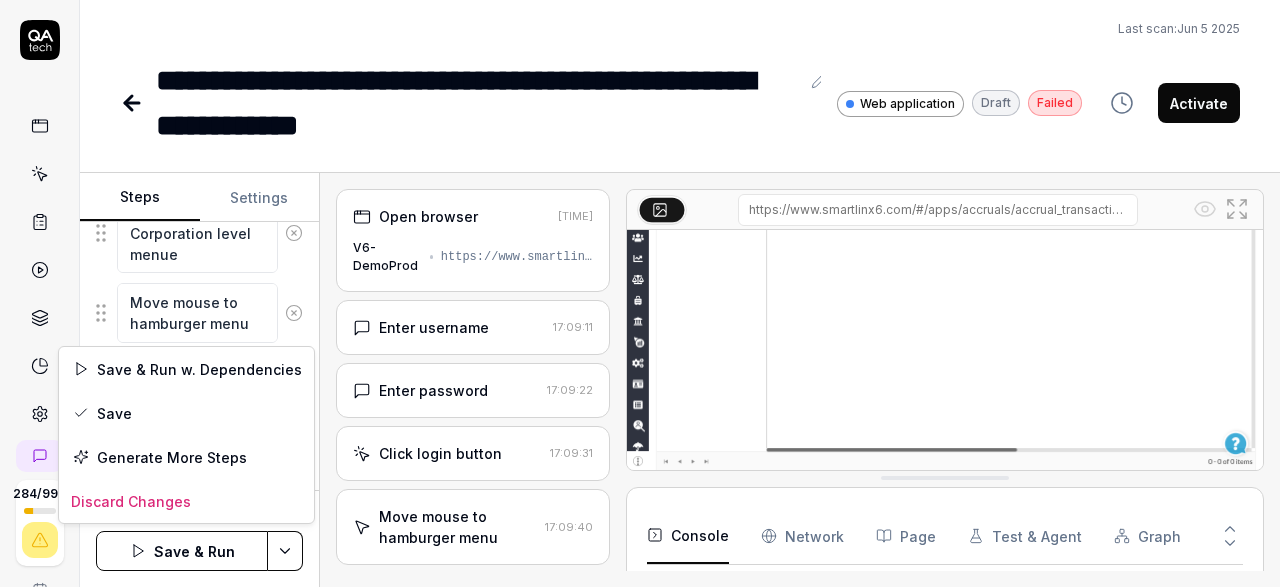 scroll, scrollTop: 291, scrollLeft: 0, axis: vertical 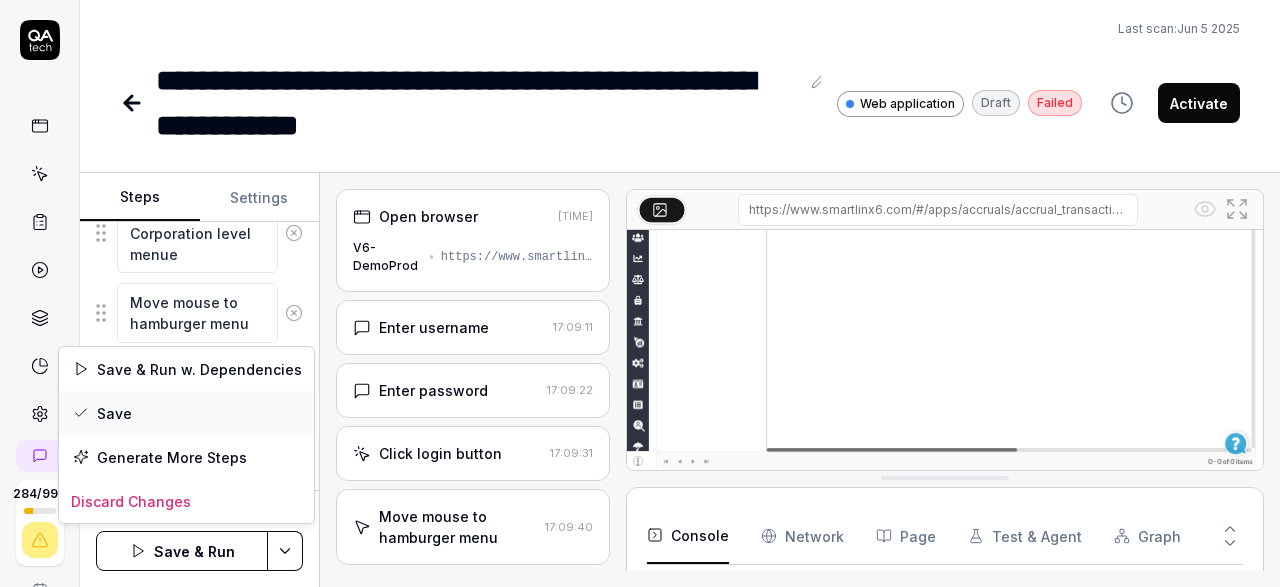 click on "Save" at bounding box center [186, 413] 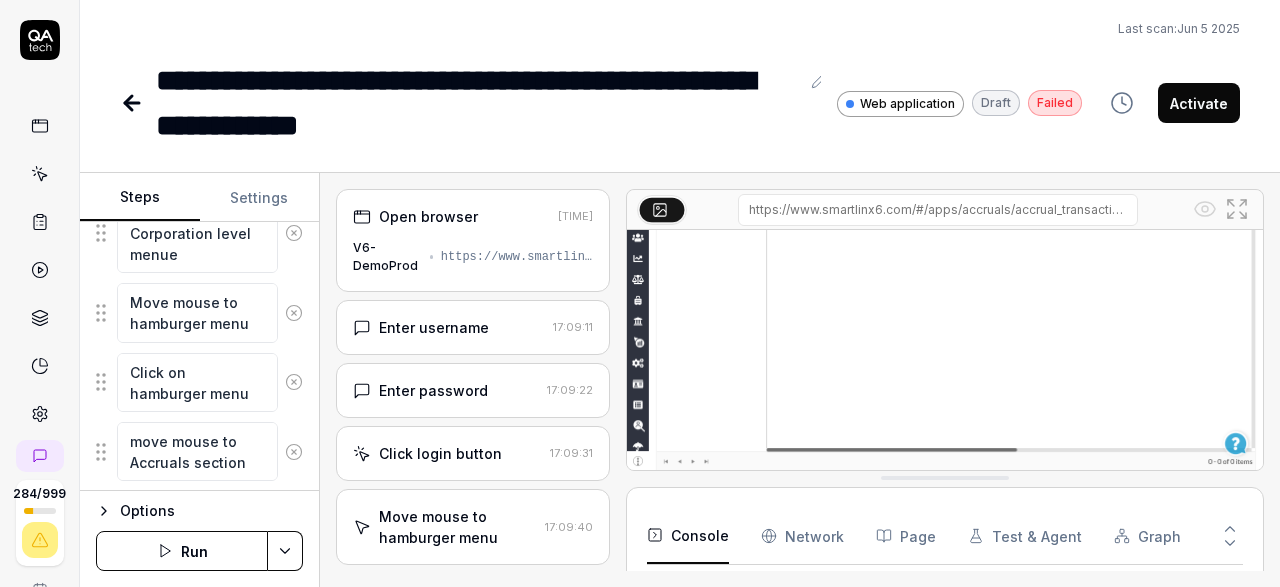 click on "Run" at bounding box center [182, 551] 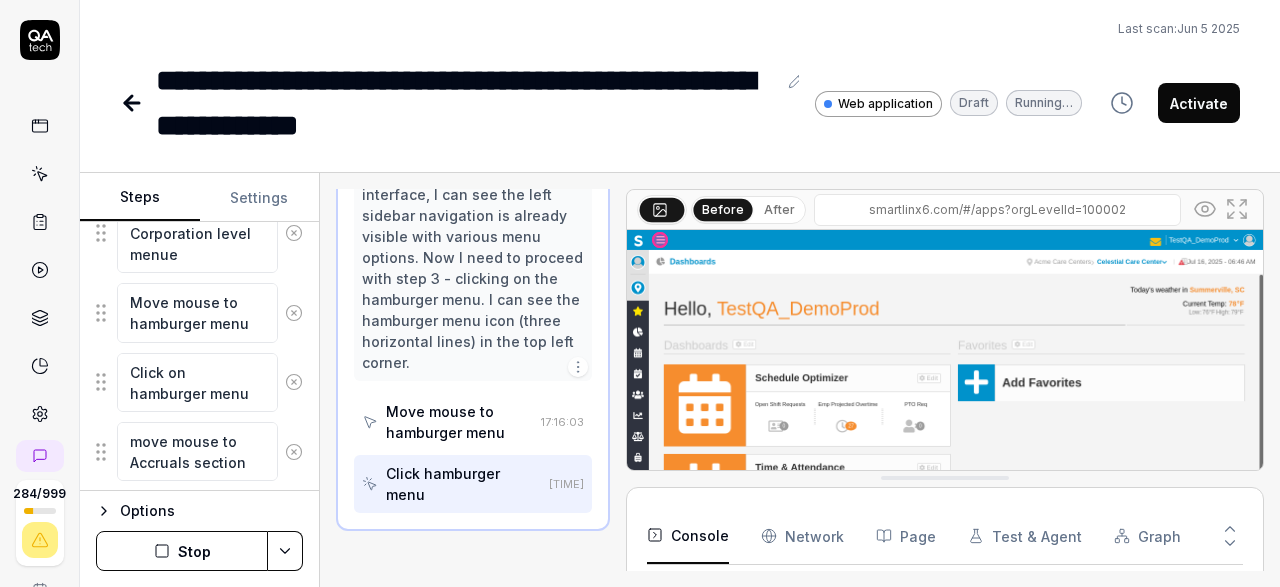 scroll, scrollTop: 552, scrollLeft: 0, axis: vertical 